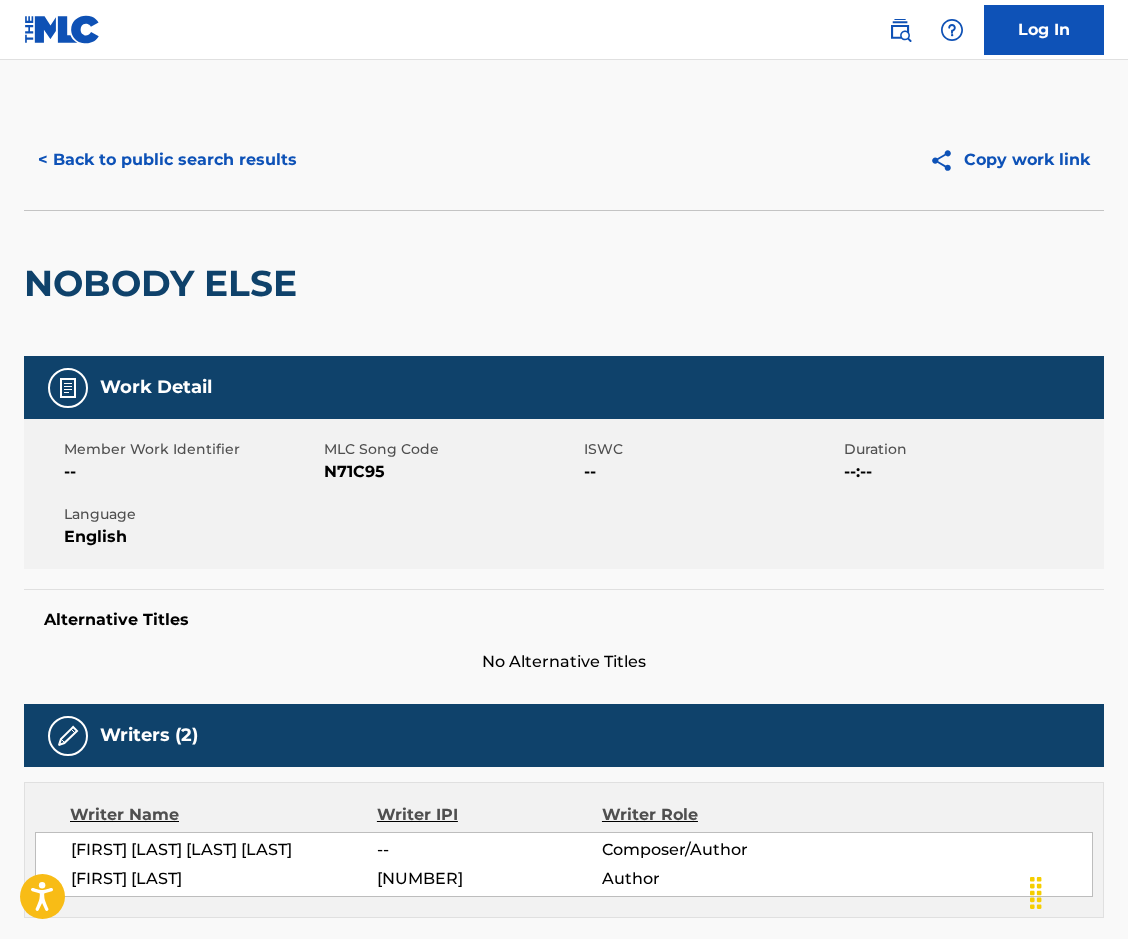scroll, scrollTop: 800, scrollLeft: 0, axis: vertical 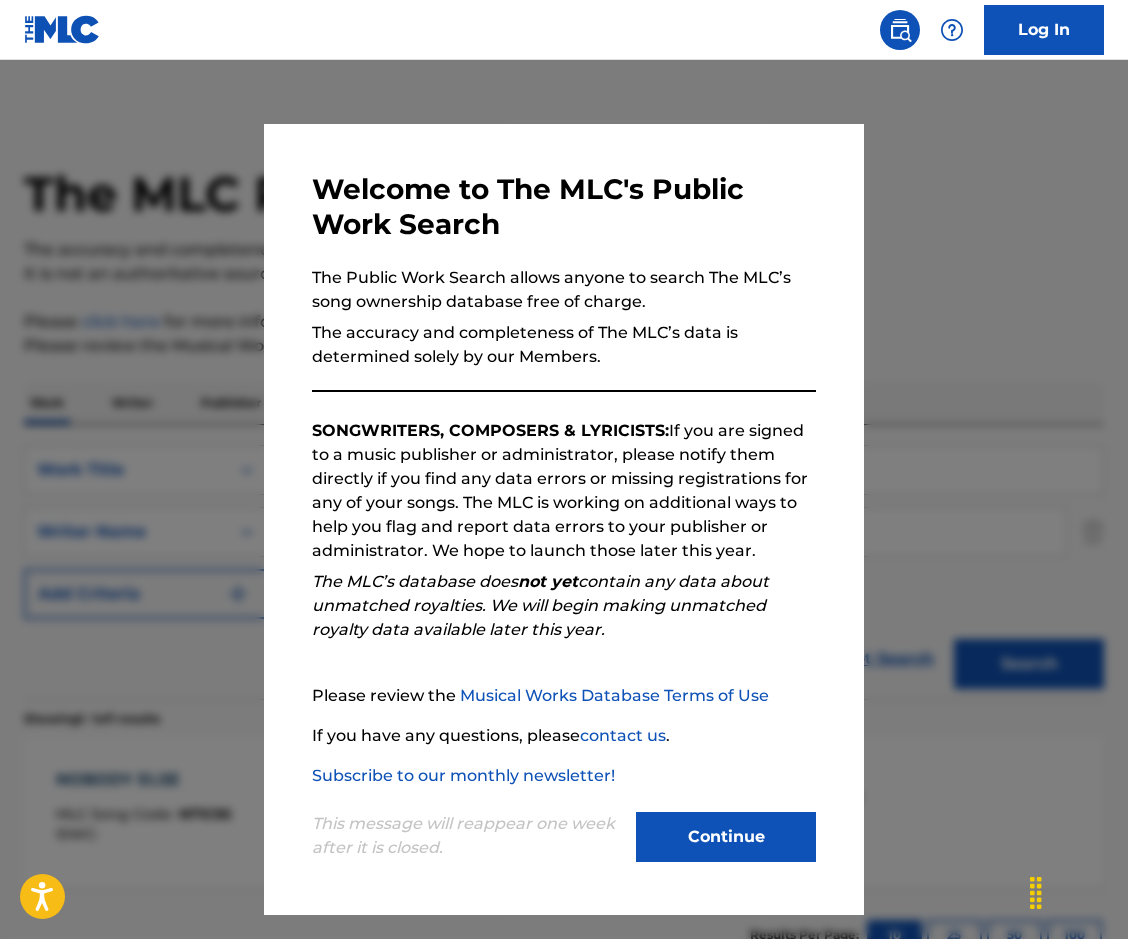drag, startPoint x: 666, startPoint y: 836, endPoint x: 706, endPoint y: 250, distance: 587.3636 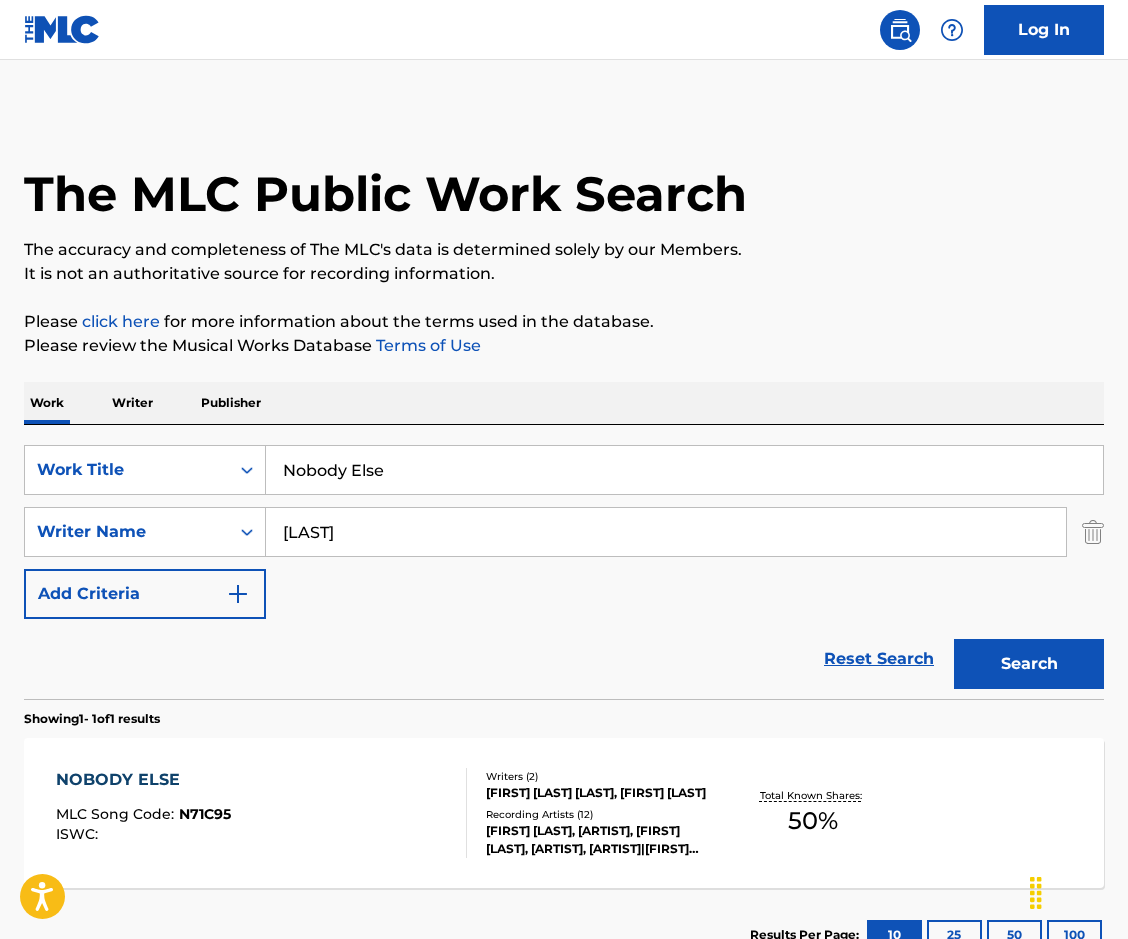 paste on "JUST IN CASE" 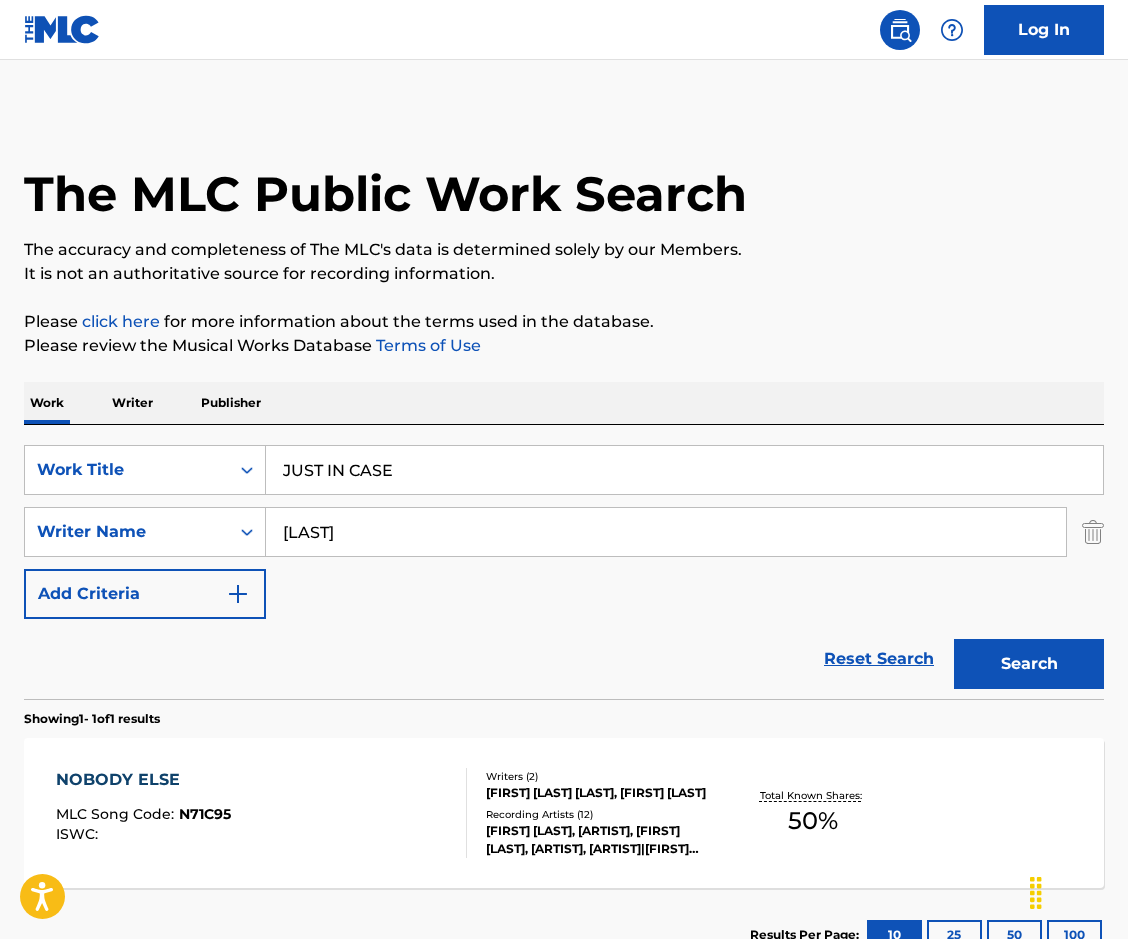 drag, startPoint x: 349, startPoint y: 468, endPoint x: 174, endPoint y: 381, distance: 195.43285 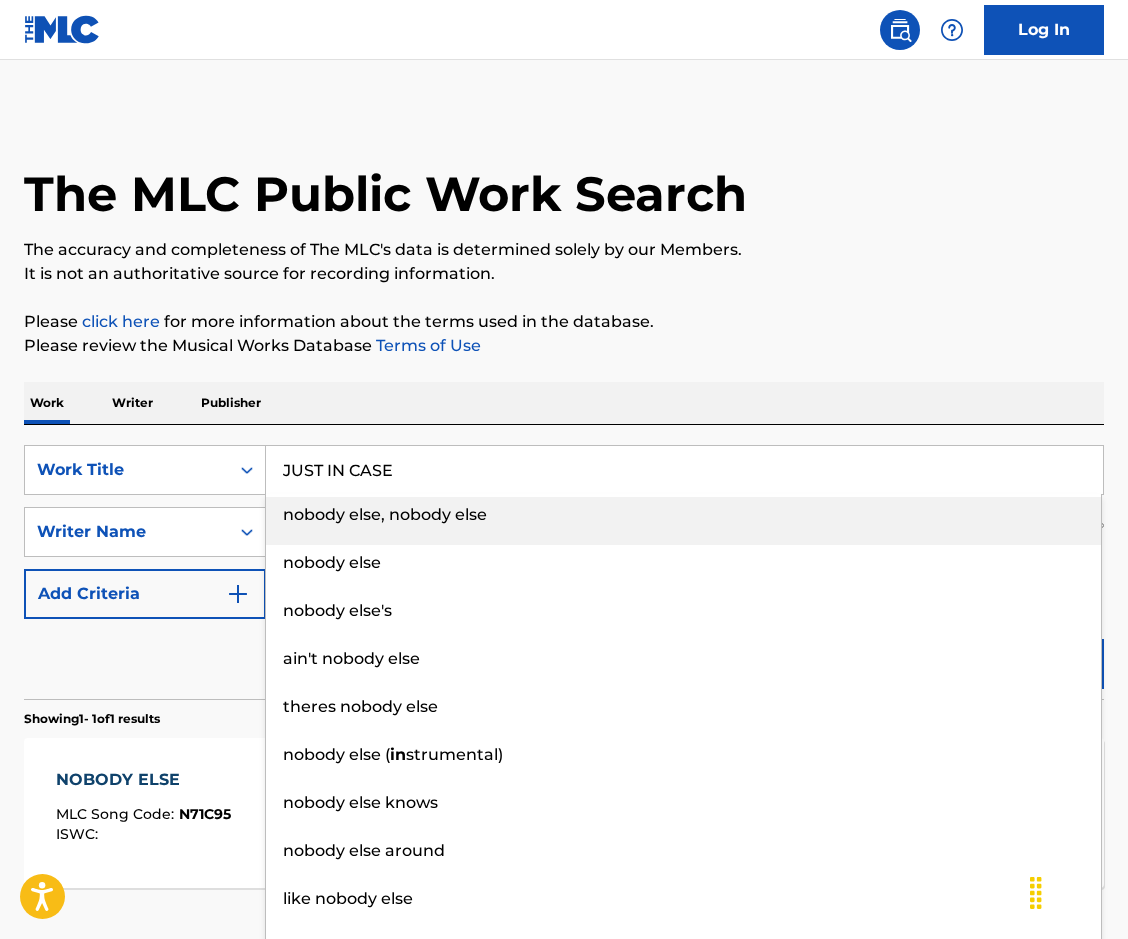 type on "JUST IN CASE" 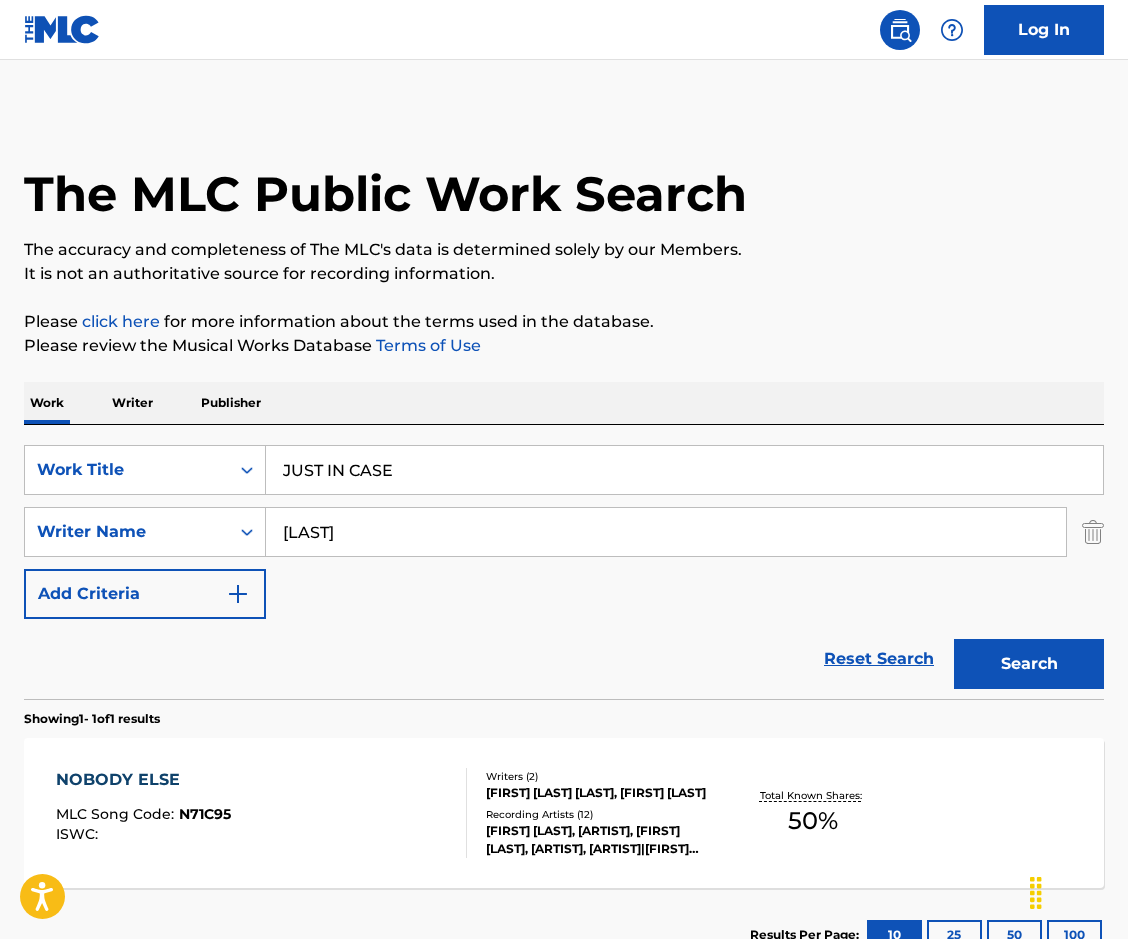 click on "Work Writer Publisher" at bounding box center (564, 403) 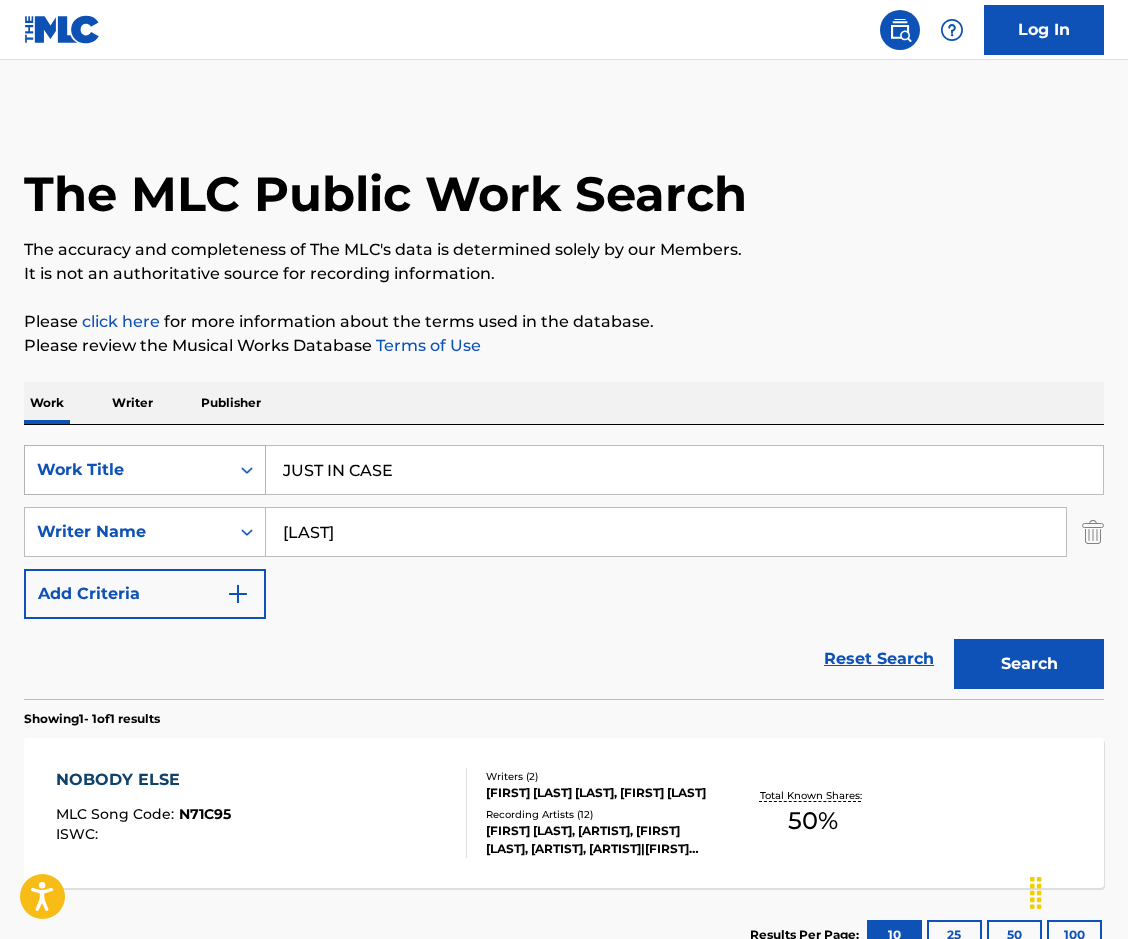 drag, startPoint x: 422, startPoint y: 539, endPoint x: 45, endPoint y: 459, distance: 385.3946 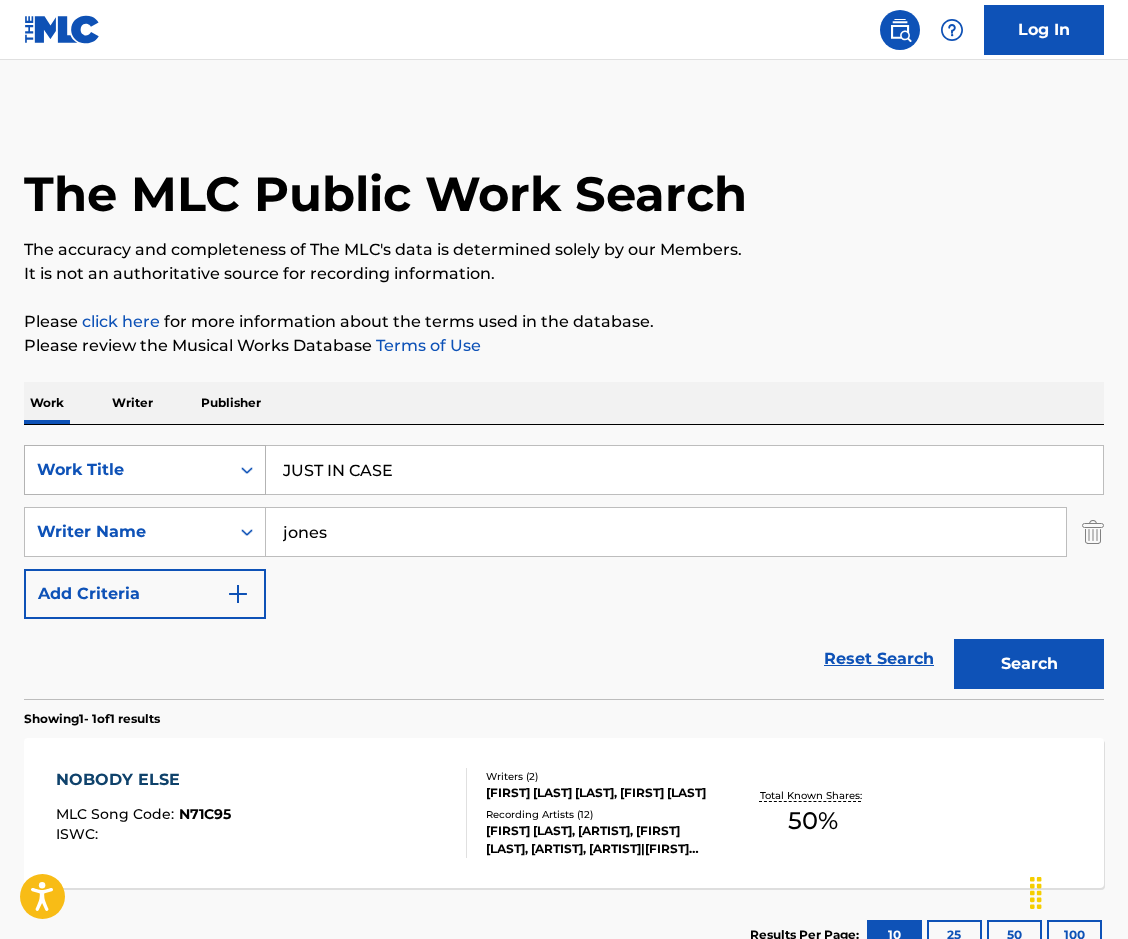 click on "Search" at bounding box center [1029, 664] 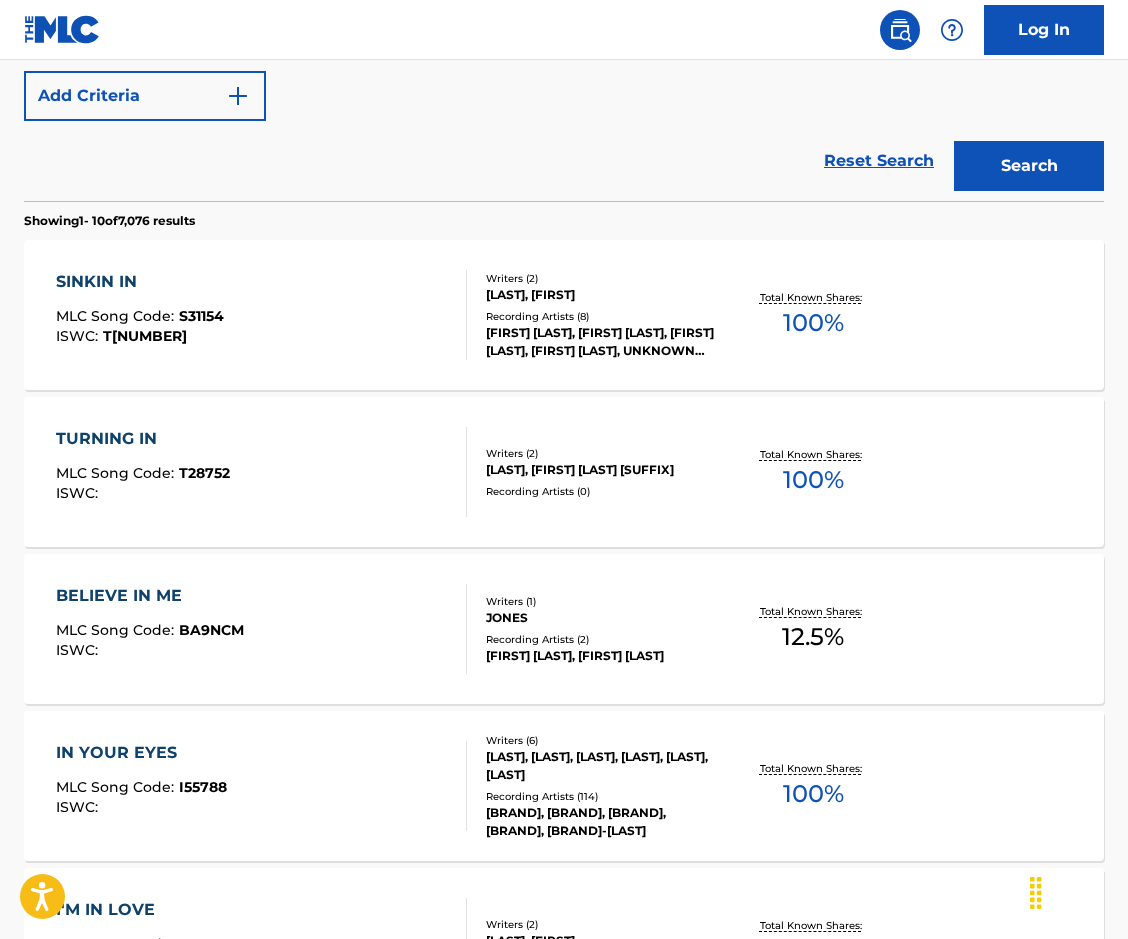 scroll, scrollTop: 471, scrollLeft: 0, axis: vertical 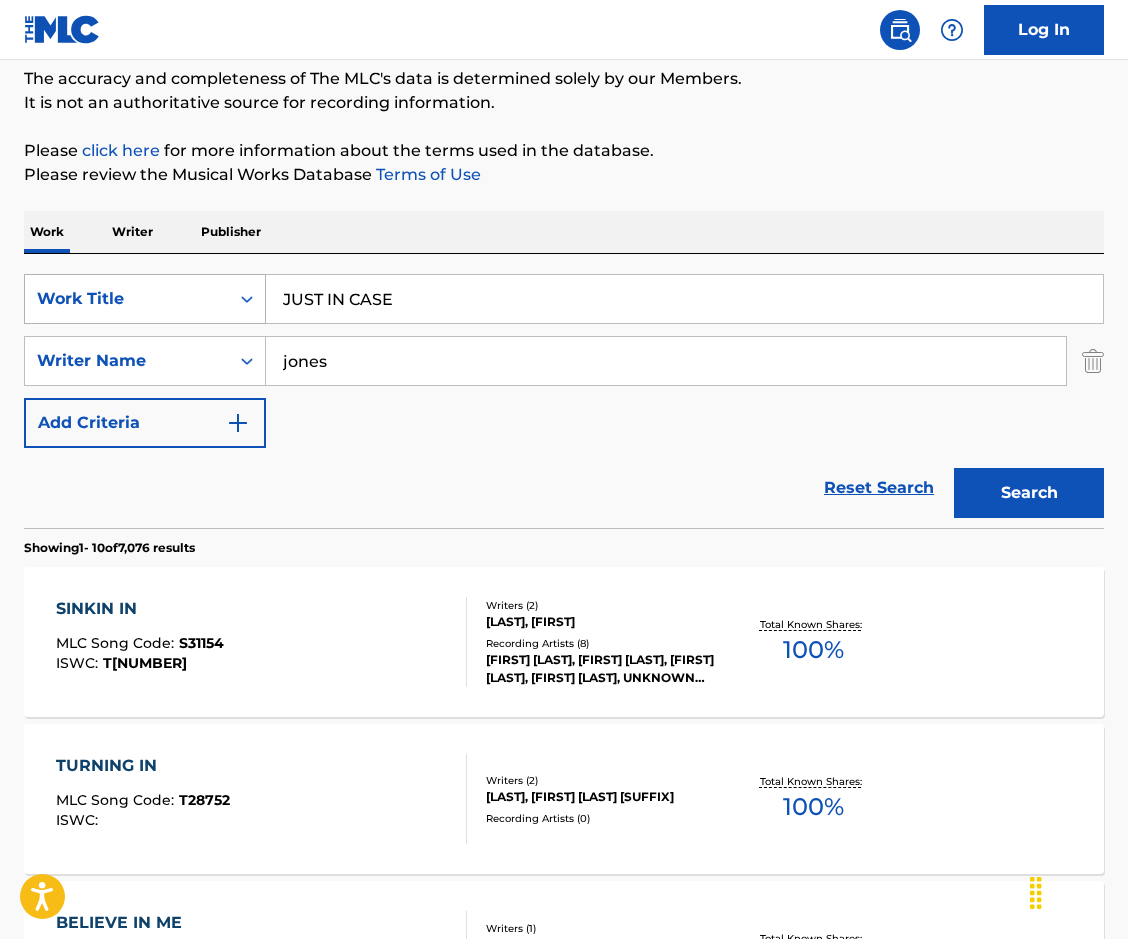 drag, startPoint x: 354, startPoint y: 371, endPoint x: 95, endPoint y: 308, distance: 266.55206 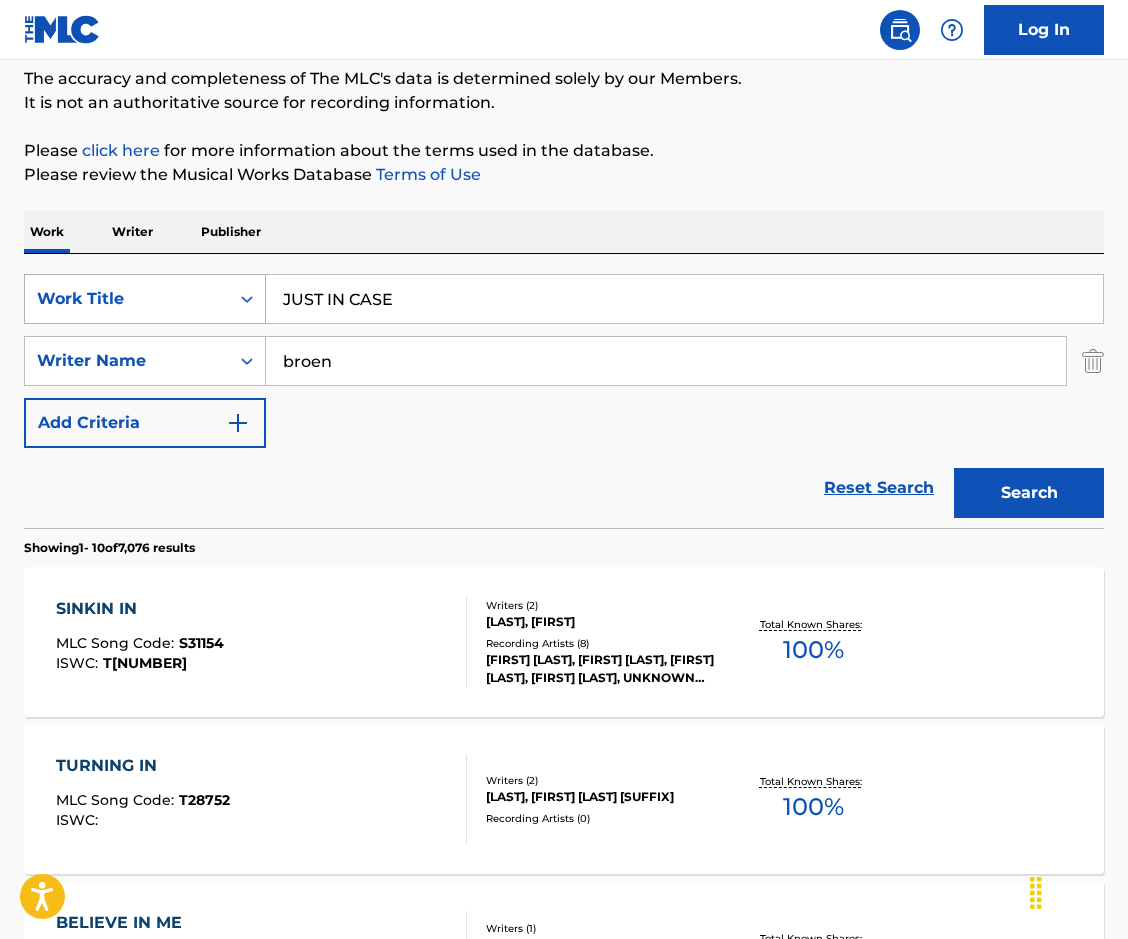 click on "Search" at bounding box center (1029, 493) 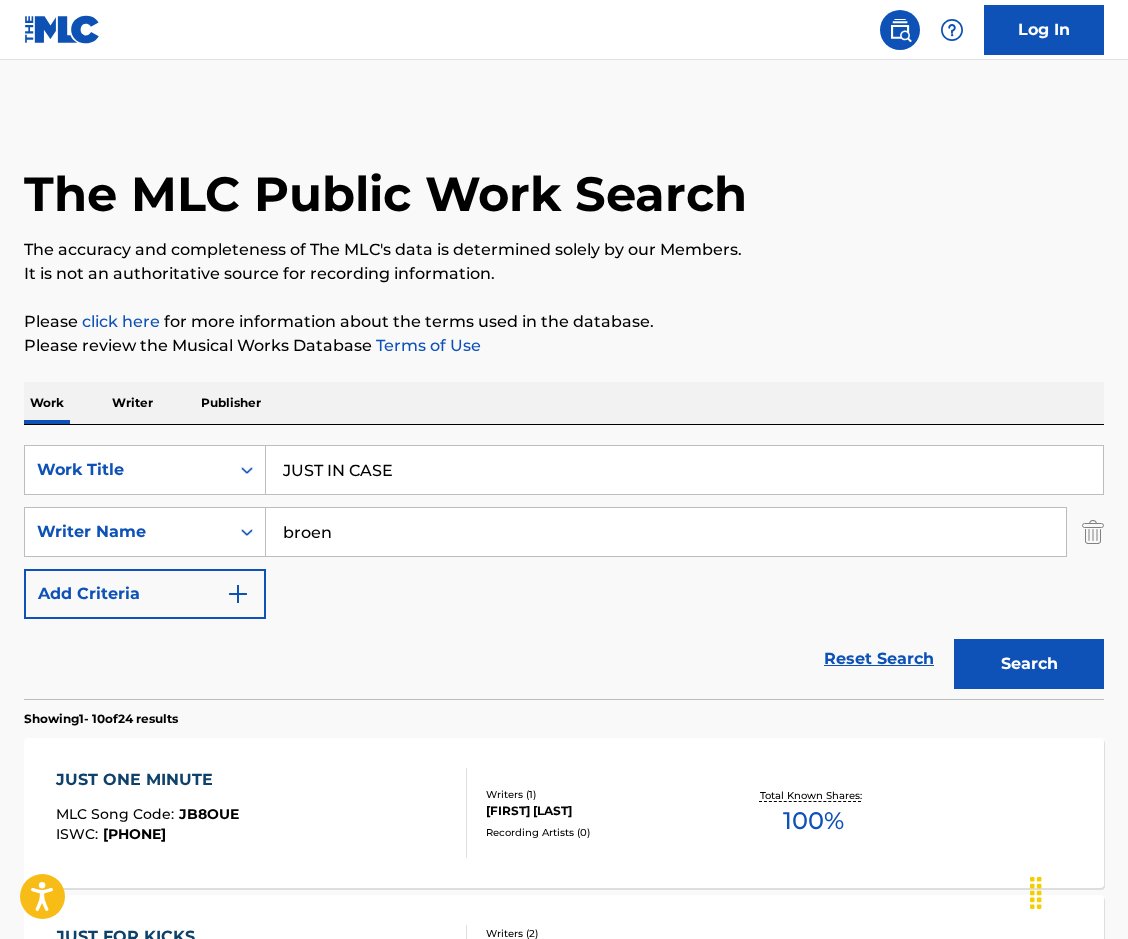 click on "broen" at bounding box center (666, 532) 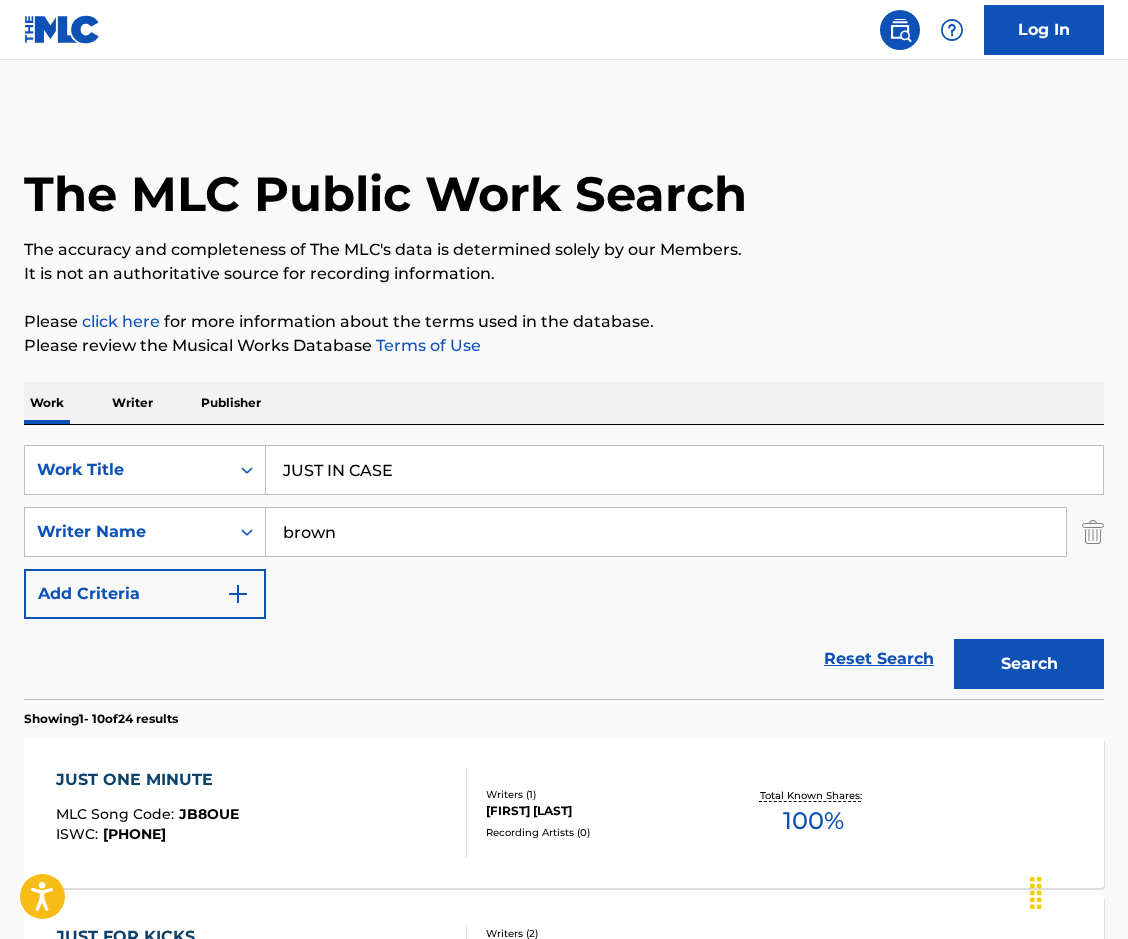 type on "brown" 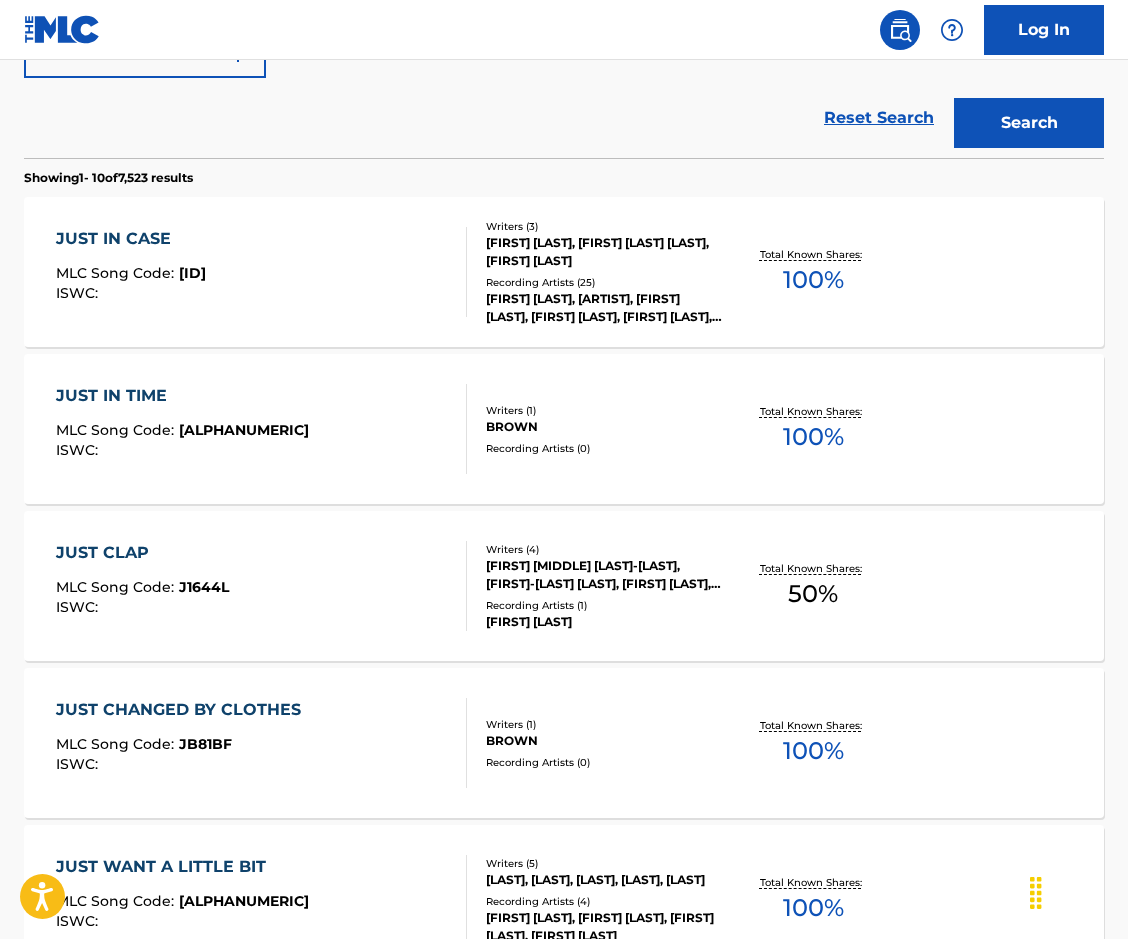 scroll, scrollTop: 600, scrollLeft: 0, axis: vertical 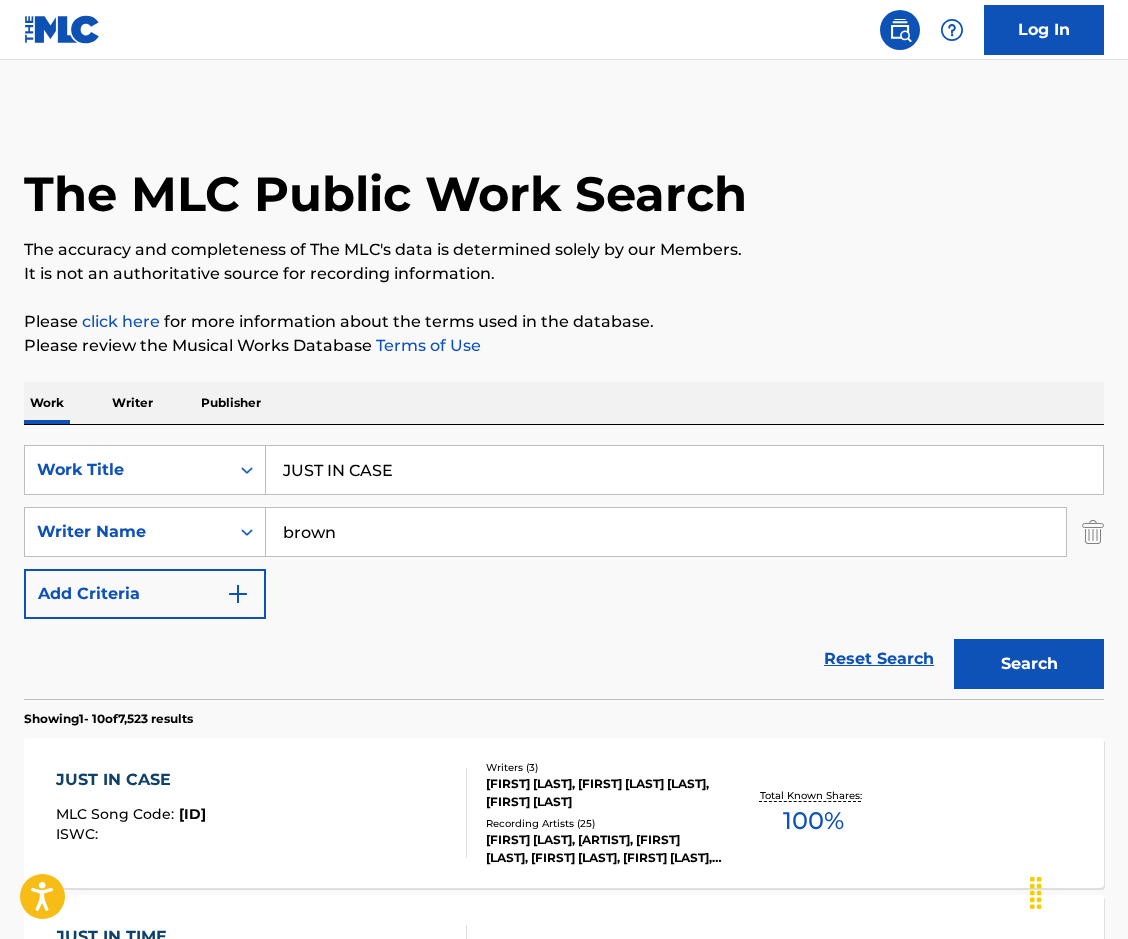 drag, startPoint x: 435, startPoint y: 455, endPoint x: 104, endPoint y: 104, distance: 482.45413 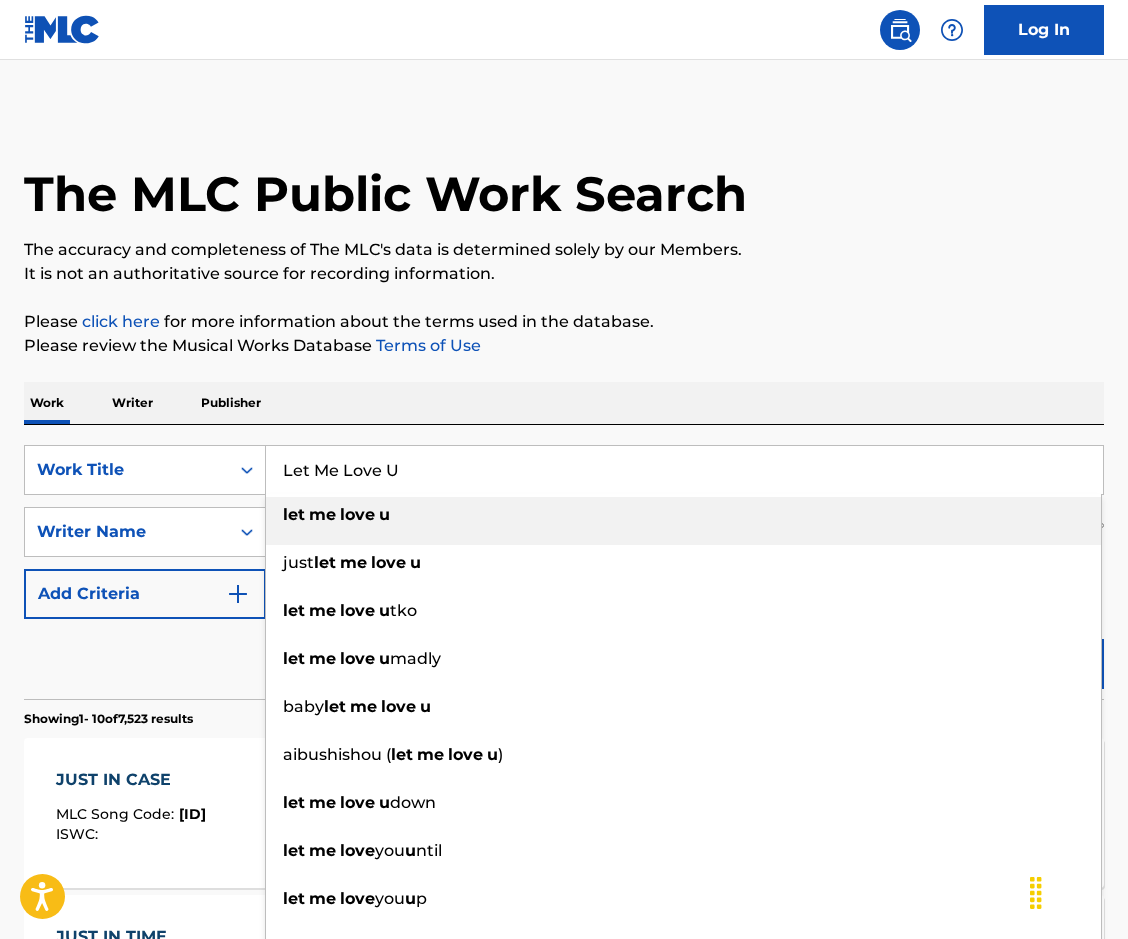 type on "Let Me Love U" 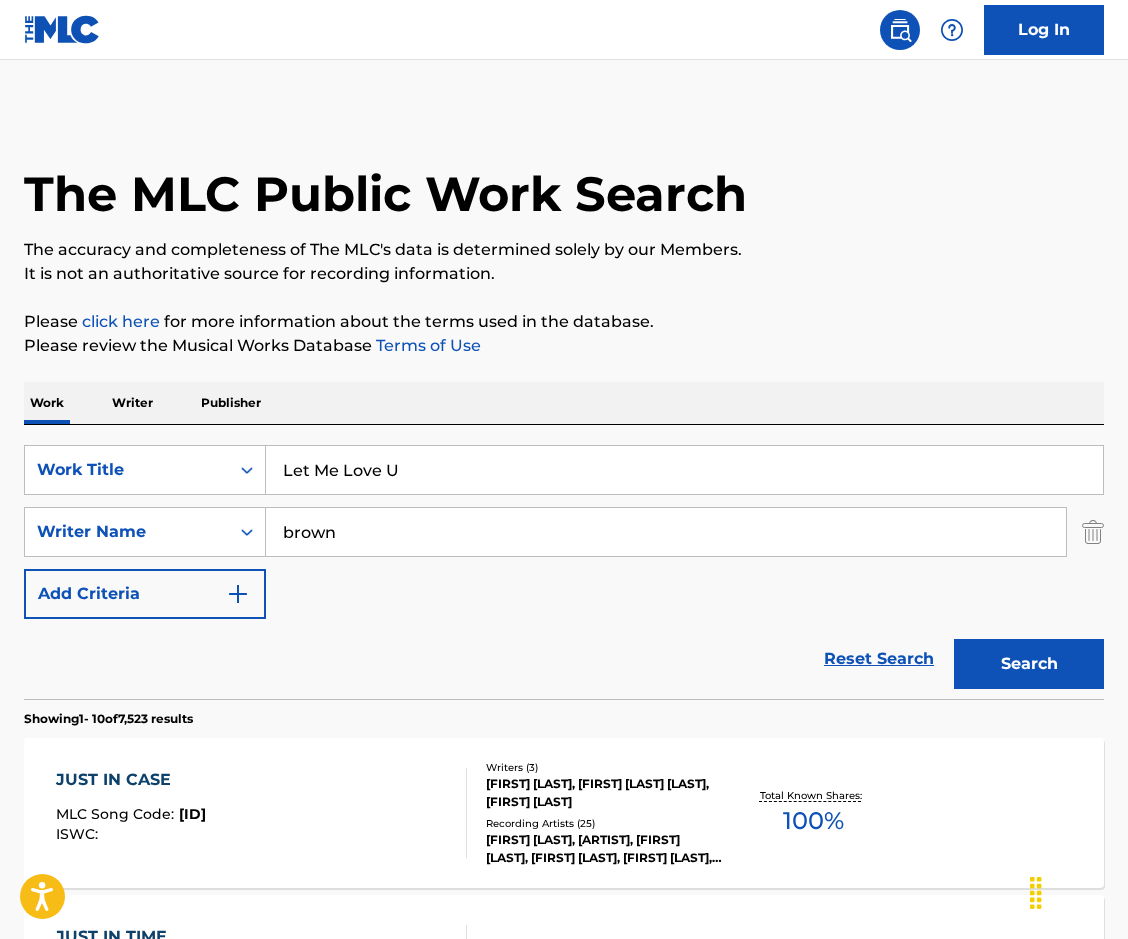 click on "The MLC Public Work Search The accuracy and completeness of The MLC's data is determined solely by our Members. It is not an authoritative source for recording information. Please   click here   for more information about the terms used in the database. Please review the Musical Works Database   Terms of Use Work Writer Publisher SearchWithCriteriaad559430-91c7-4799-ba36-3948eaee2f22 Work Title Let Me Love U SearchWithCriteriaf30d227c-9dff-4ff4-85c7-a3c3bdfd7c95 Writer Name [LAST] Add Criteria Reset Search Search Showing  1  -   10  of  7,523   results   JUST IN CASE MLC Song Code : J[ID] ISWC : Writers ( 3 ) [FIRST] [LAST], [FIRST] [LAST] [ARTIST], [FIRST] [LAST] Recording Artists ( 25 ) [FIRST] [LAST], [ARTIST], [FIRST] [LAST], [FIRST] [LAST], [FIRST] [LAST], [FIRST] [LAST], [FIRST] [LAST] Total Known Shares: 100 % JUST IN TIME MLC Song Code : J[ID] ISWC : Writers ( 1 ) [LAST] Recording Artists ( 0 ) Total Known Shares: 100 % JUST CLAP MLC Song Code : J[ID] ISWC : Writers ( 4 ) Recording Artists ( 1 ) 50 %" at bounding box center [564, 1257] 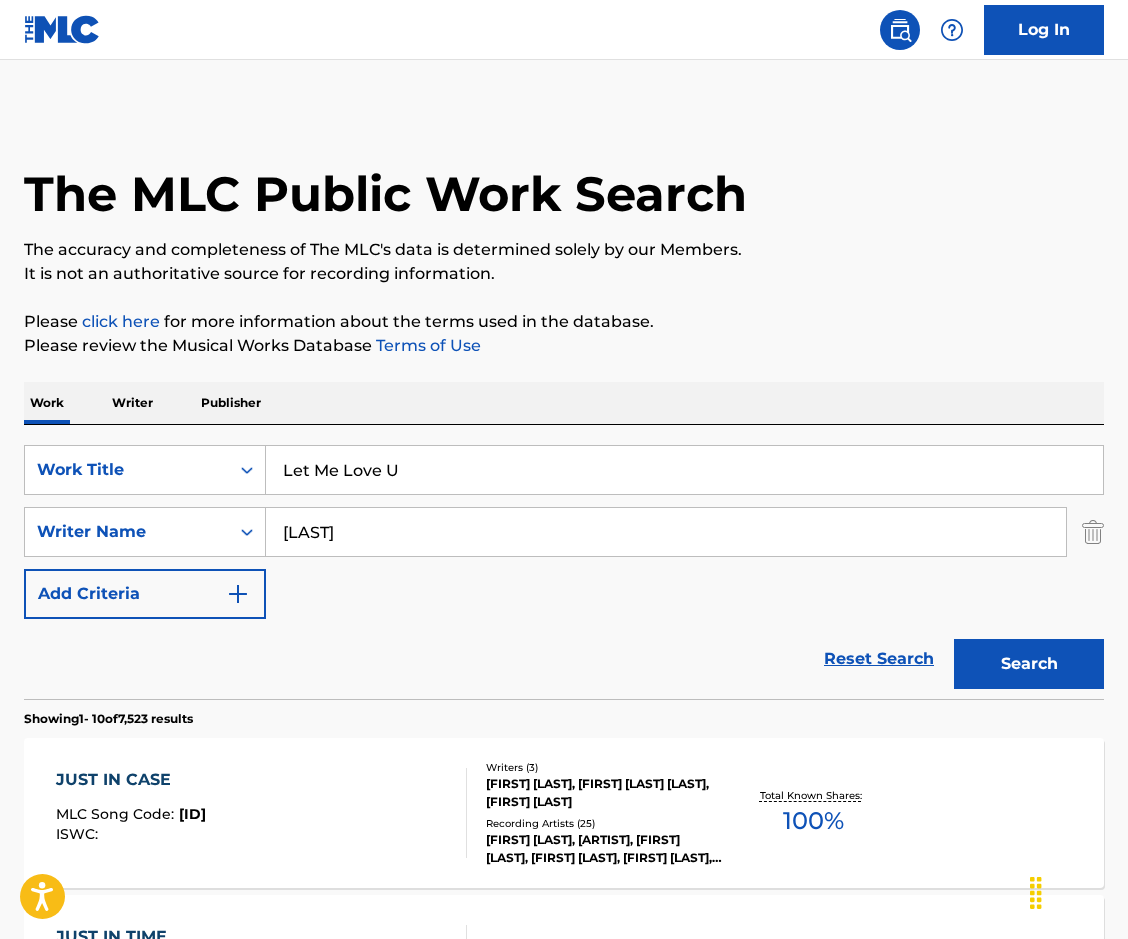 click on "Search" at bounding box center (1029, 664) 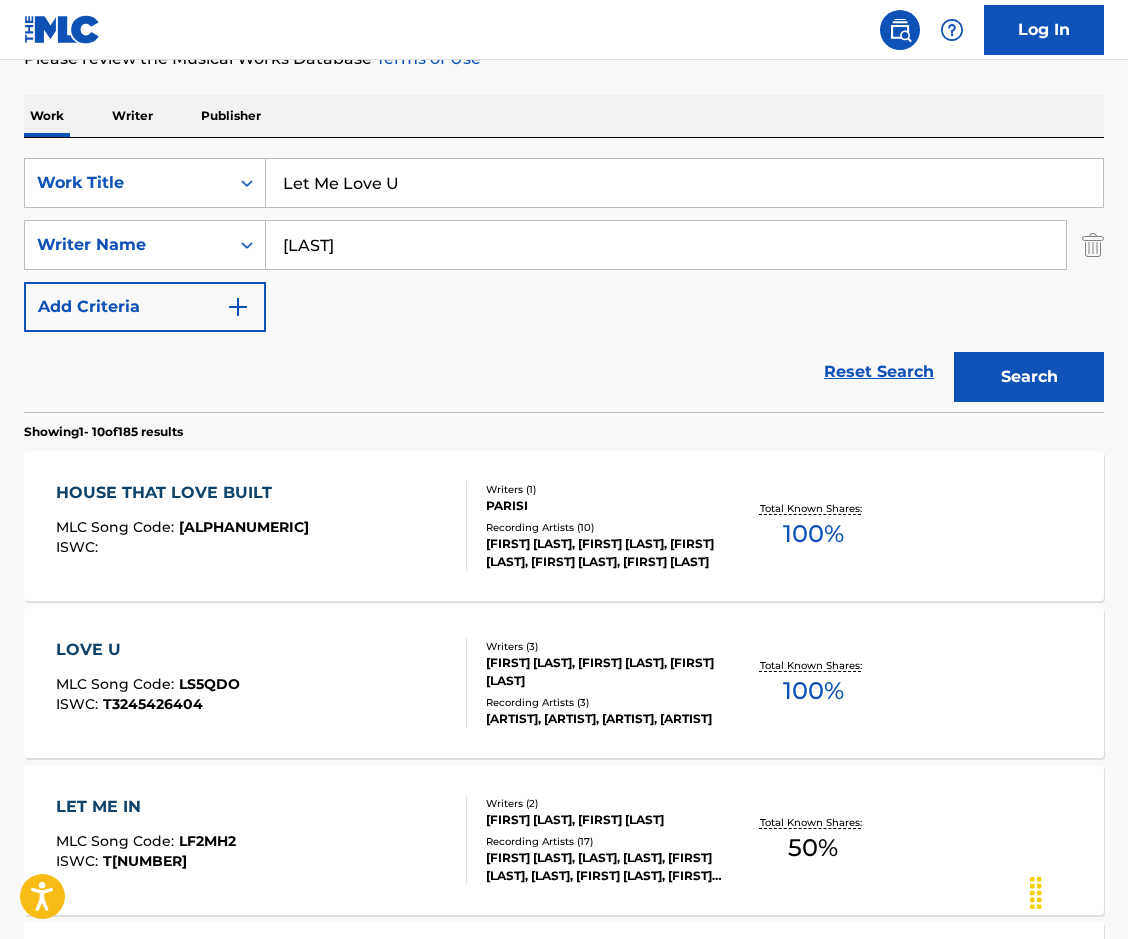 scroll, scrollTop: 300, scrollLeft: 0, axis: vertical 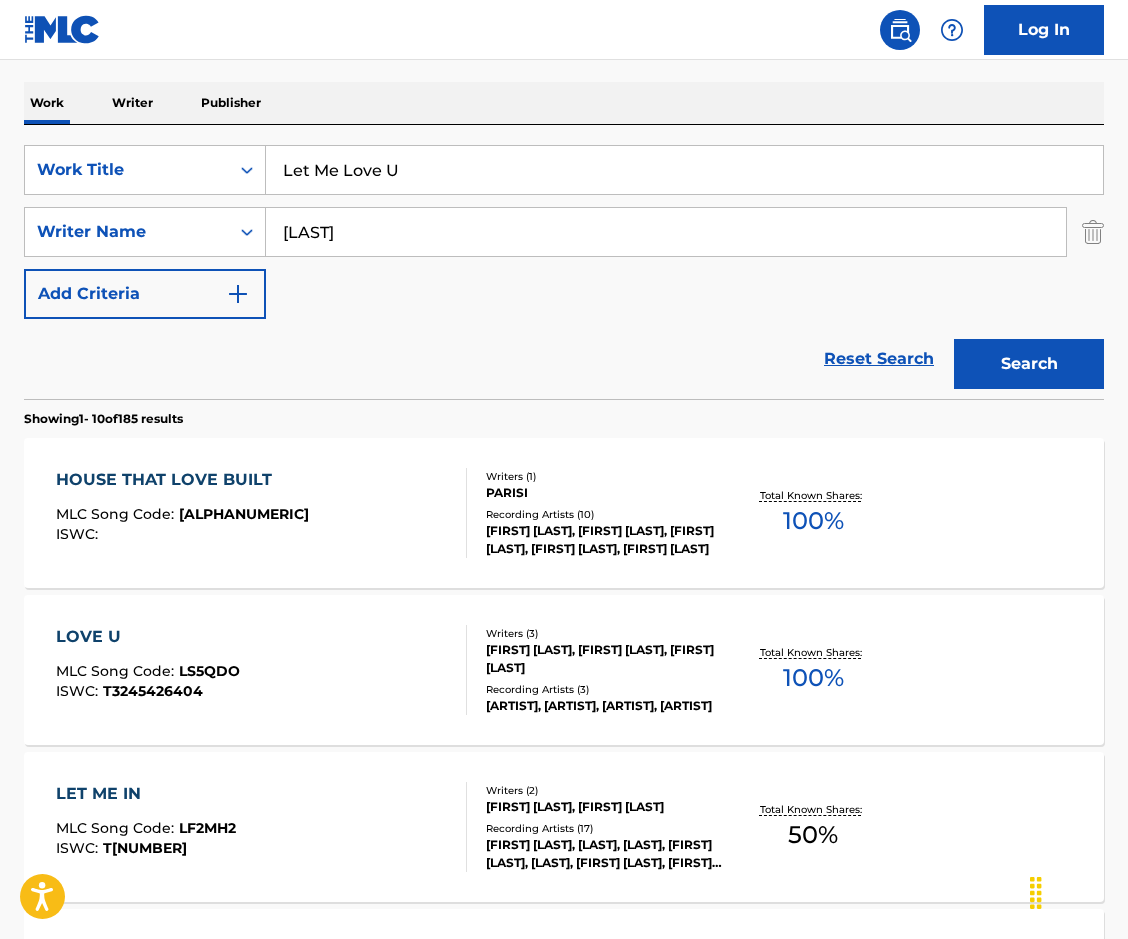 drag, startPoint x: 397, startPoint y: 226, endPoint x: 205, endPoint y: 200, distance: 193.75243 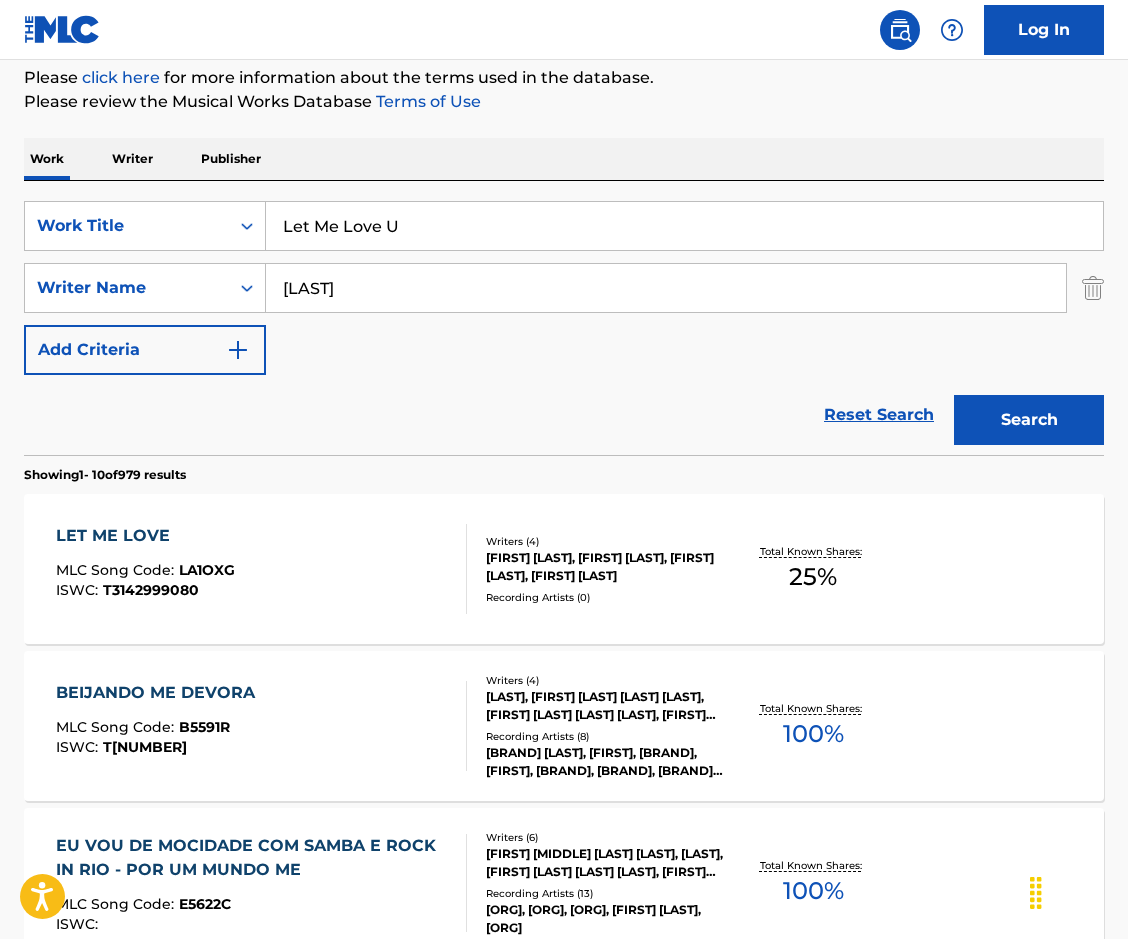 scroll, scrollTop: 300, scrollLeft: 0, axis: vertical 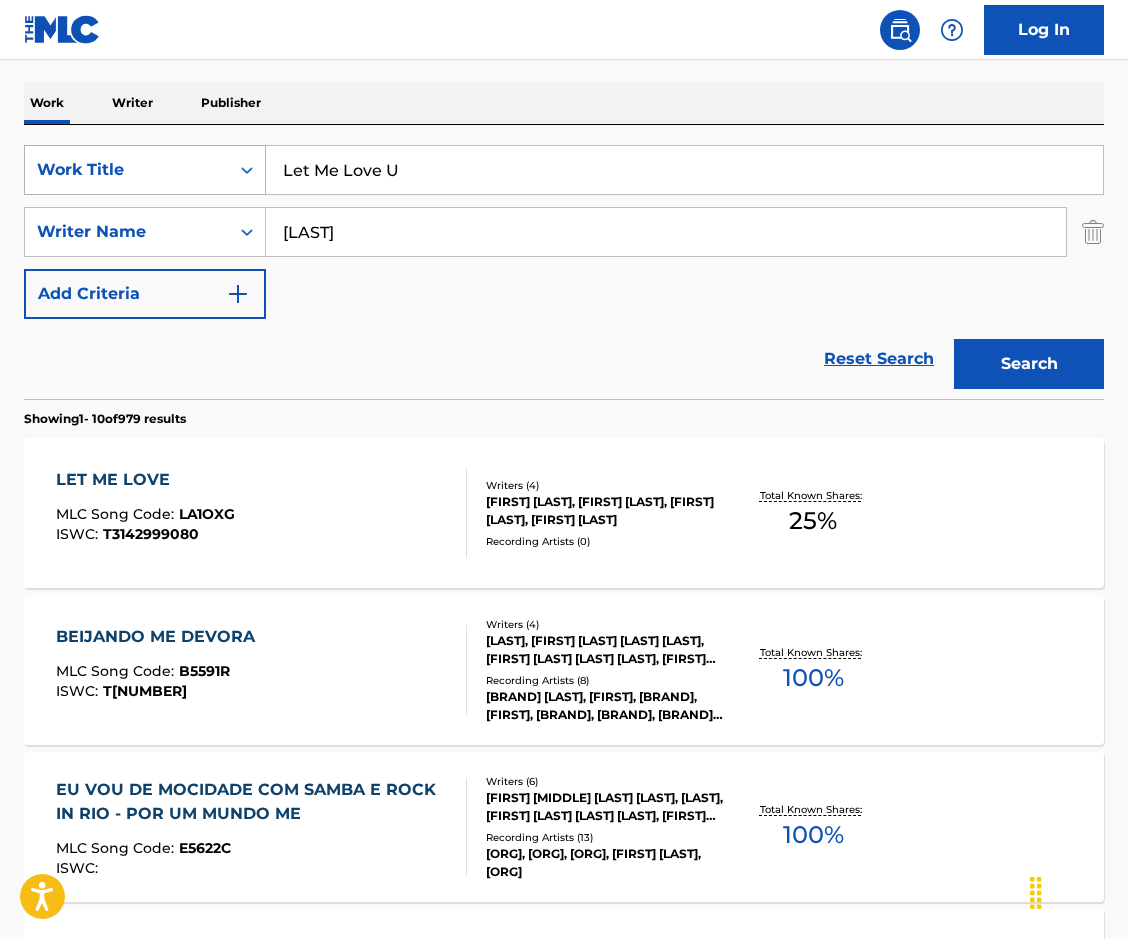 drag, startPoint x: 489, startPoint y: 217, endPoint x: 121, endPoint y: 172, distance: 370.74115 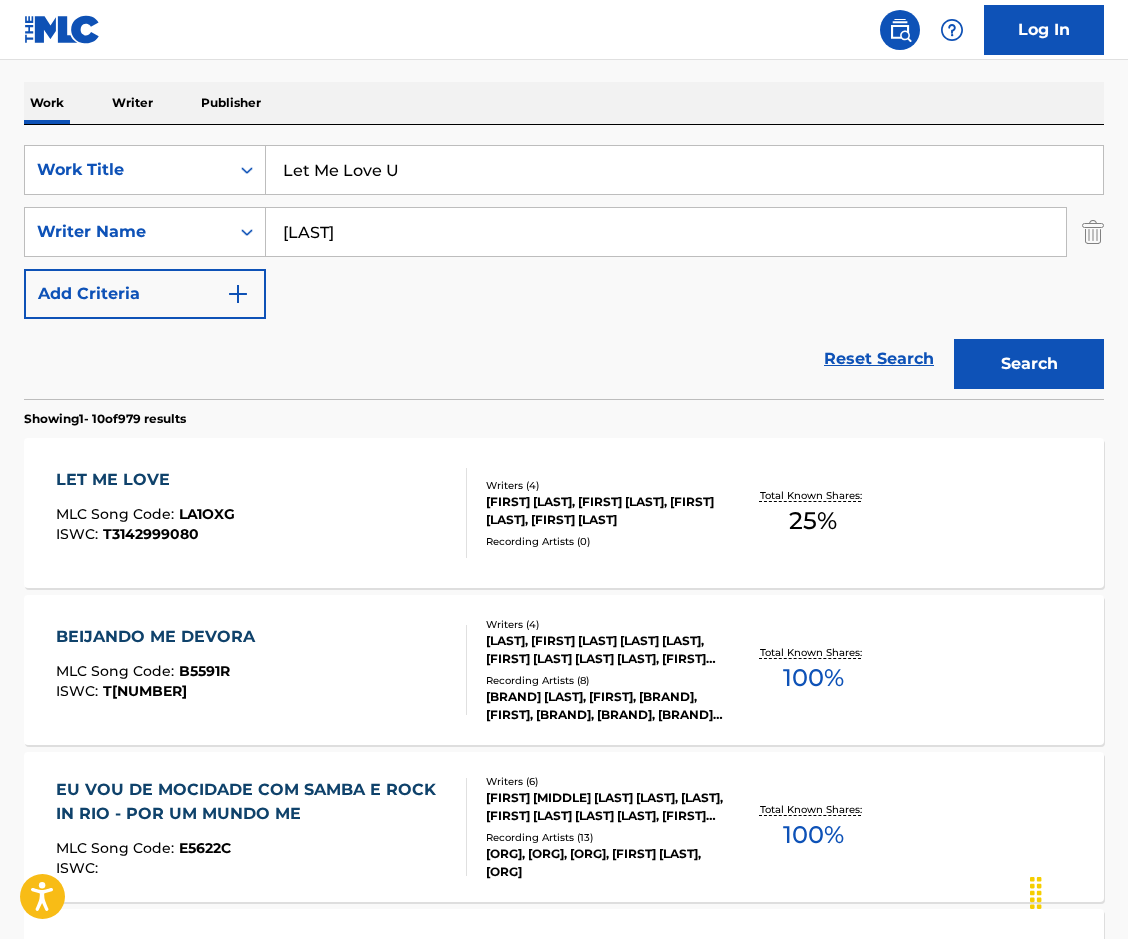 paste on "[FIRST]" 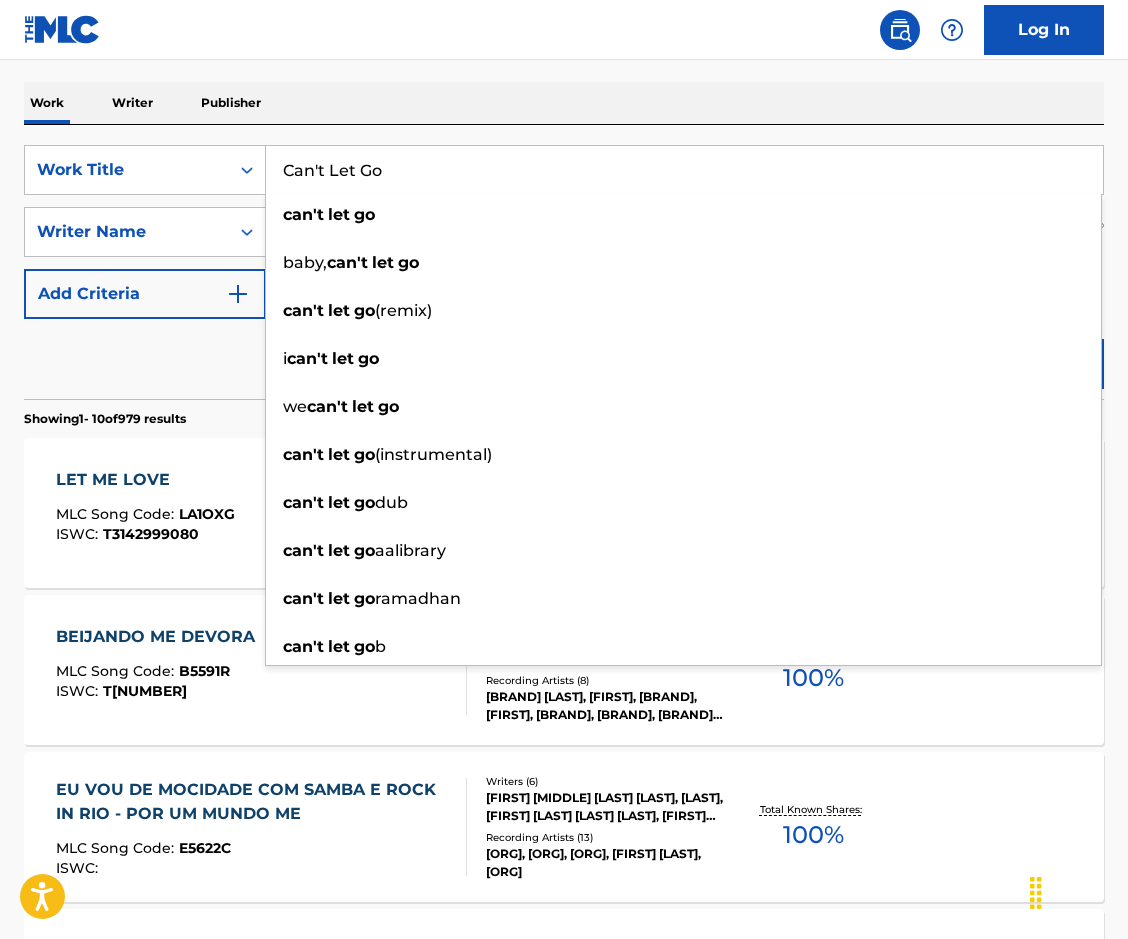 drag, startPoint x: 786, startPoint y: 62, endPoint x: 822, endPoint y: 77, distance: 39 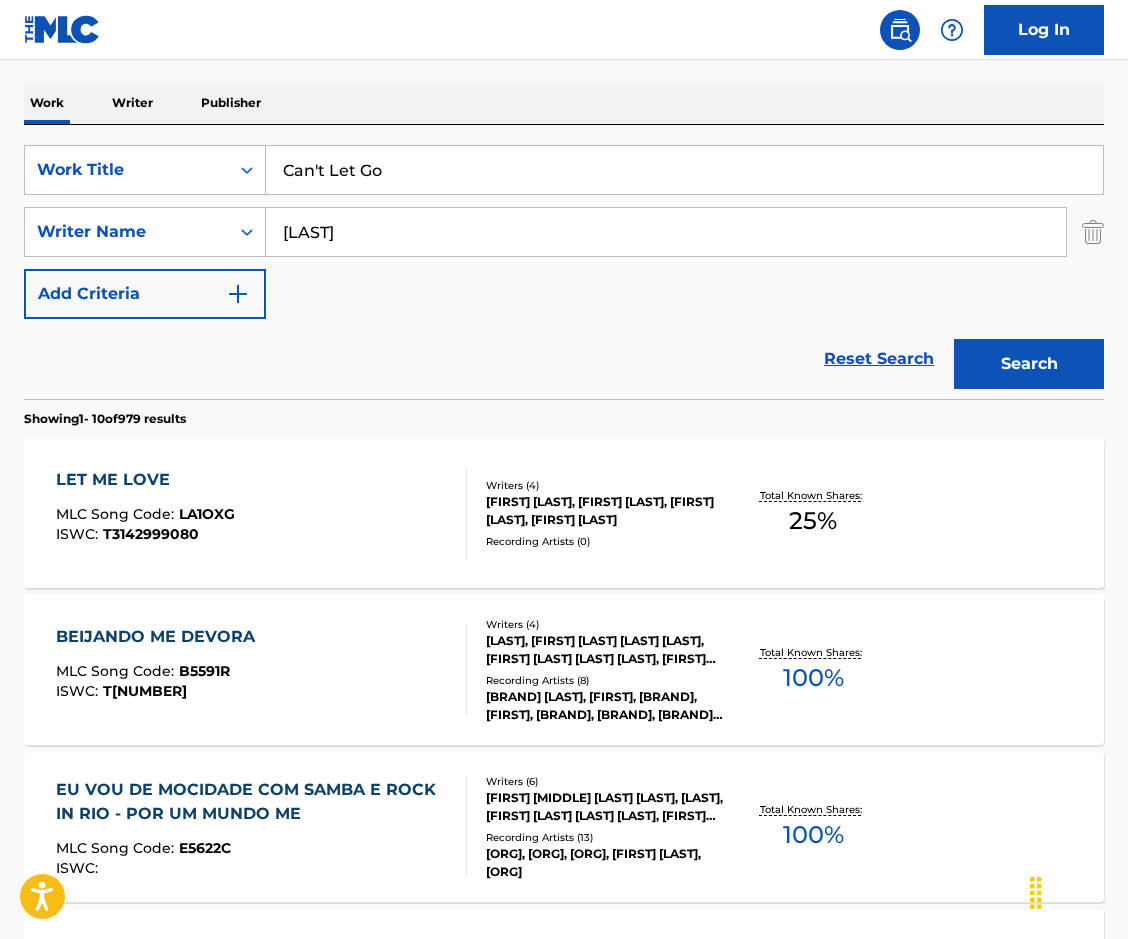 click on "Search" at bounding box center (1029, 364) 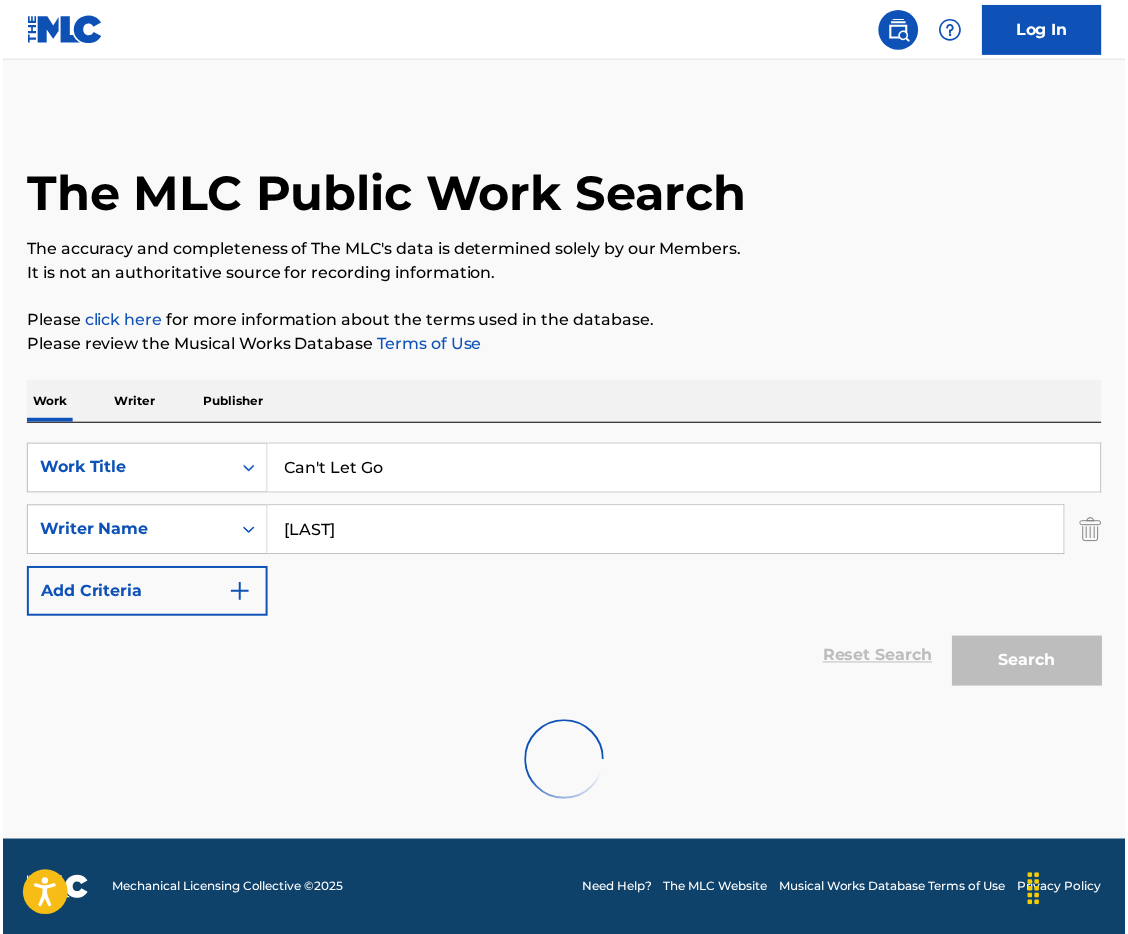 scroll, scrollTop: 0, scrollLeft: 0, axis: both 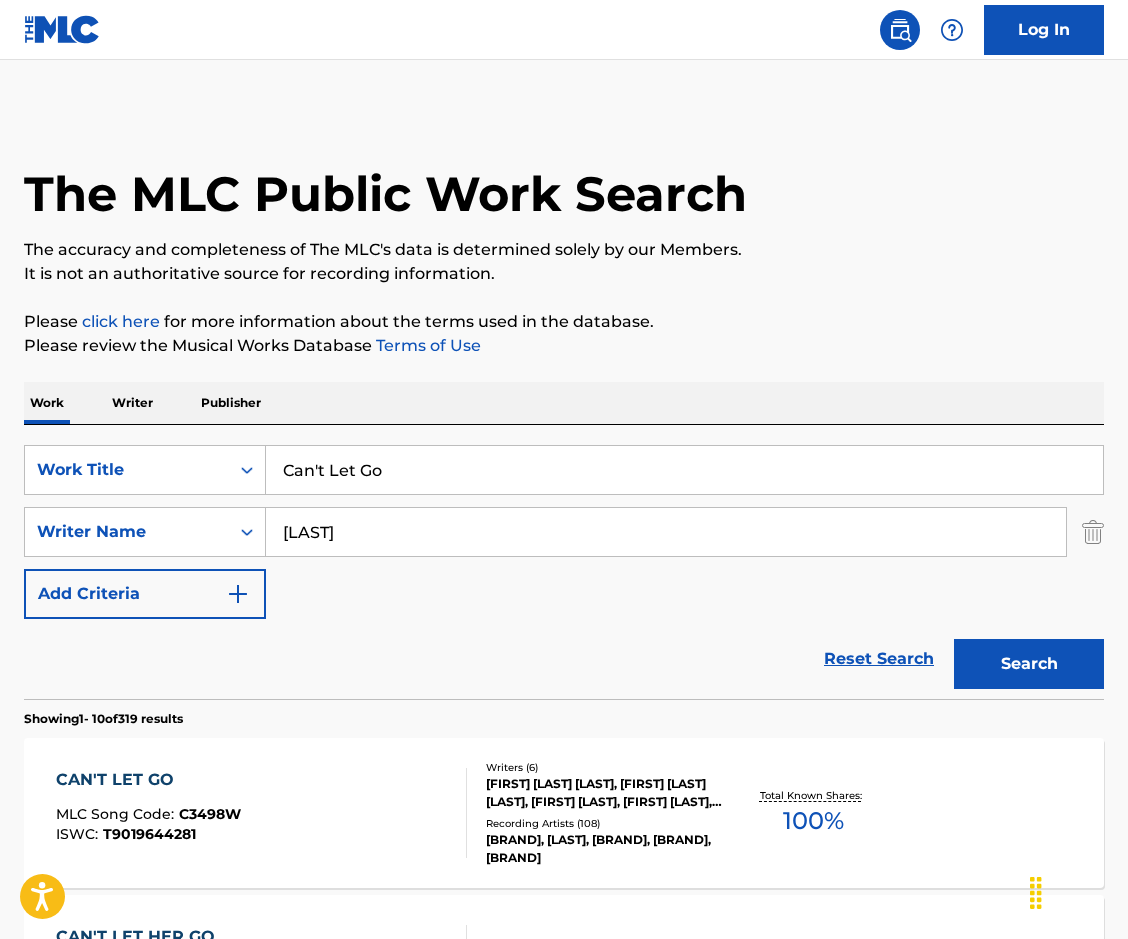 drag, startPoint x: 451, startPoint y: 459, endPoint x: 144, endPoint y: 242, distance: 375.94946 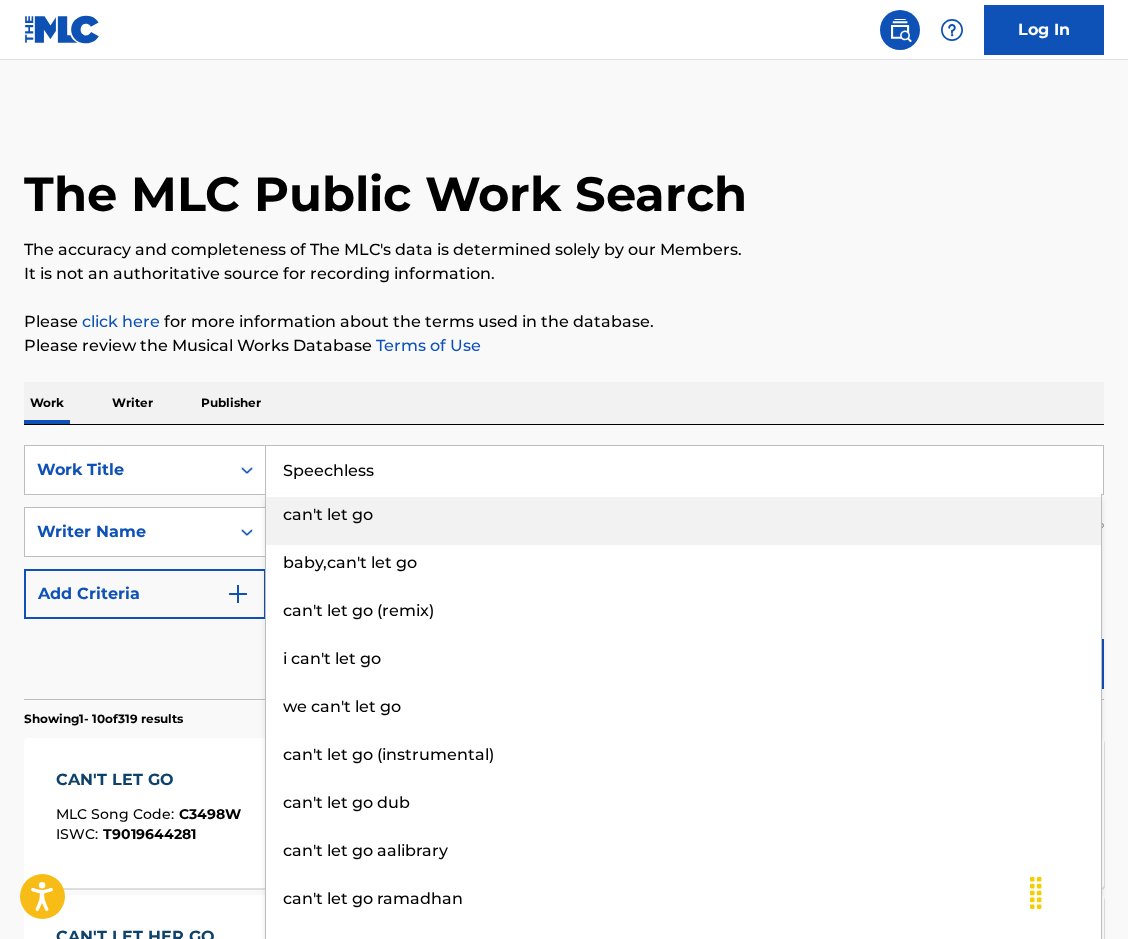 type on "Speechless" 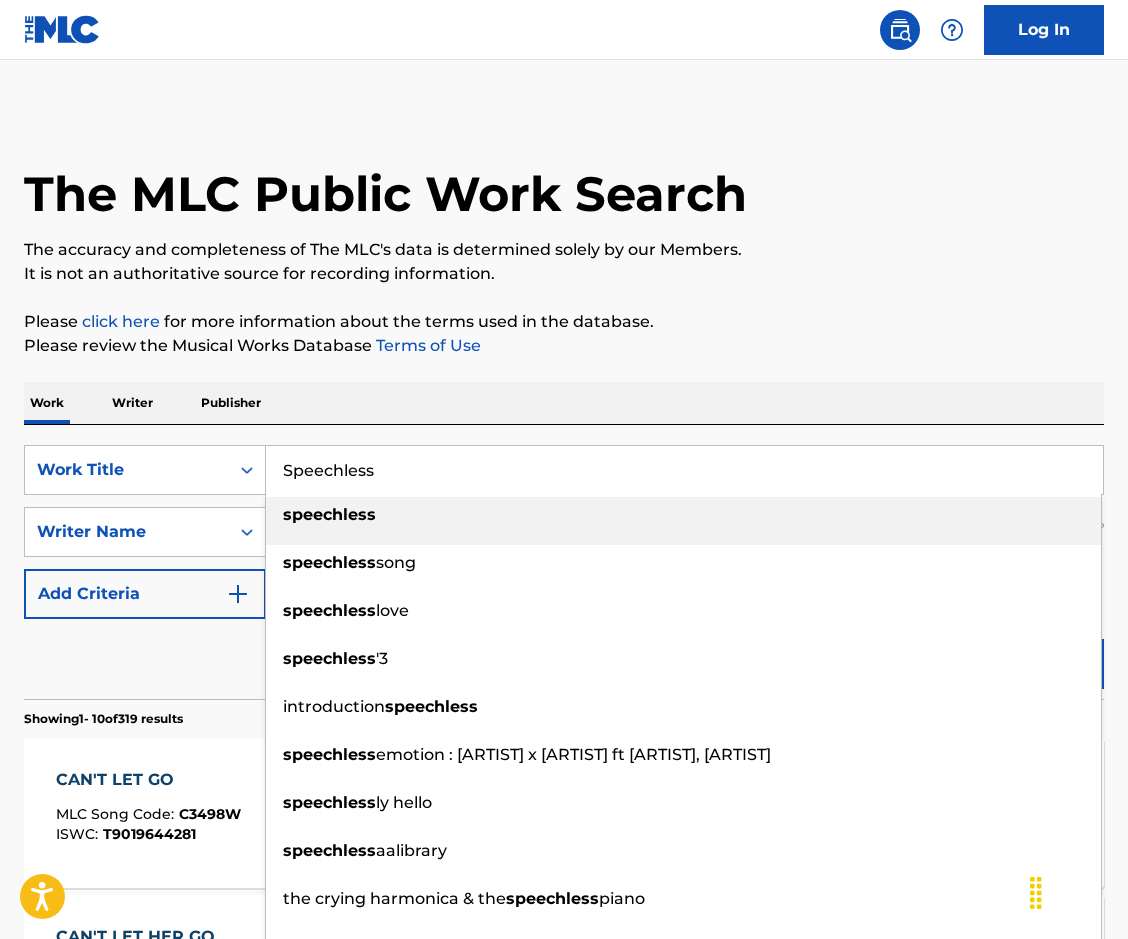 click on "Work Writer Publisher" at bounding box center (564, 403) 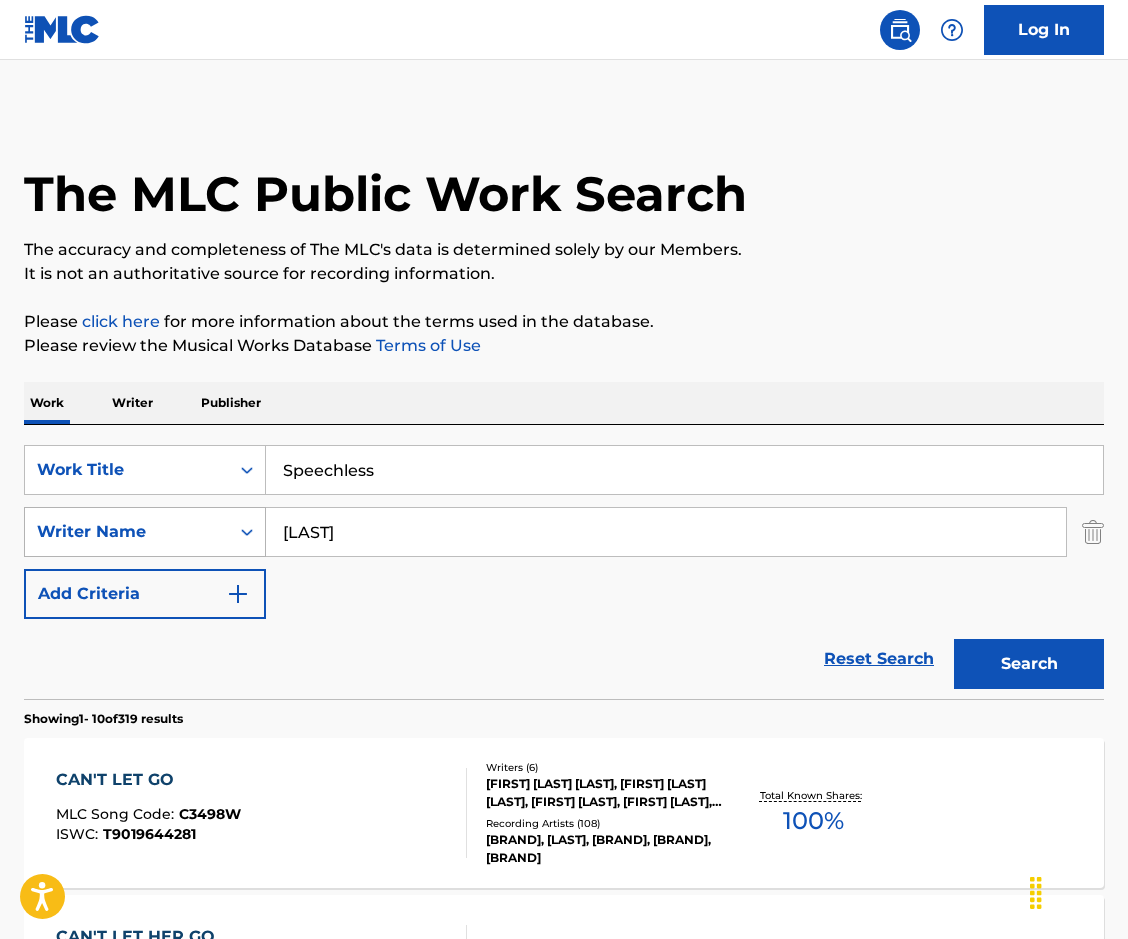 drag, startPoint x: 351, startPoint y: 544, endPoint x: 206, endPoint y: 525, distance: 146.23953 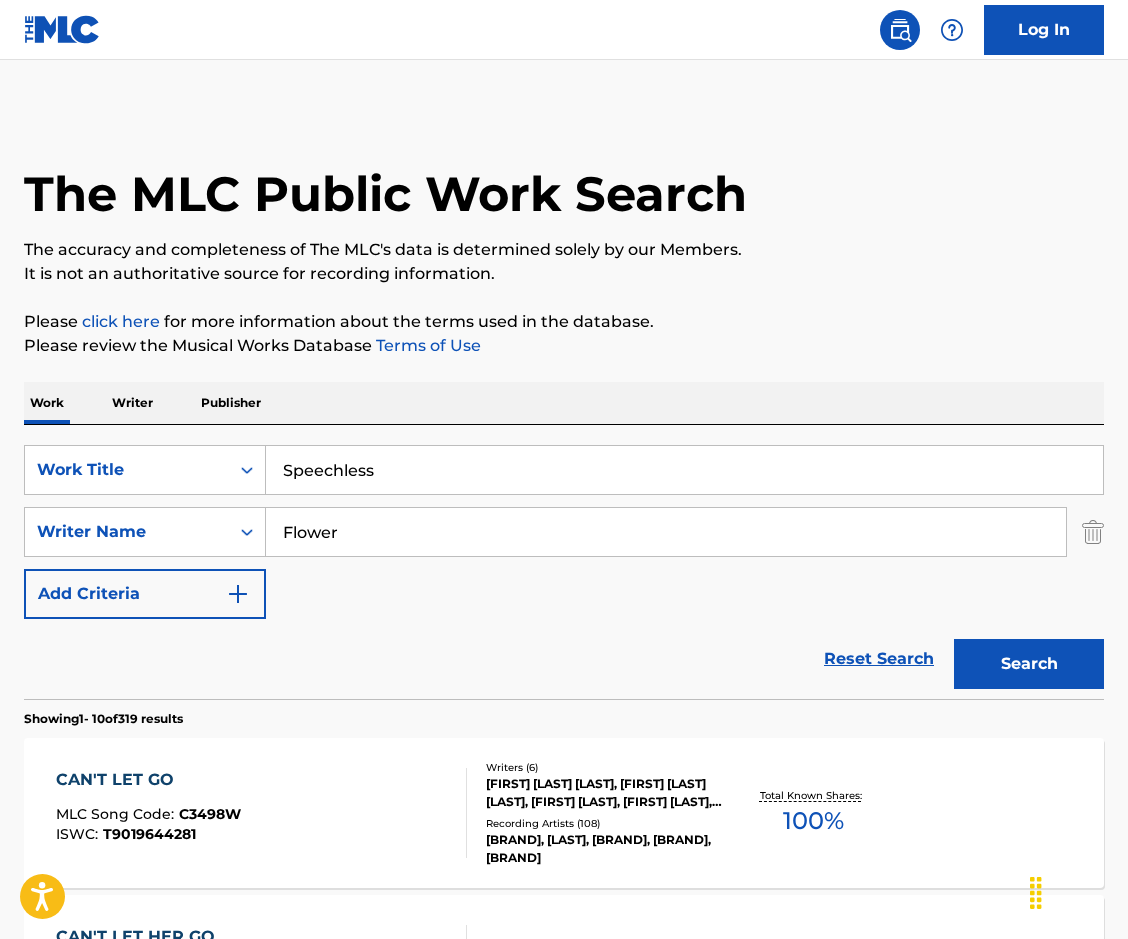 click on "Search" at bounding box center [1029, 664] 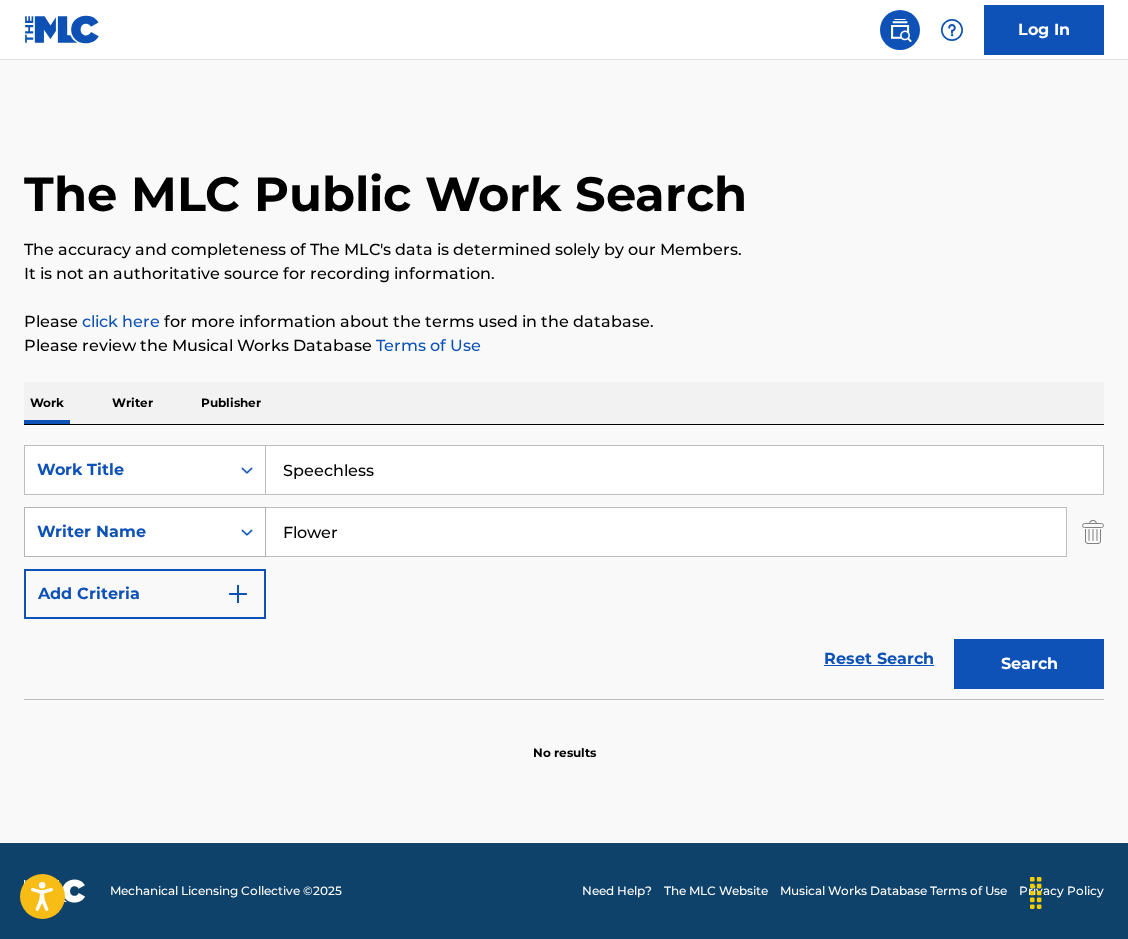 drag, startPoint x: 443, startPoint y: 551, endPoint x: 109, endPoint y: 523, distance: 335.1716 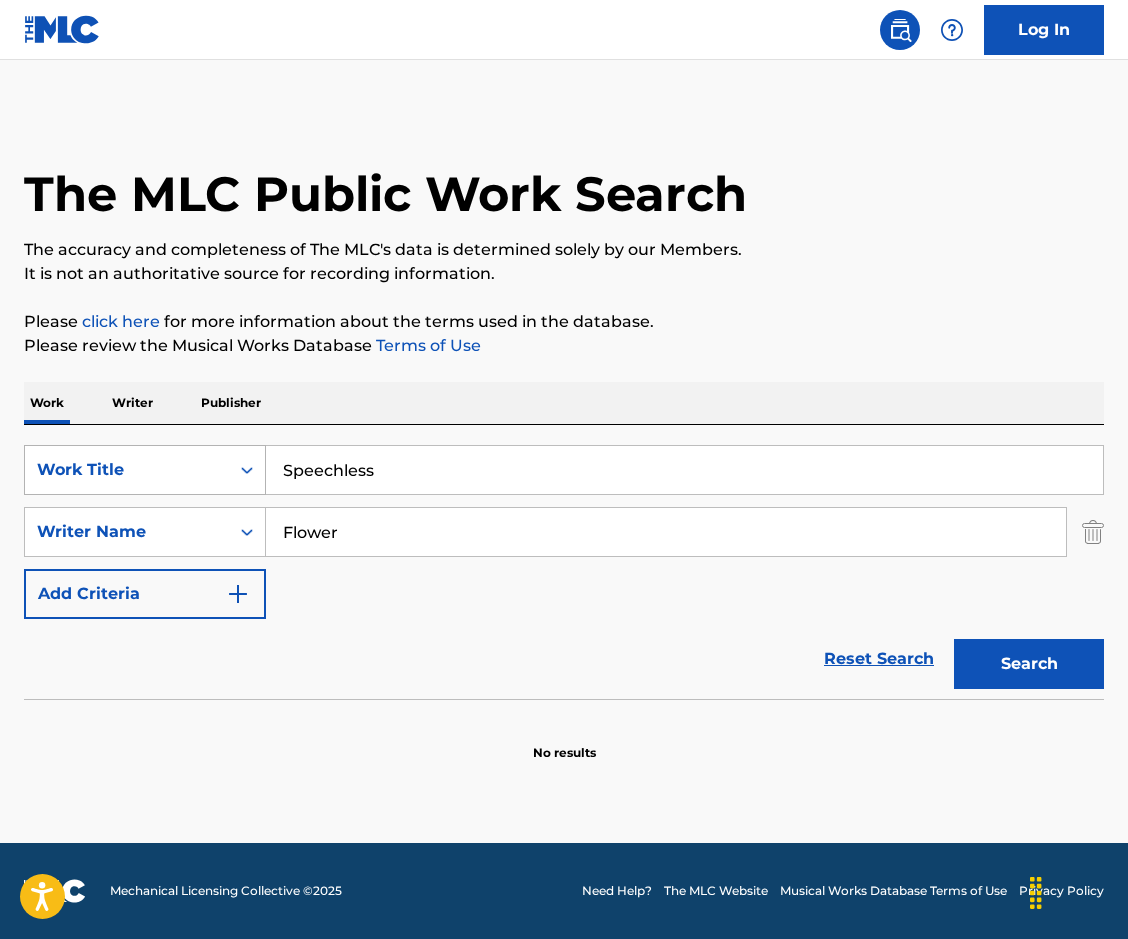 paste on "[LAST]-" 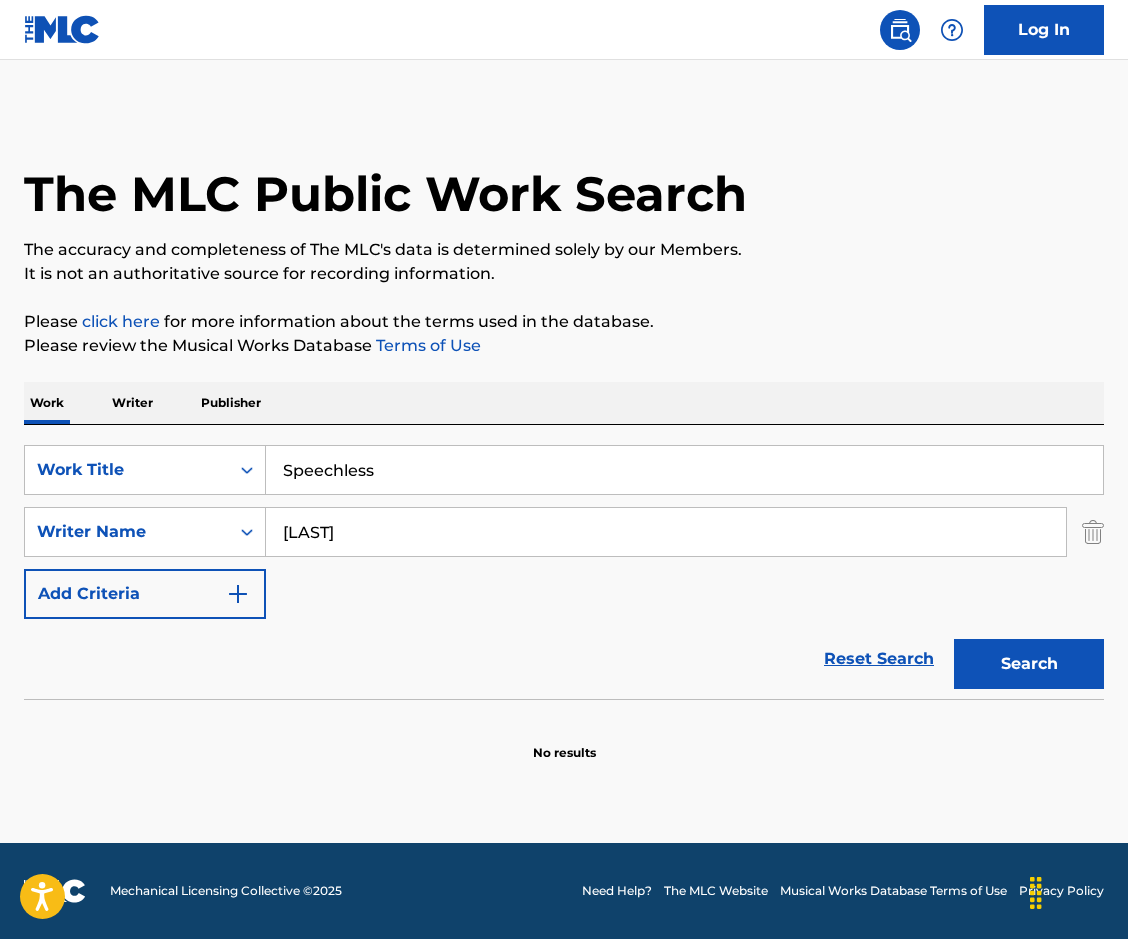 type on "[LAST]" 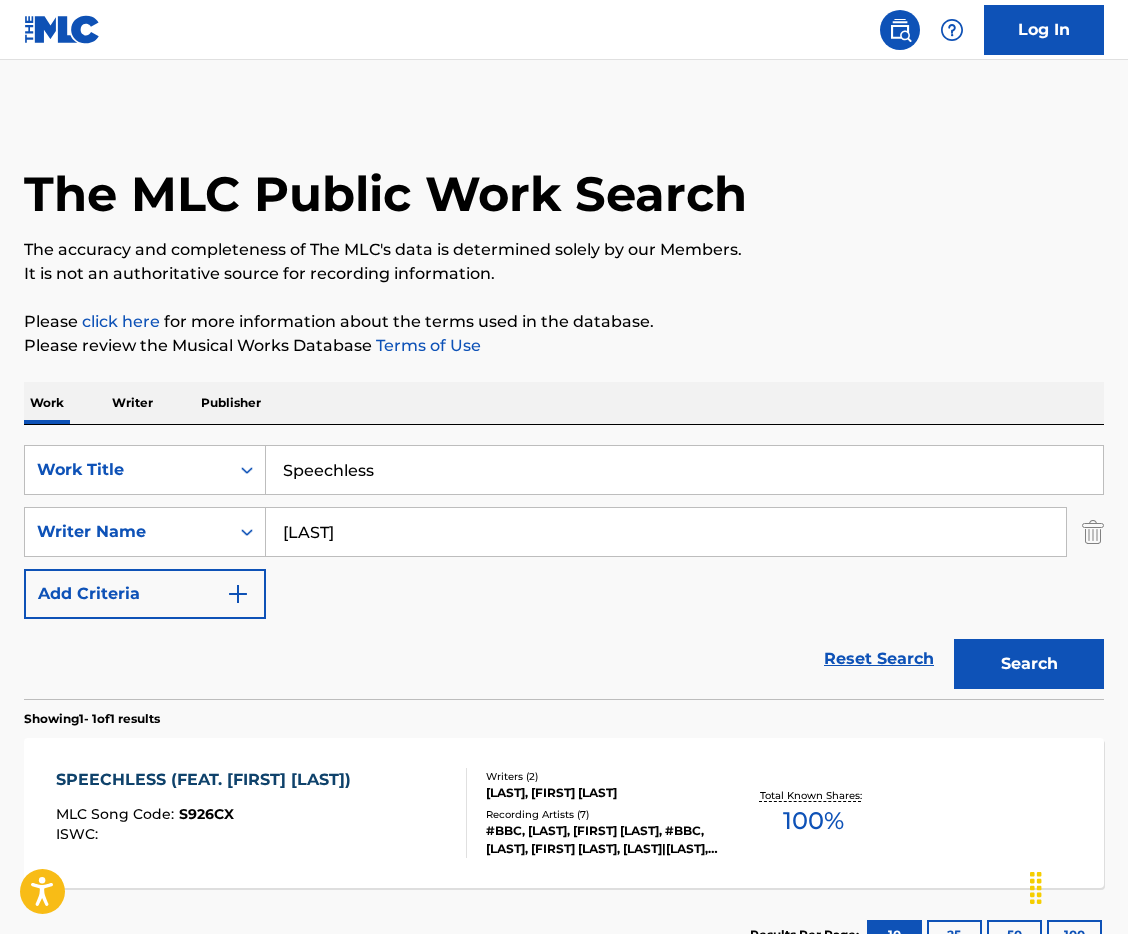 drag, startPoint x: 441, startPoint y: 455, endPoint x: 196, endPoint y: 295, distance: 292.6175 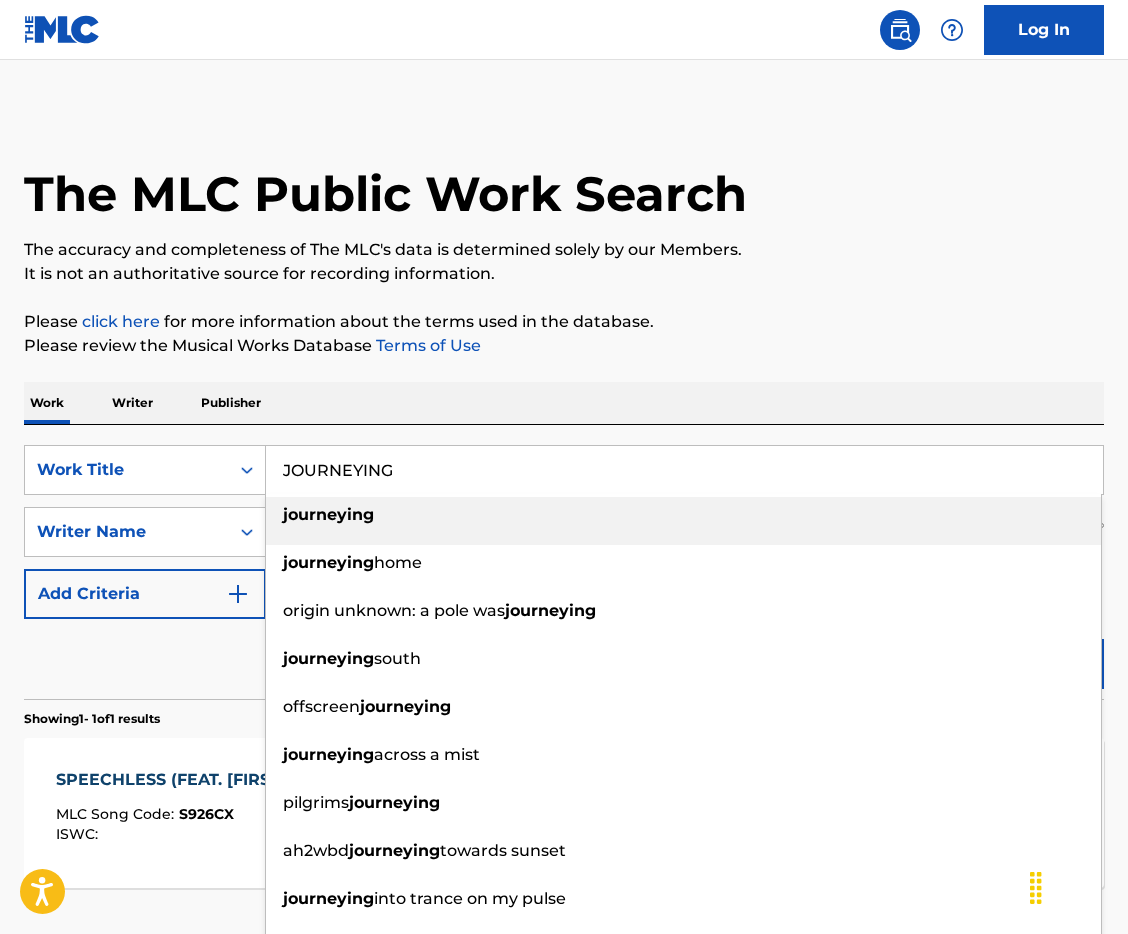 type on "JOURNEYING" 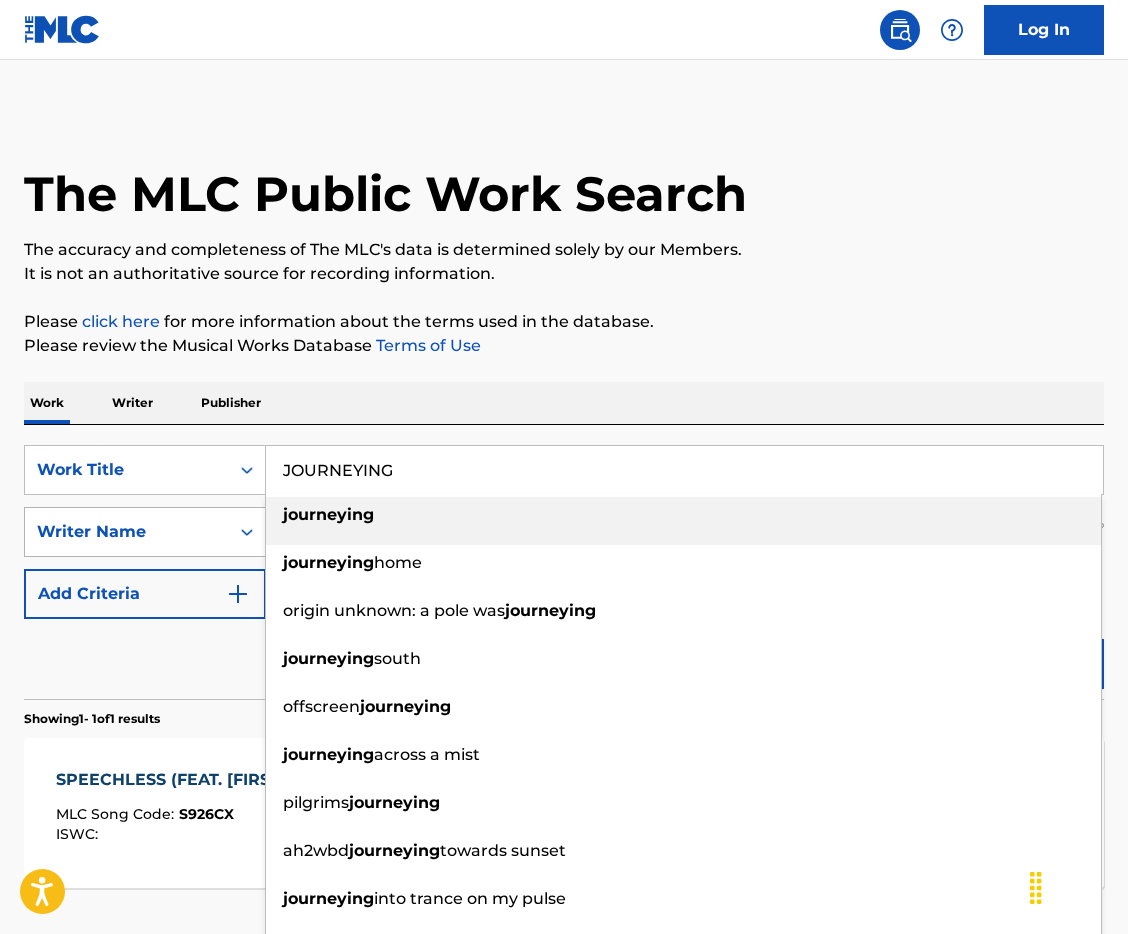 click on "Writer Name" at bounding box center (127, 532) 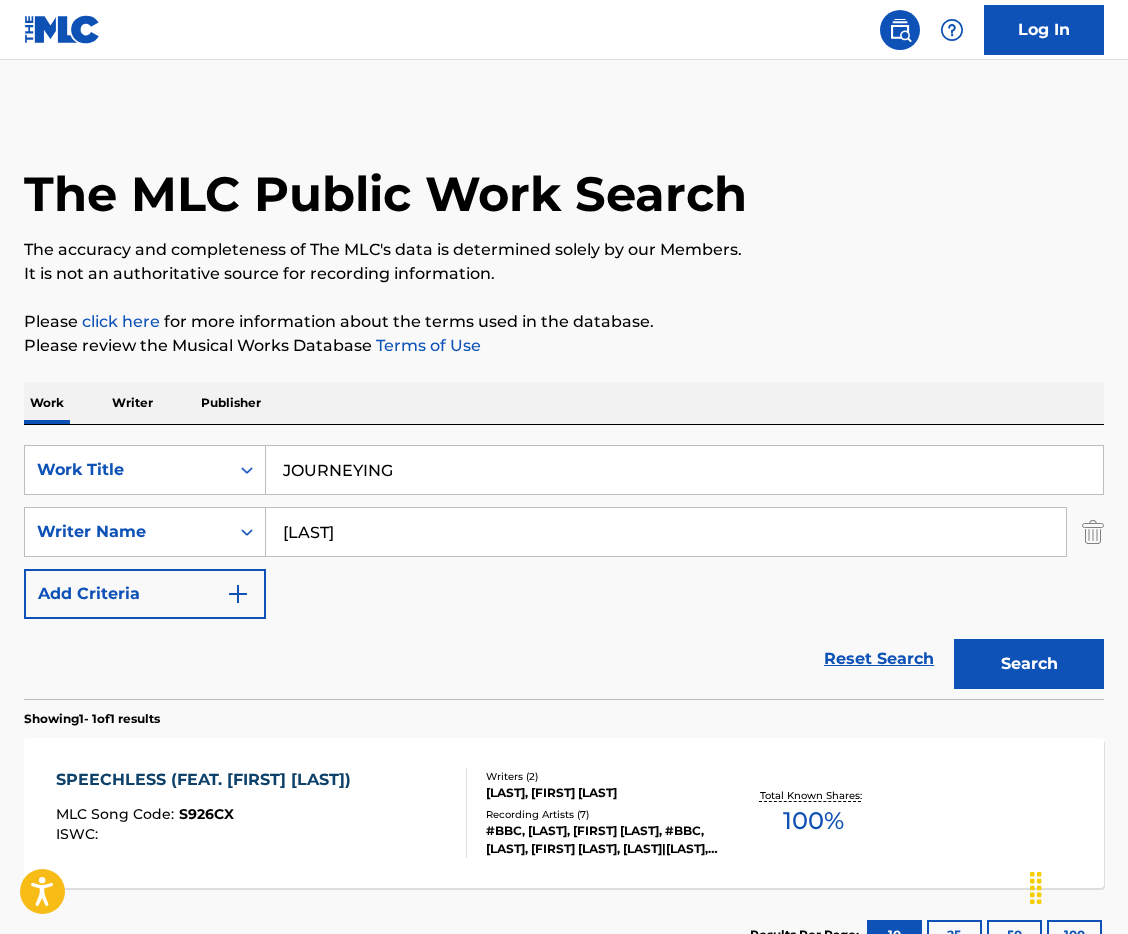 drag, startPoint x: 353, startPoint y: 532, endPoint x: 267, endPoint y: 268, distance: 277.65445 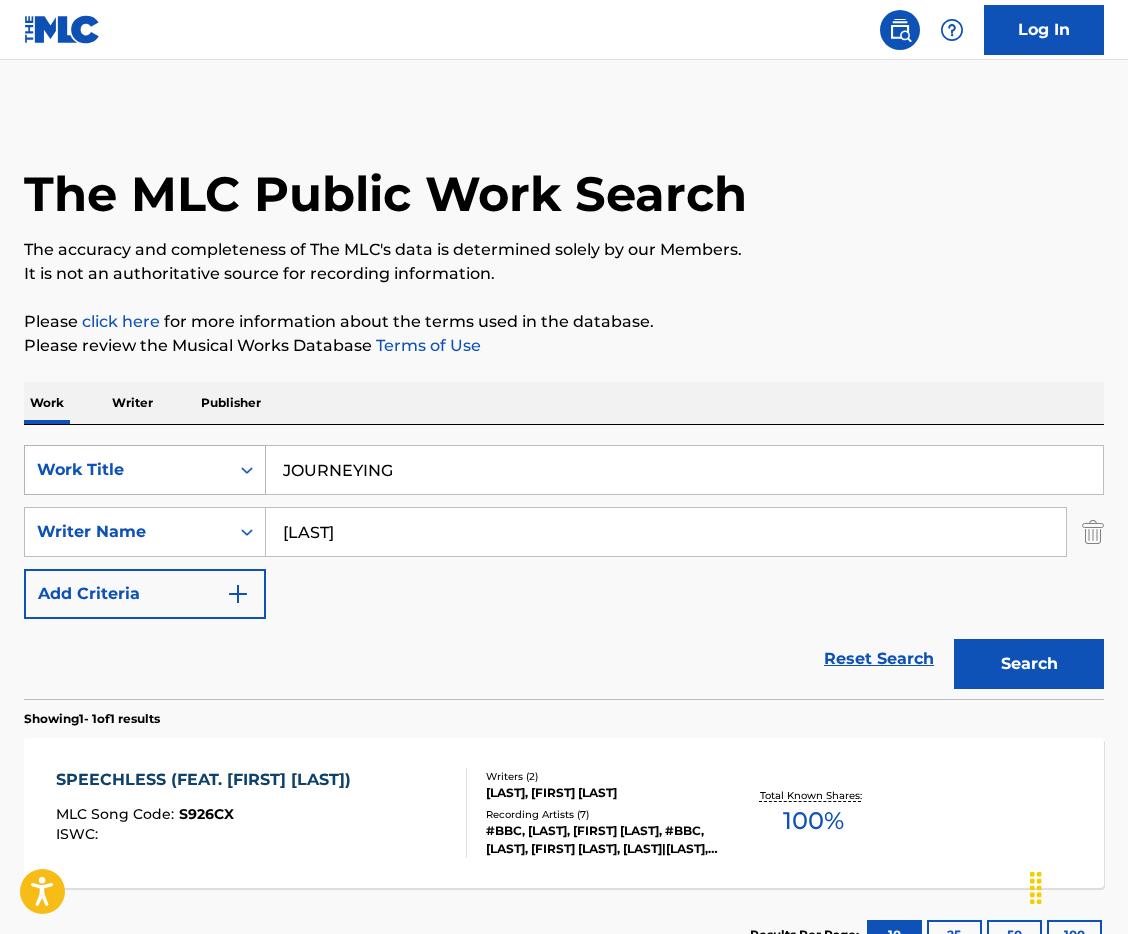 drag, startPoint x: 278, startPoint y: 464, endPoint x: 224, endPoint y: 467, distance: 54.08327 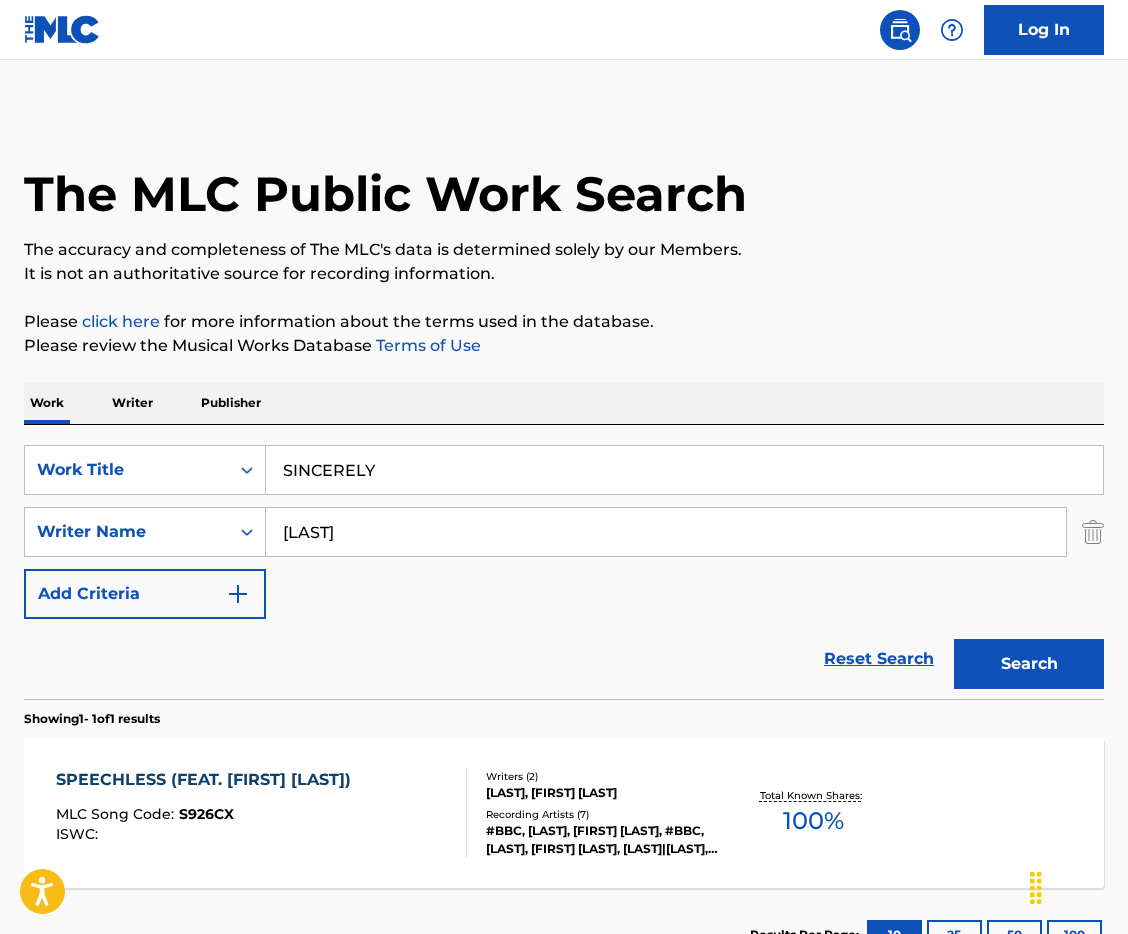 click on "The MLC Public Work Search The accuracy and completeness of The MLC's data is determined solely by our Members. It is not an authoritative source for recording information. Please   click here   for more information about the terms used in the database. Please review the Musical Works Database   Terms of Use Work Writer Publisher SearchWithCriteriaad559430-91c7-4799-ba36-3948eaee2f22 Work Title SINCERELY SearchWithCriteriaf30d227c-9dff-4ff4-85c7-a3c3bdfd7c95 Writer Name [LAST] Add Criteria Reset Search Search Showing  1  -   1  of  1   results   SPEECHLESS (FEAT. [LAST]) MLC Song Code : S926CX ISWC : Writers ( 2 ) [LAST] [LAST], [FIRST] [LAST] Recording Artists ( 7 ) #BBC,[FIRST], [LAST], #BBC,[FIRST], [LAST], [FIRST]|#BBC, #BBC & [FIRST], #BBC Total Known Shares: 100 % Results Per Page: 10 25 50 100" at bounding box center [564, 546] 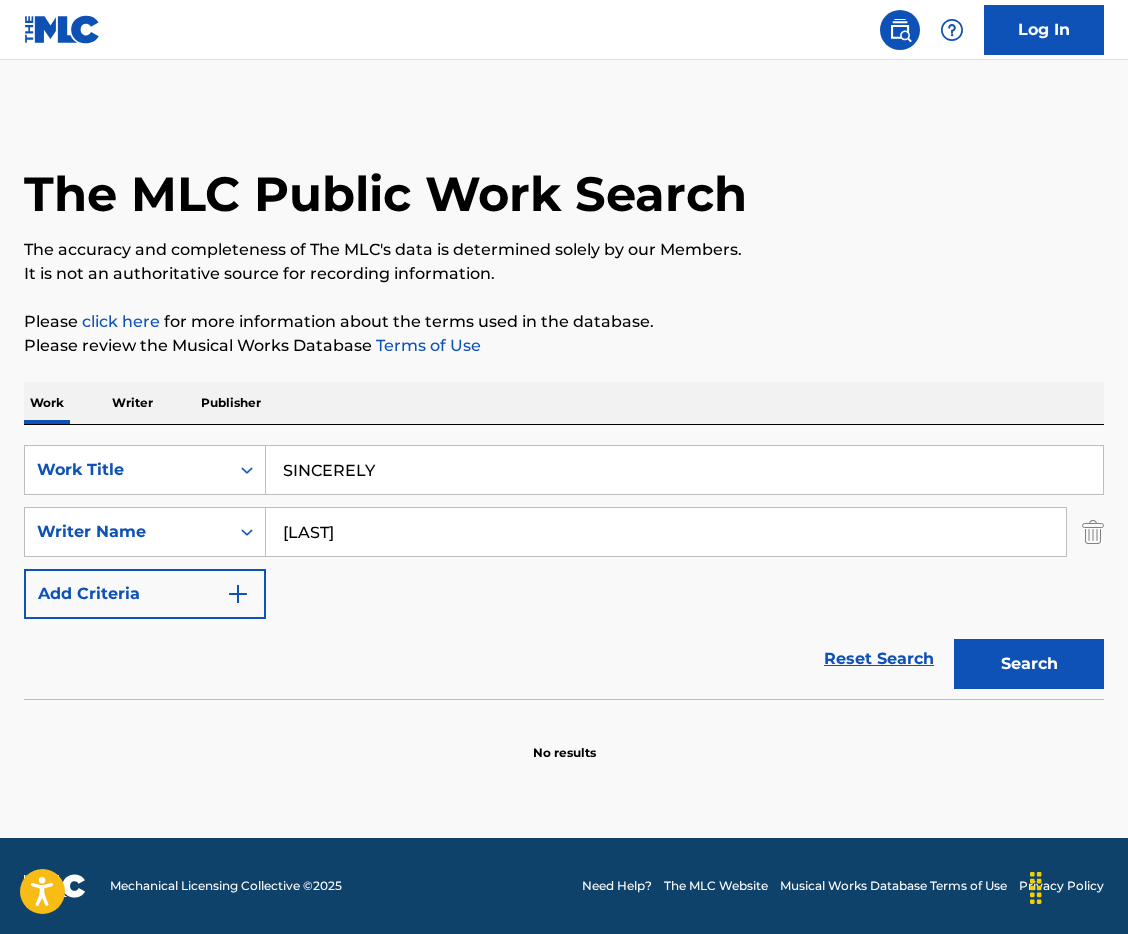 drag, startPoint x: 653, startPoint y: 110, endPoint x: 641, endPoint y: 99, distance: 16.27882 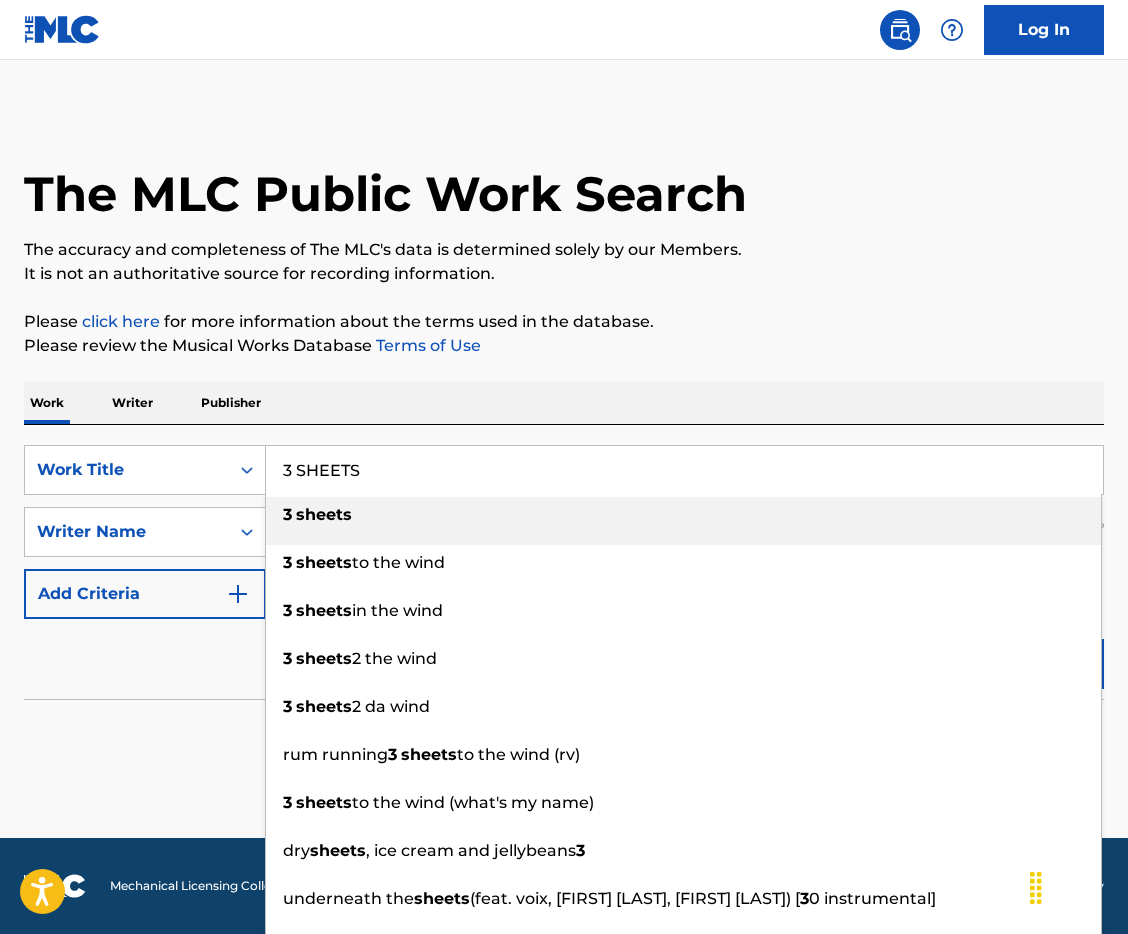 type on "3 SHEETS" 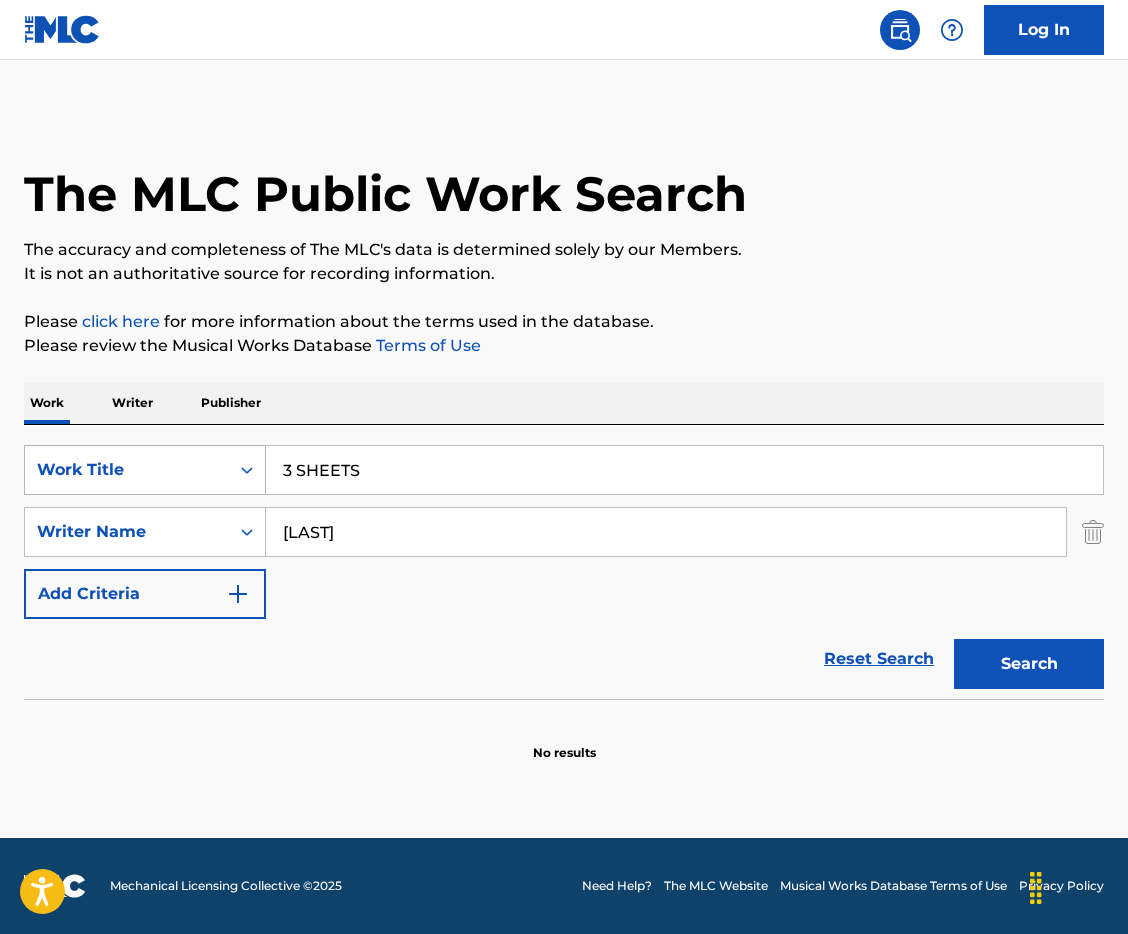 drag, startPoint x: 410, startPoint y: 545, endPoint x: 35, endPoint y: 483, distance: 380.0908 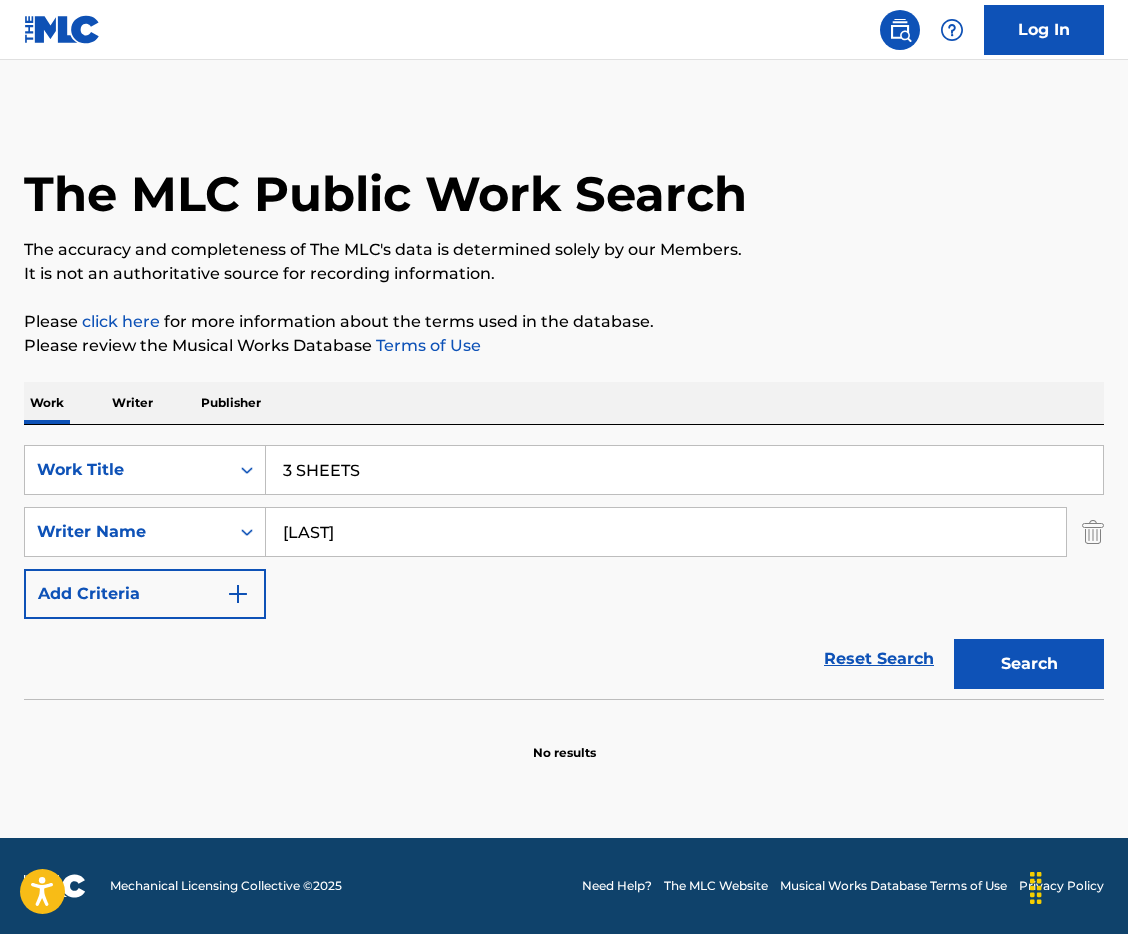 type on "[LAST]" 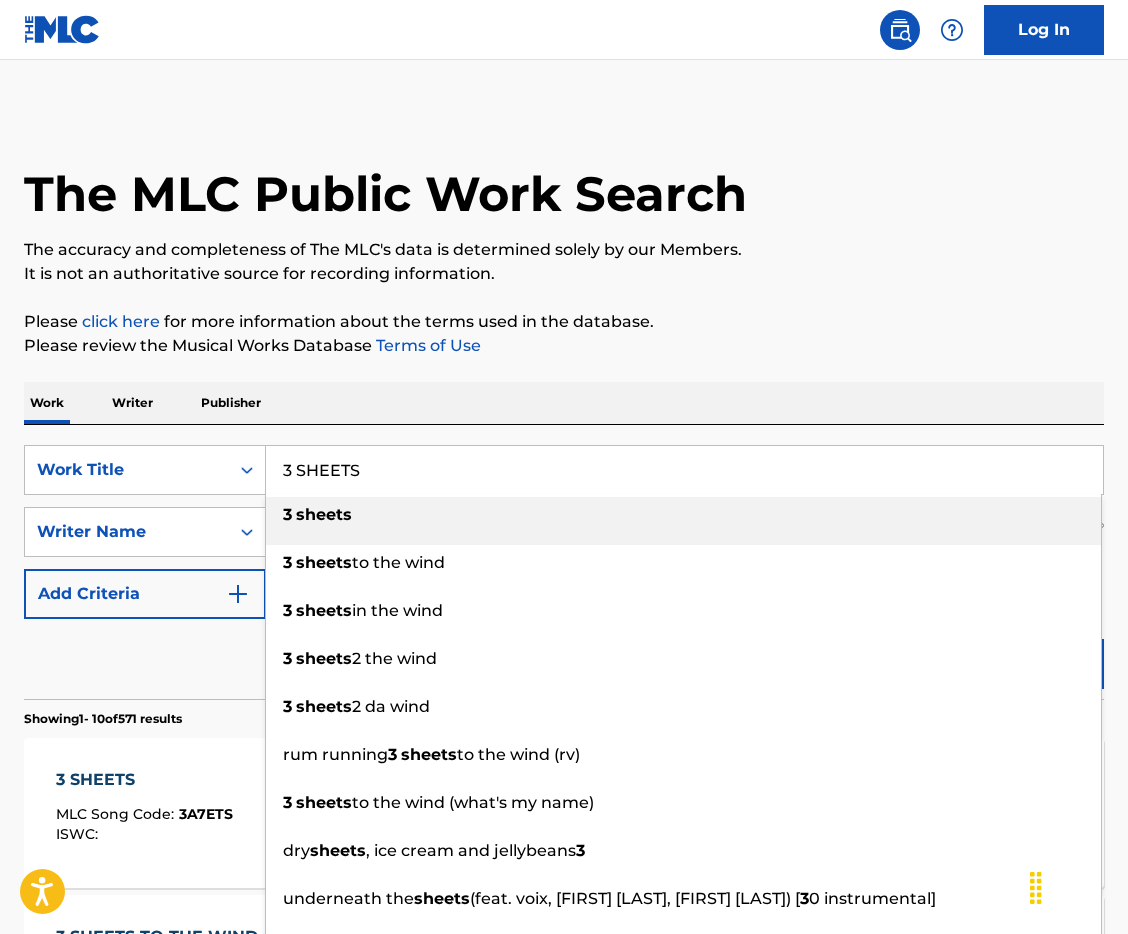 drag, startPoint x: 405, startPoint y: 462, endPoint x: 172, endPoint y: 393, distance: 243.00206 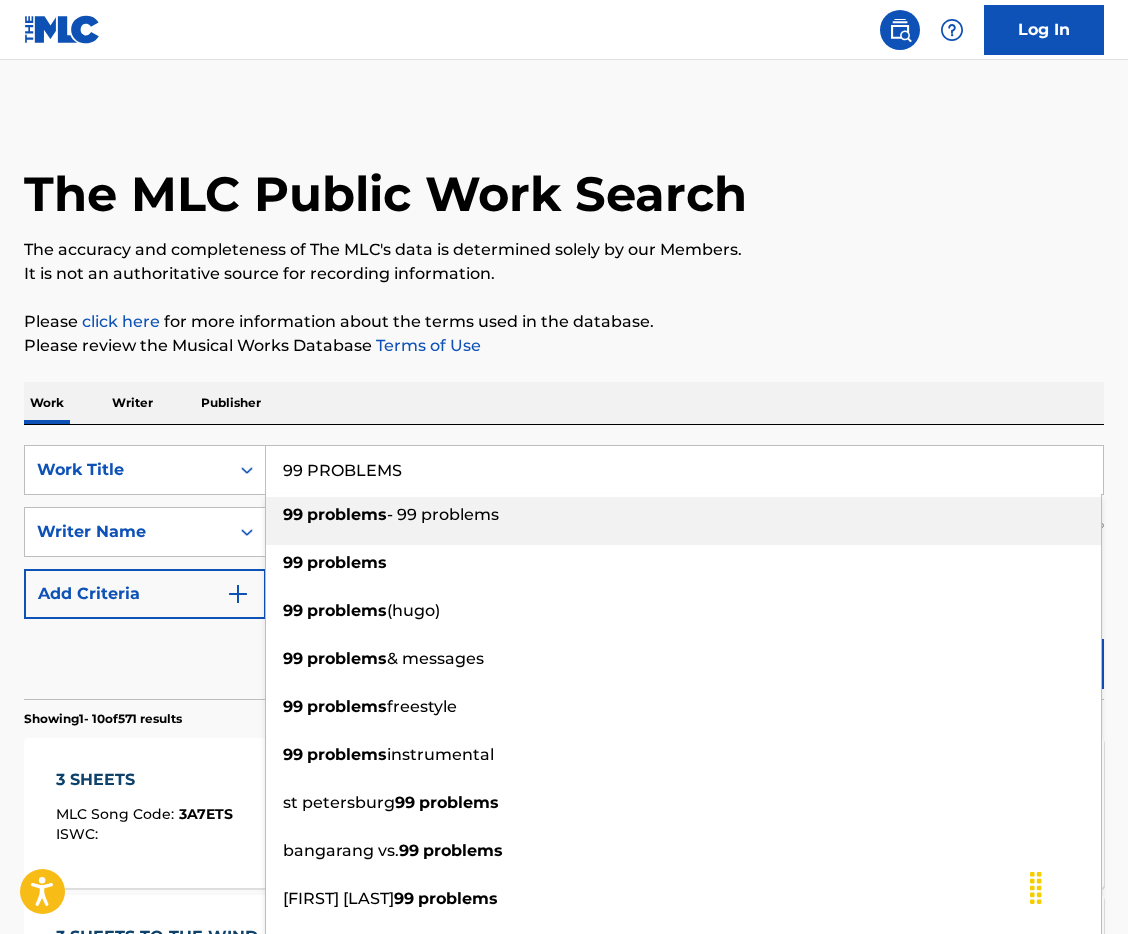 type on "99 PROBLEMS" 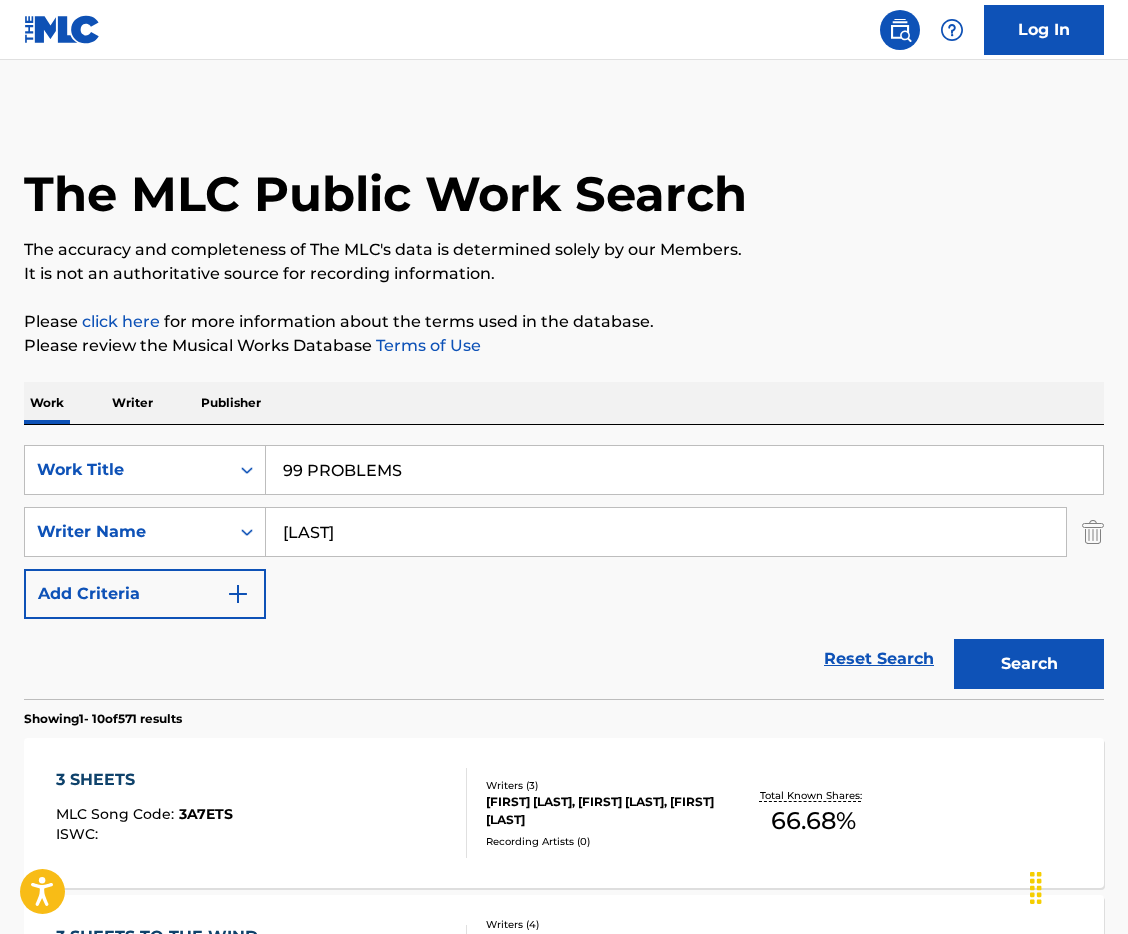 drag, startPoint x: 477, startPoint y: 374, endPoint x: 407, endPoint y: 459, distance: 110.11358 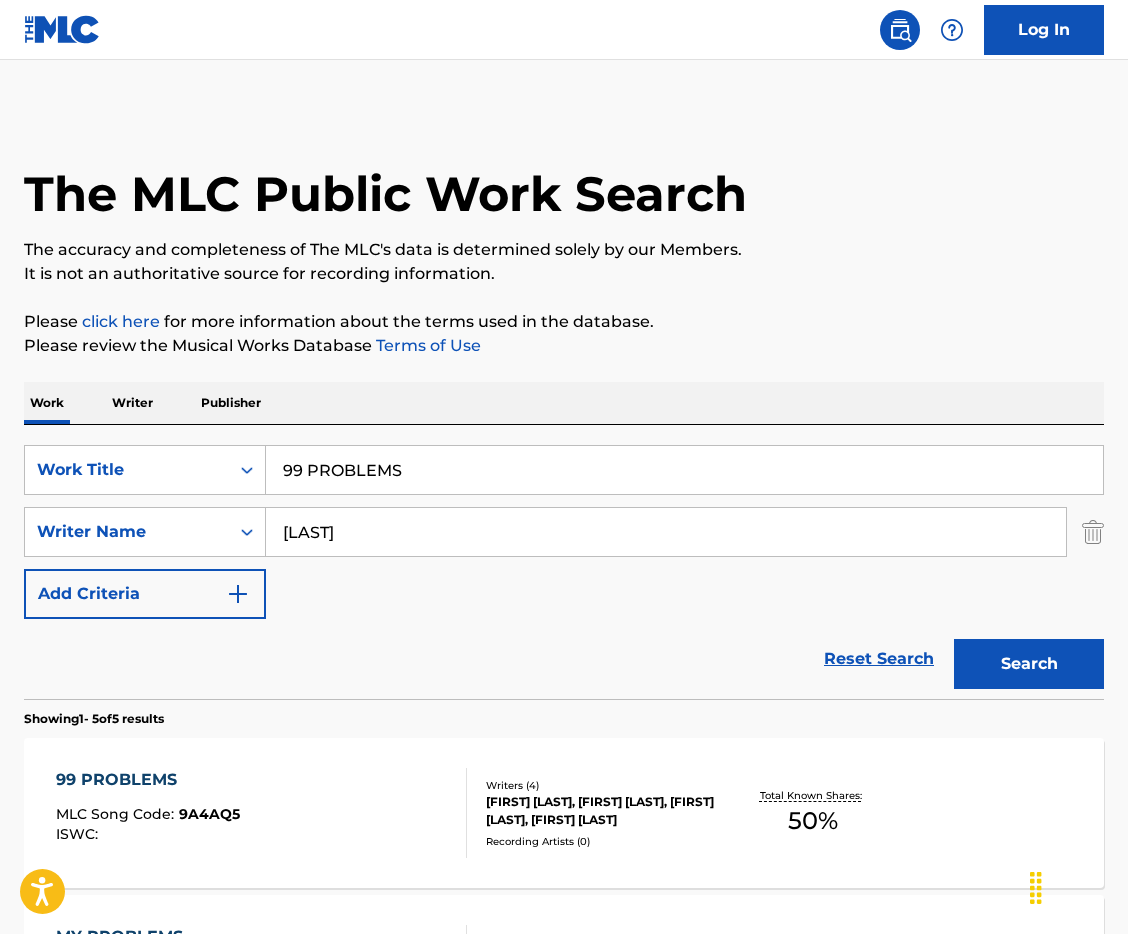 drag, startPoint x: 463, startPoint y: 468, endPoint x: 7, endPoint y: 386, distance: 463.31415 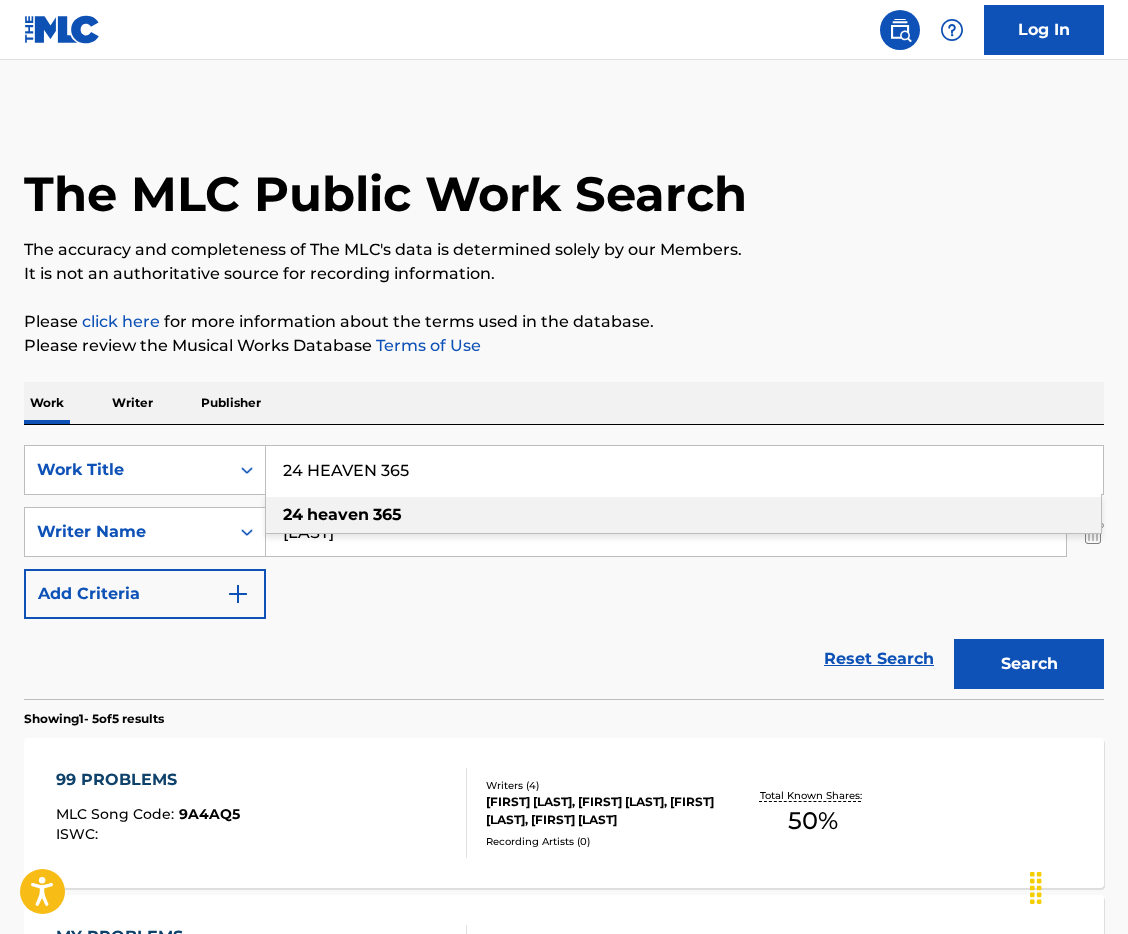 type on "24 HEAVEN 365" 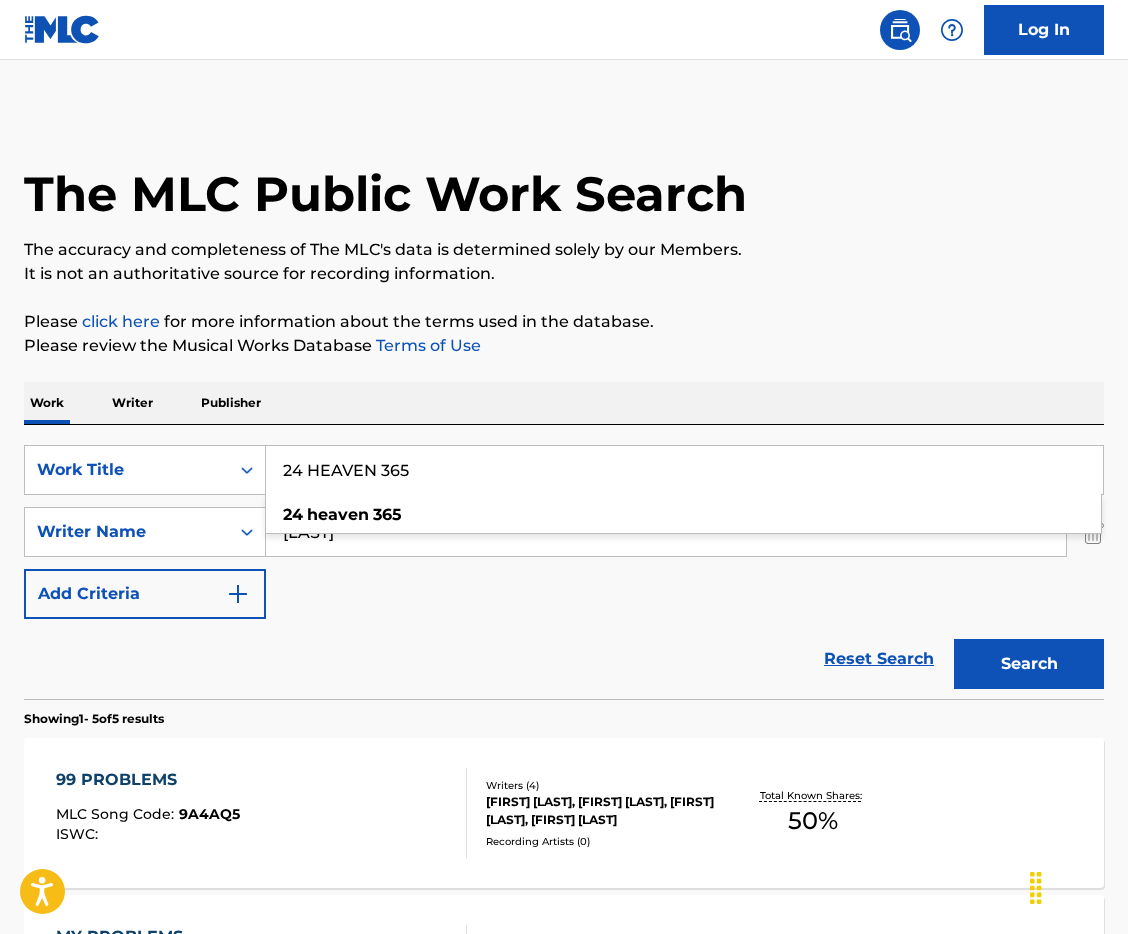 drag, startPoint x: 740, startPoint y: 335, endPoint x: 347, endPoint y: 575, distance: 460.4878 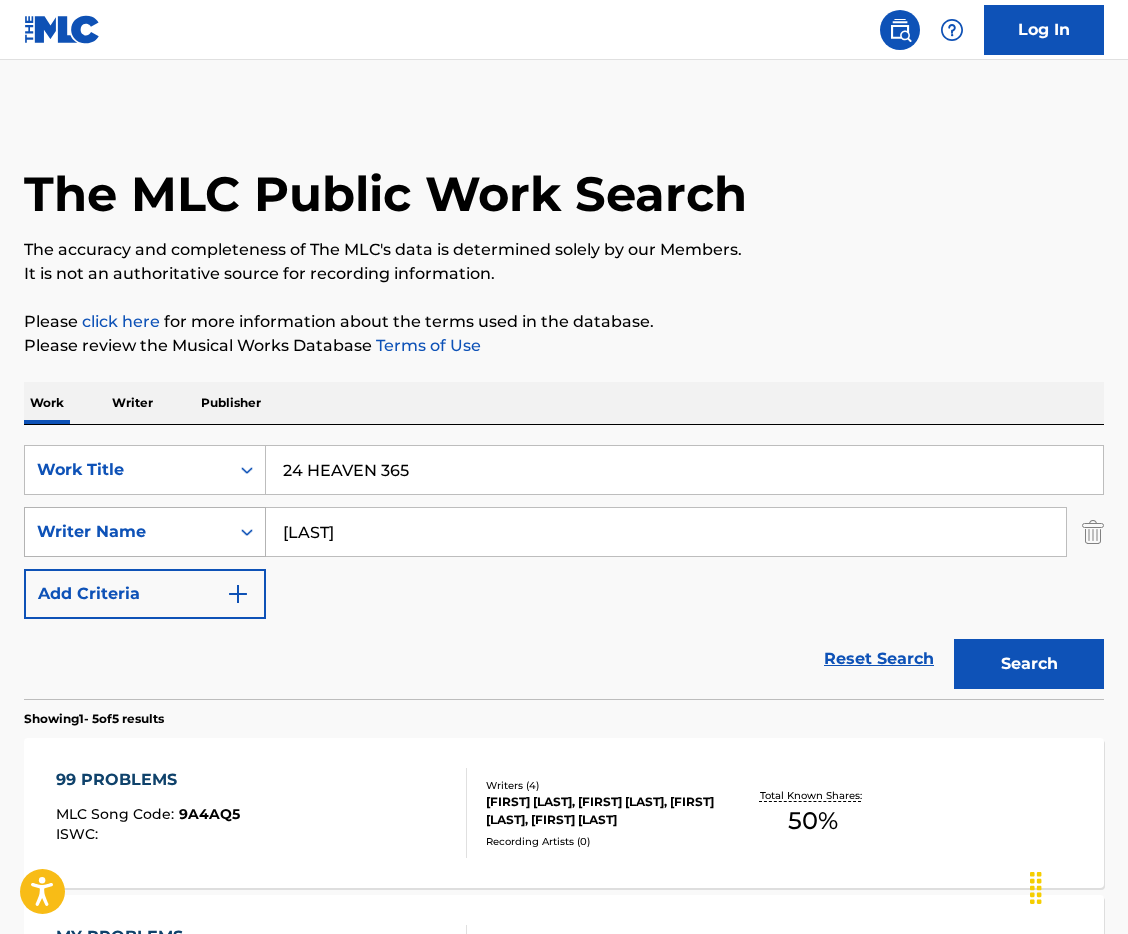 drag, startPoint x: 185, startPoint y: 529, endPoint x: 105, endPoint y: 521, distance: 80.399 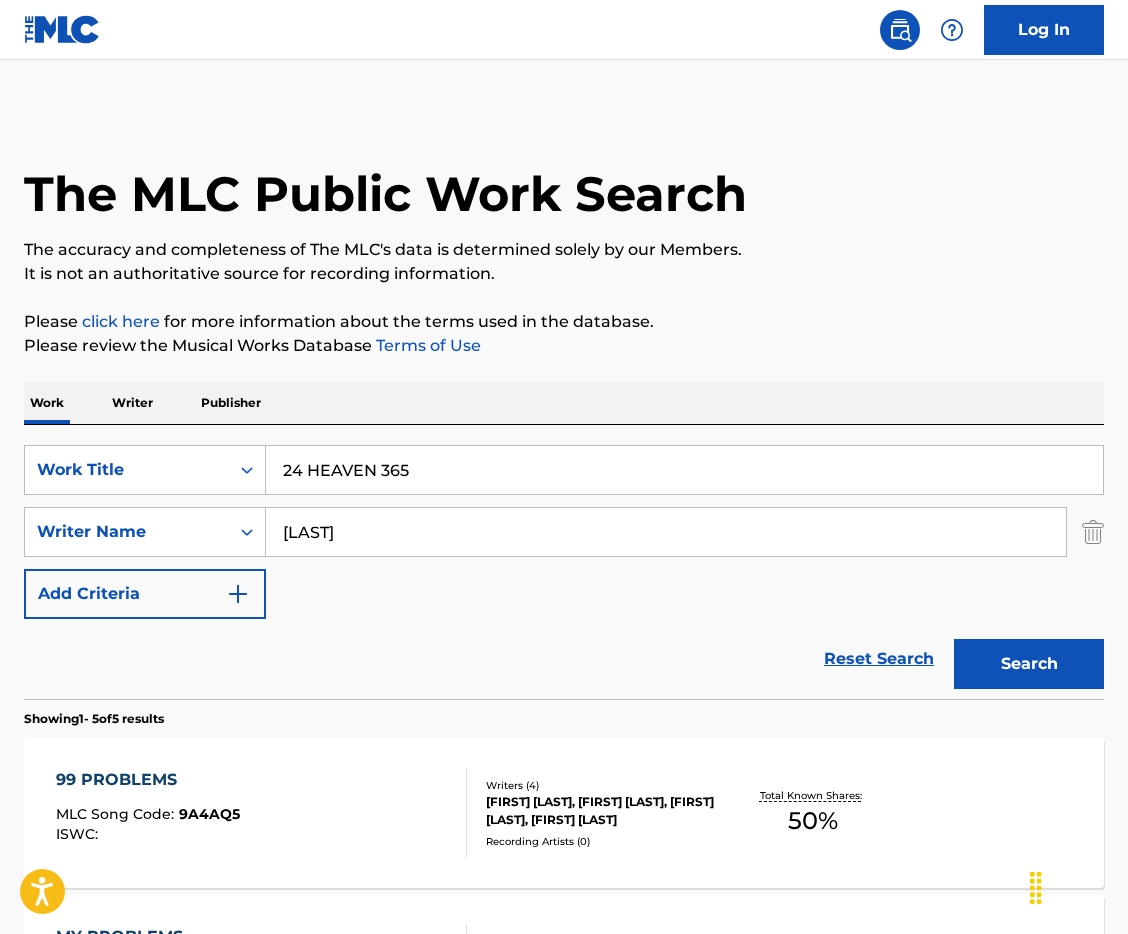 type on "[LAST]" 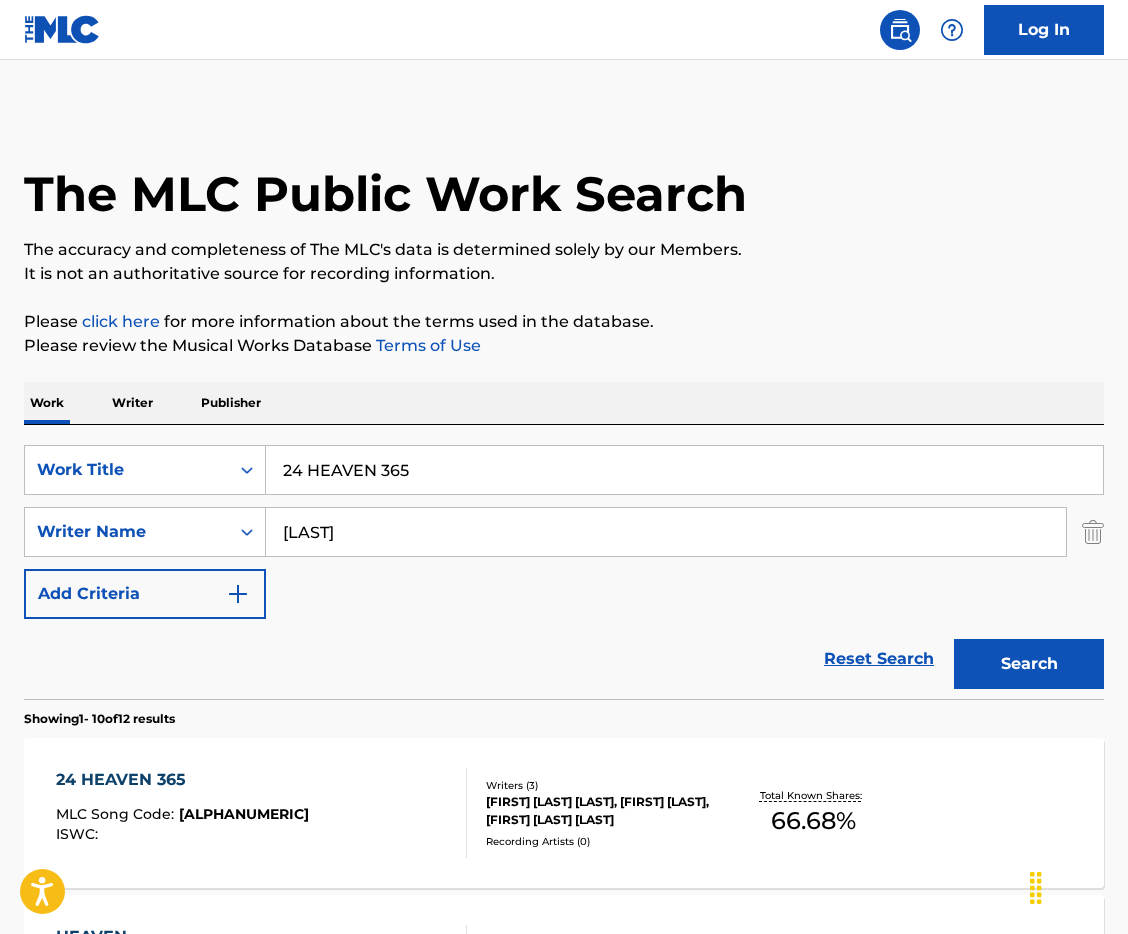 drag, startPoint x: 424, startPoint y: 460, endPoint x: 140, endPoint y: 403, distance: 289.6636 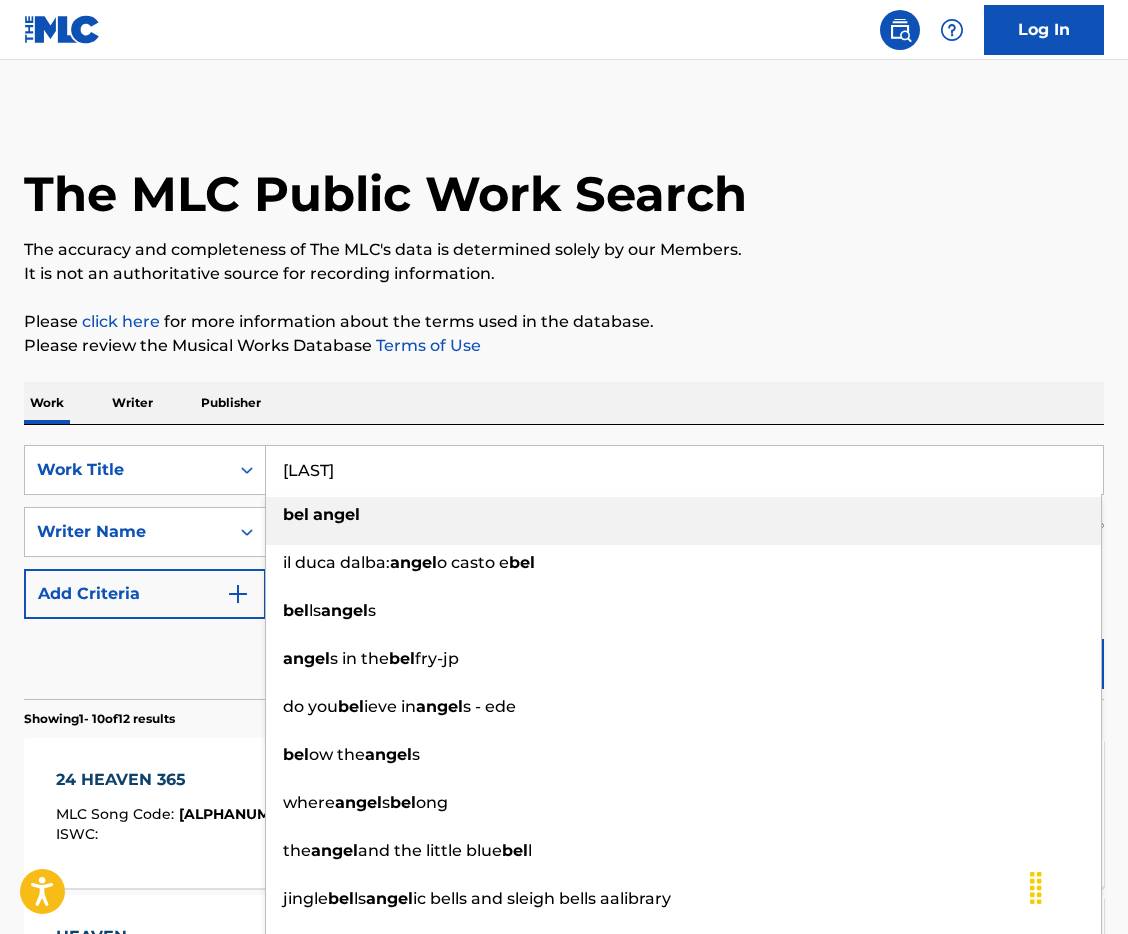 type on "[LAST]" 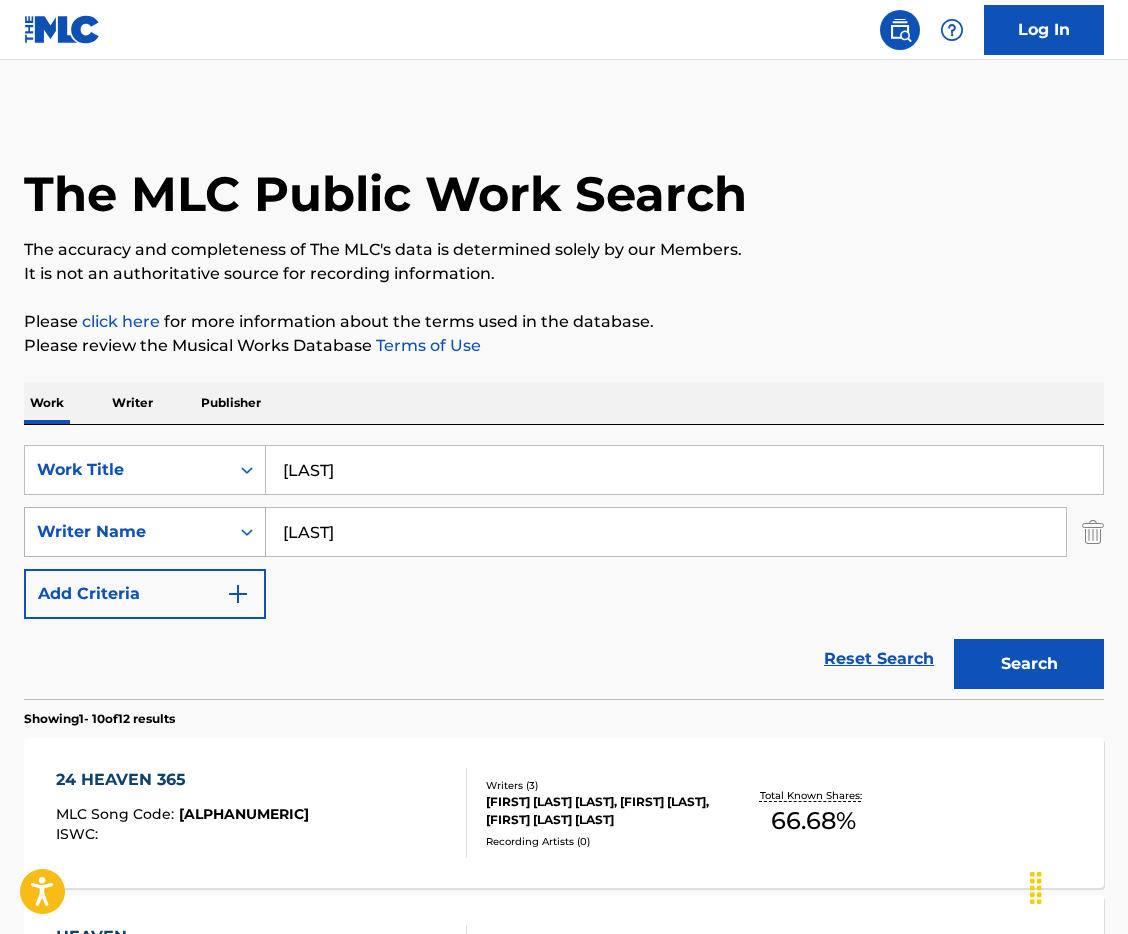 drag, startPoint x: 490, startPoint y: 534, endPoint x: 211, endPoint y: 517, distance: 279.51746 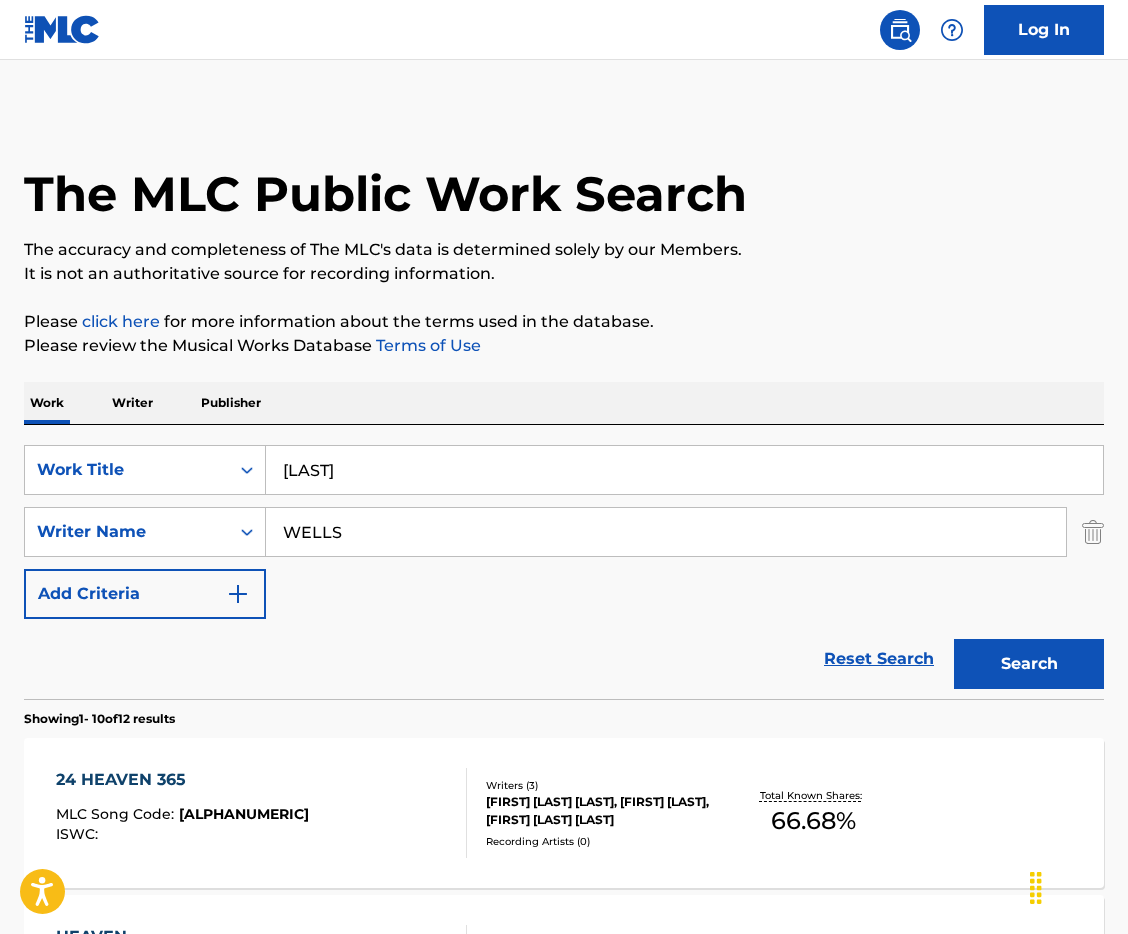 type on "WELLS" 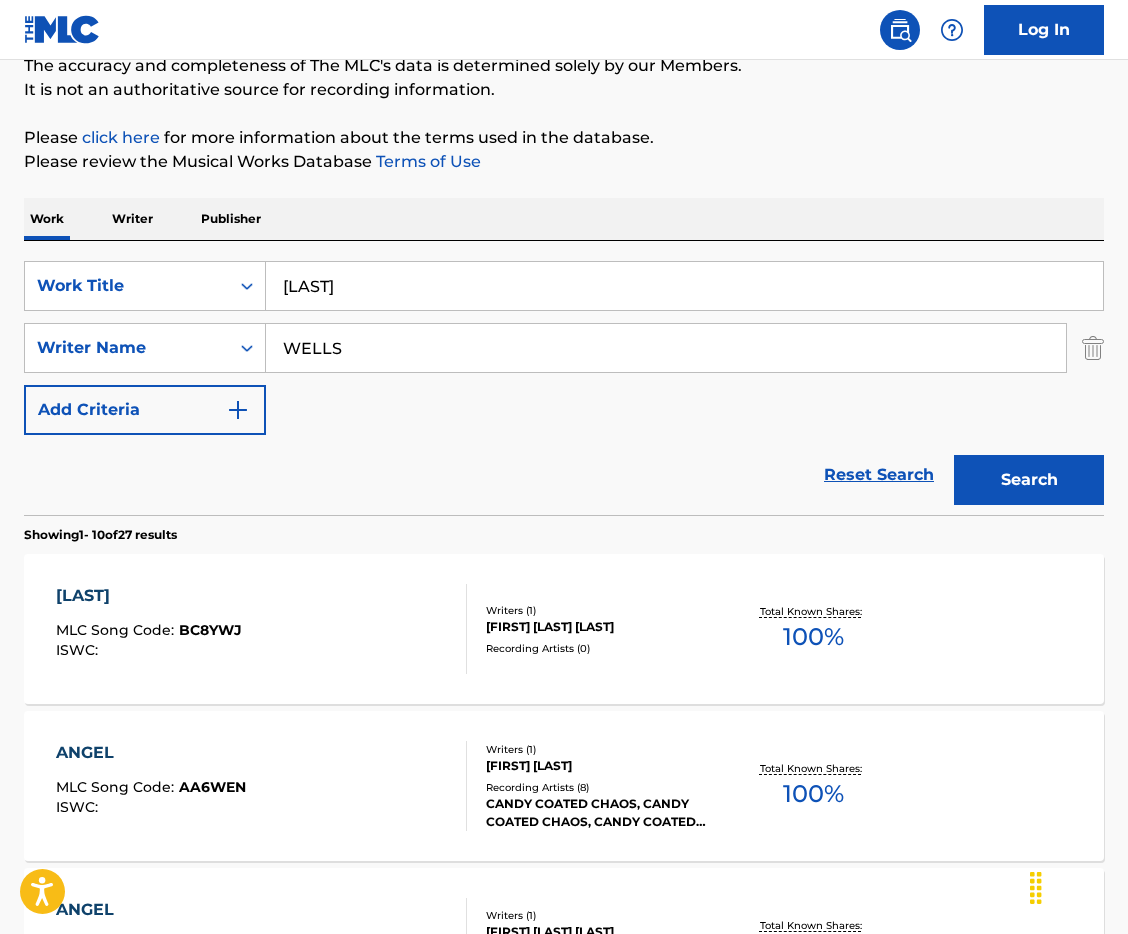 scroll, scrollTop: 200, scrollLeft: 0, axis: vertical 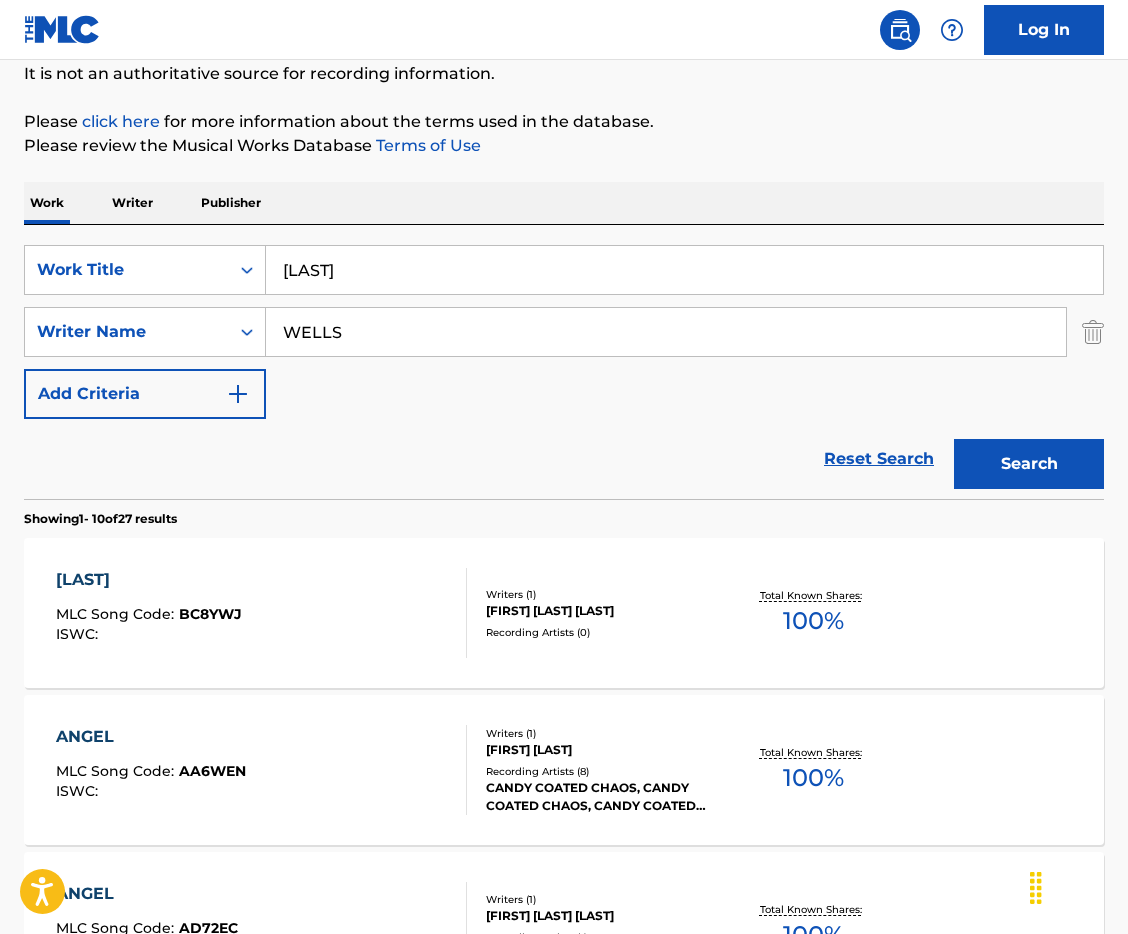 drag, startPoint x: 428, startPoint y: 275, endPoint x: 202, endPoint y: 230, distance: 230.43654 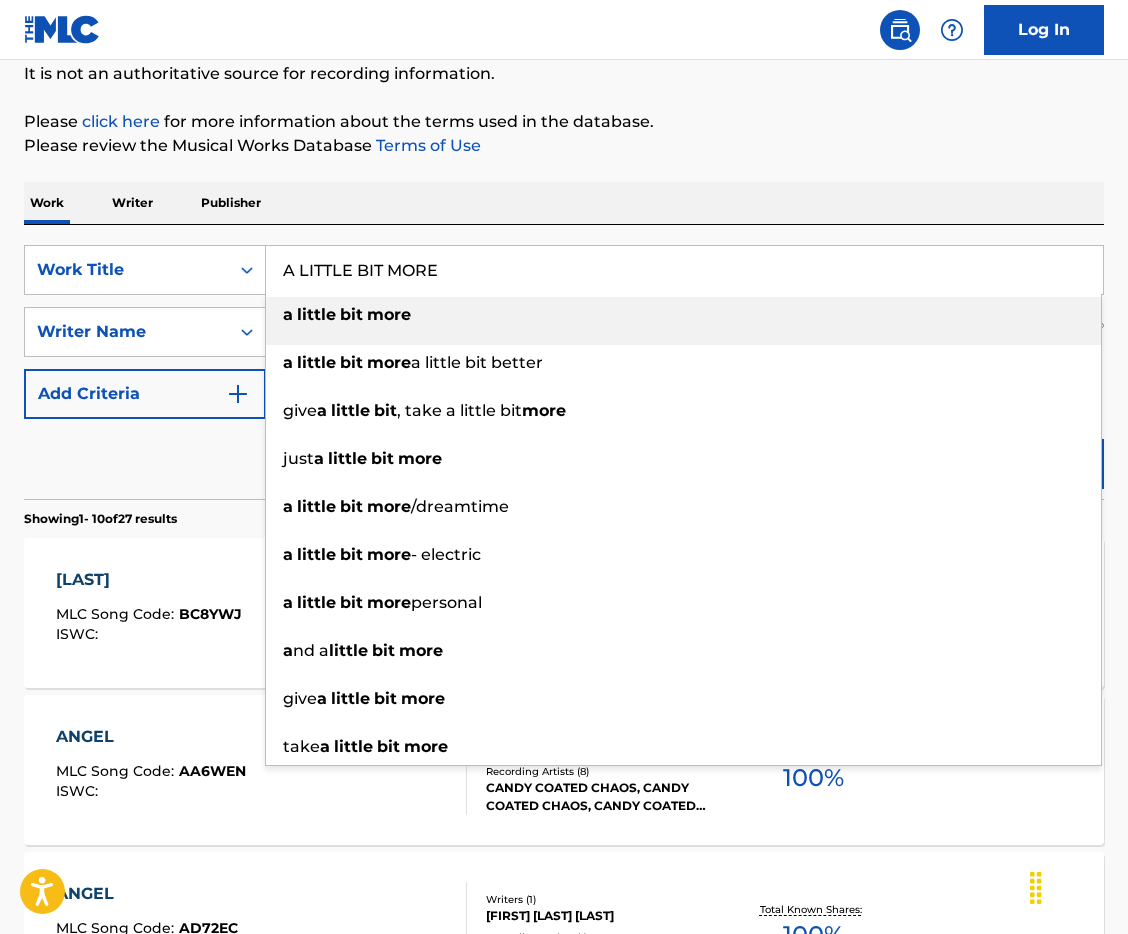 drag, startPoint x: 510, startPoint y: 265, endPoint x: 228, endPoint y: 107, distance: 323.24603 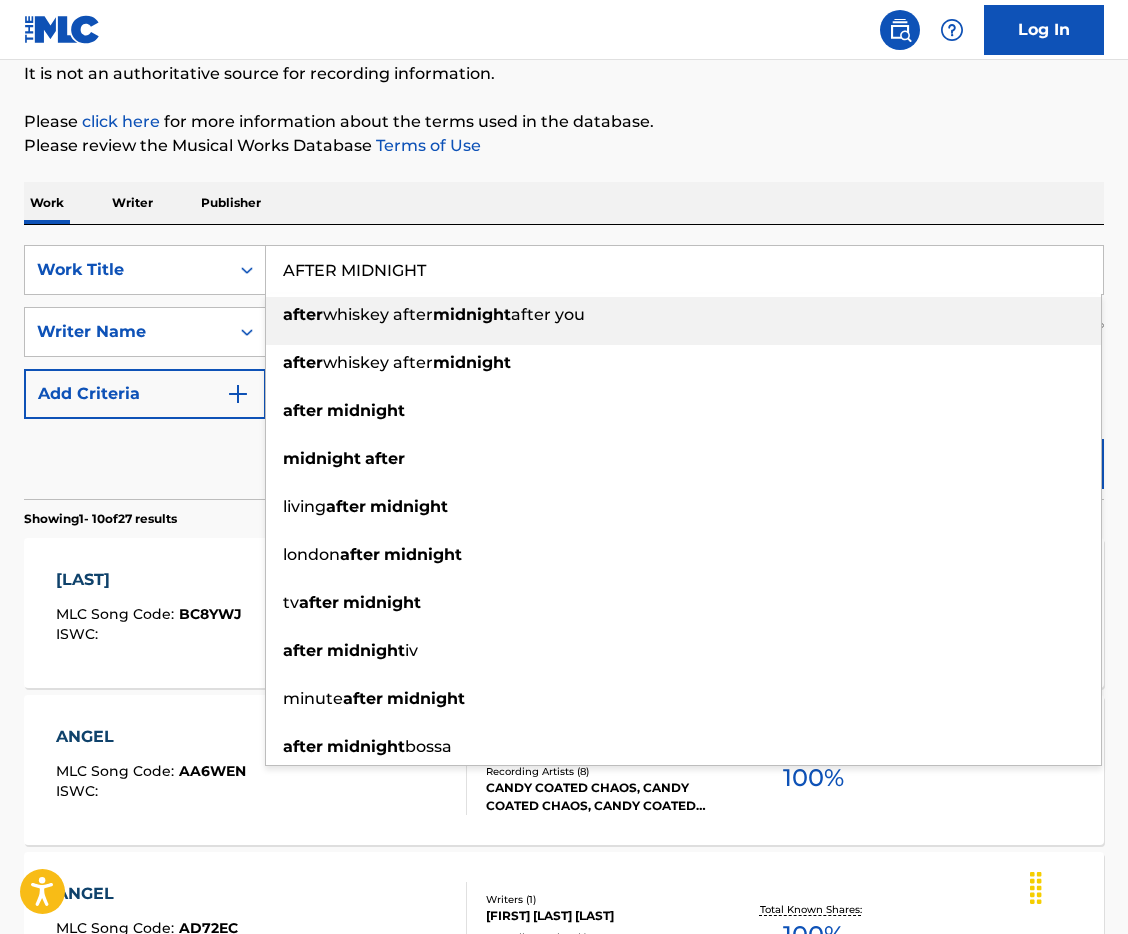 type on "AFTER MIDNIGHT" 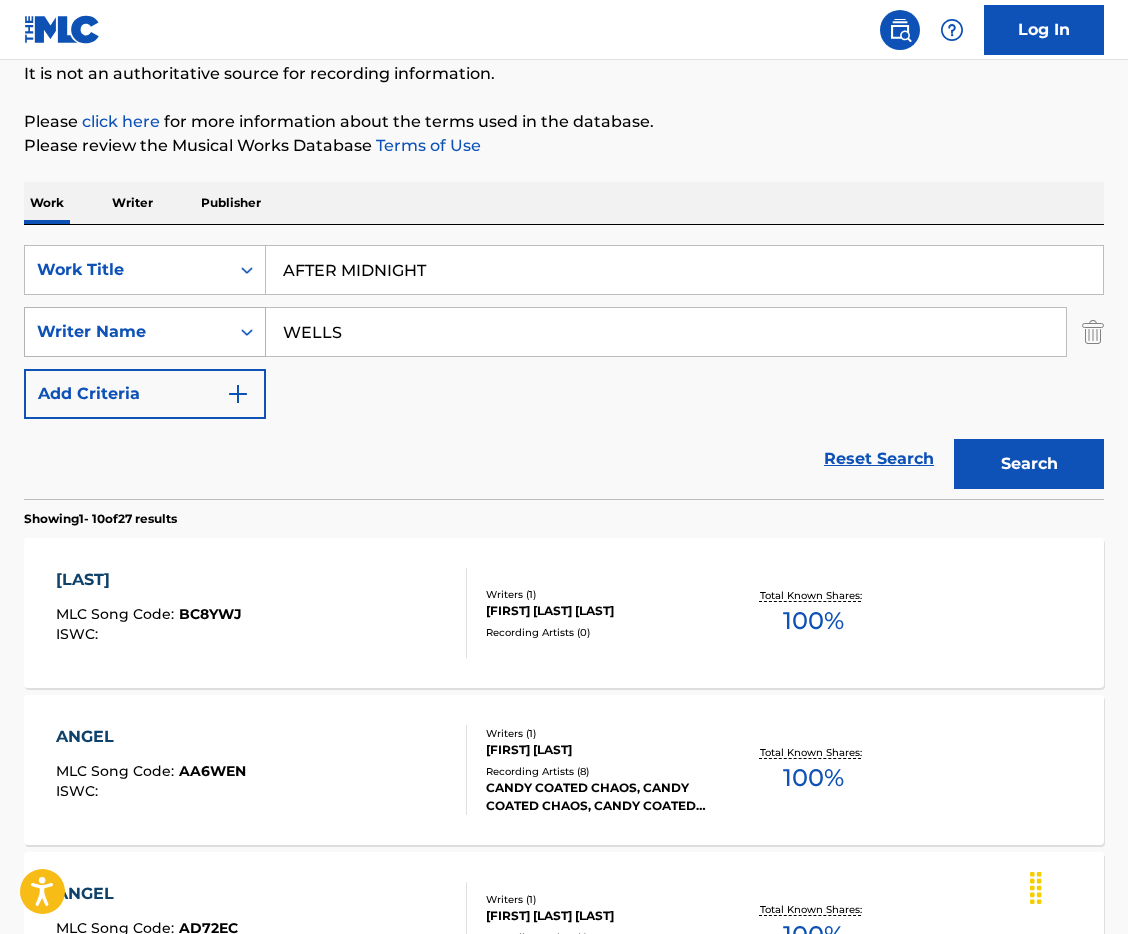 drag, startPoint x: 384, startPoint y: 340, endPoint x: 203, endPoint y: 324, distance: 181.70581 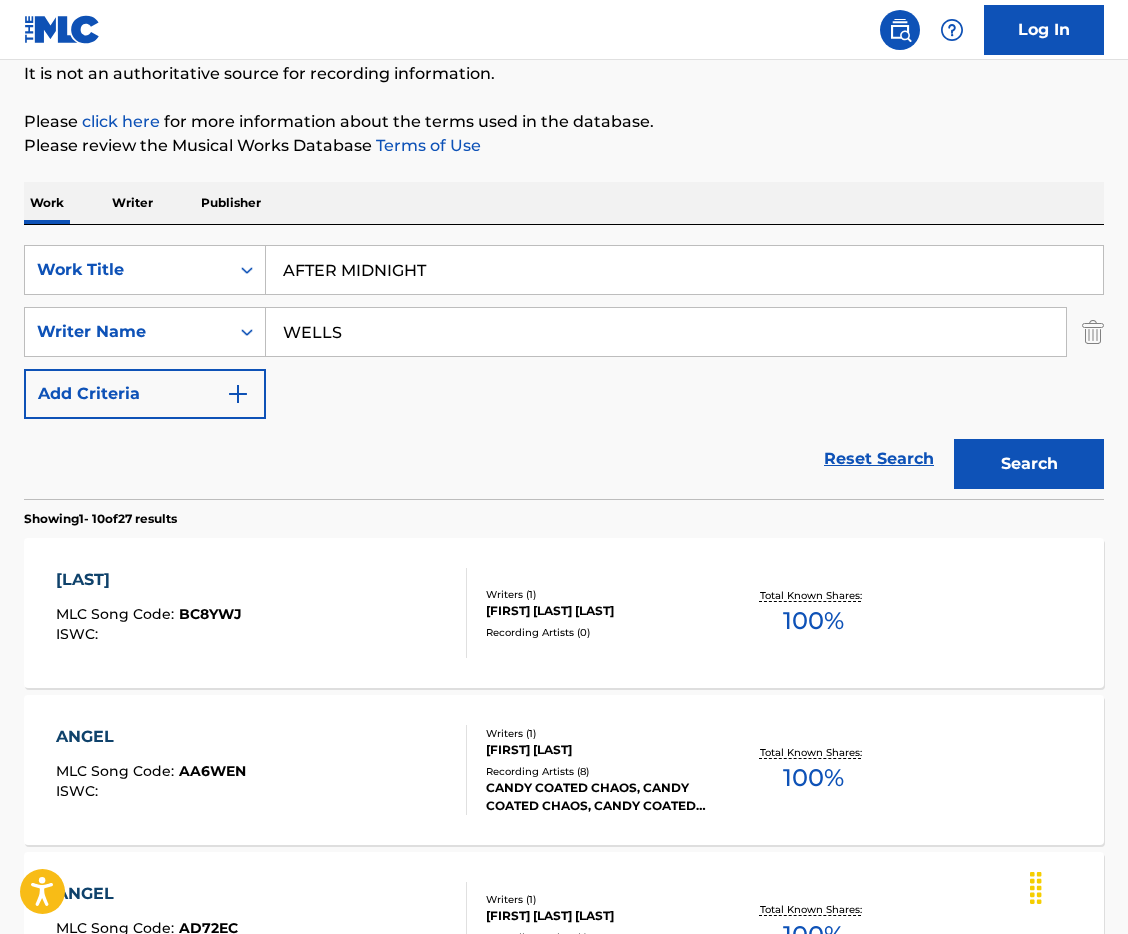 paste on "BROWN" 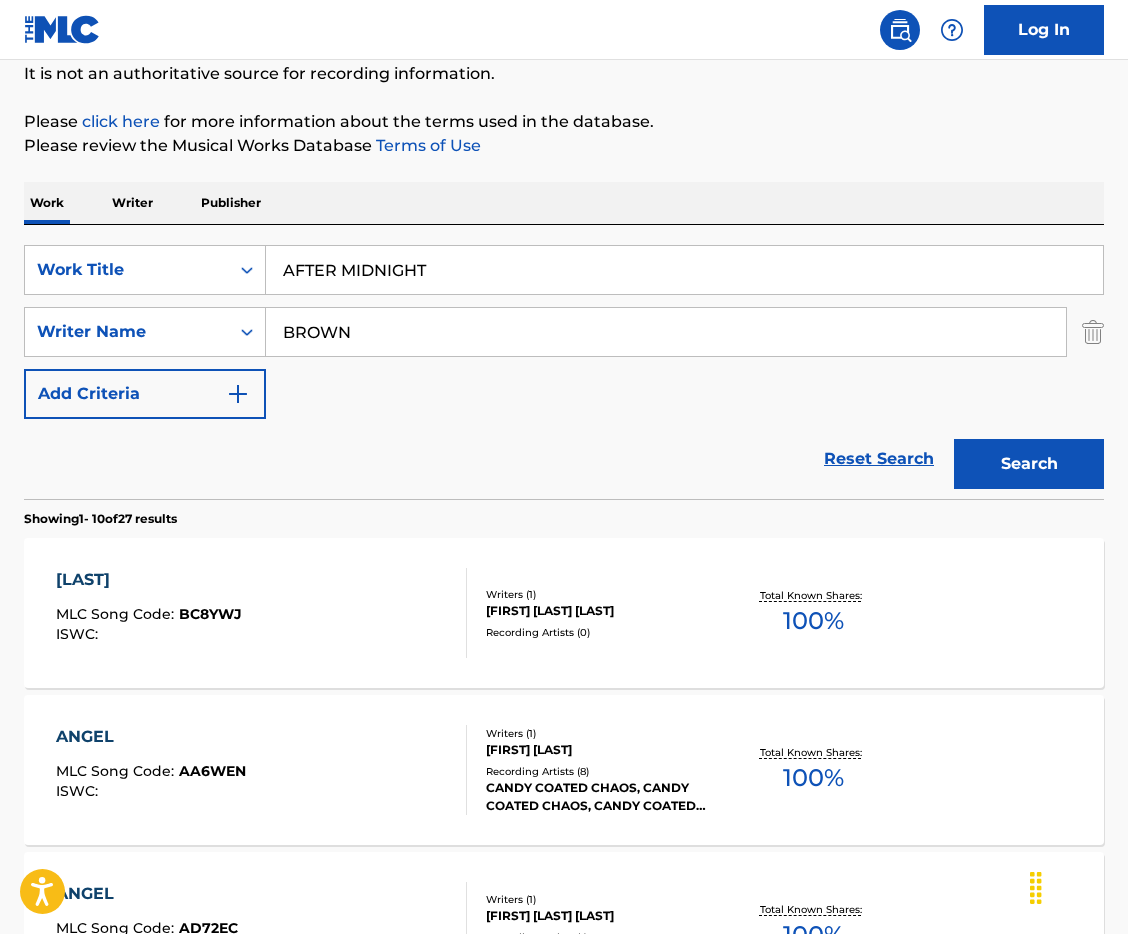 type on "BROWN" 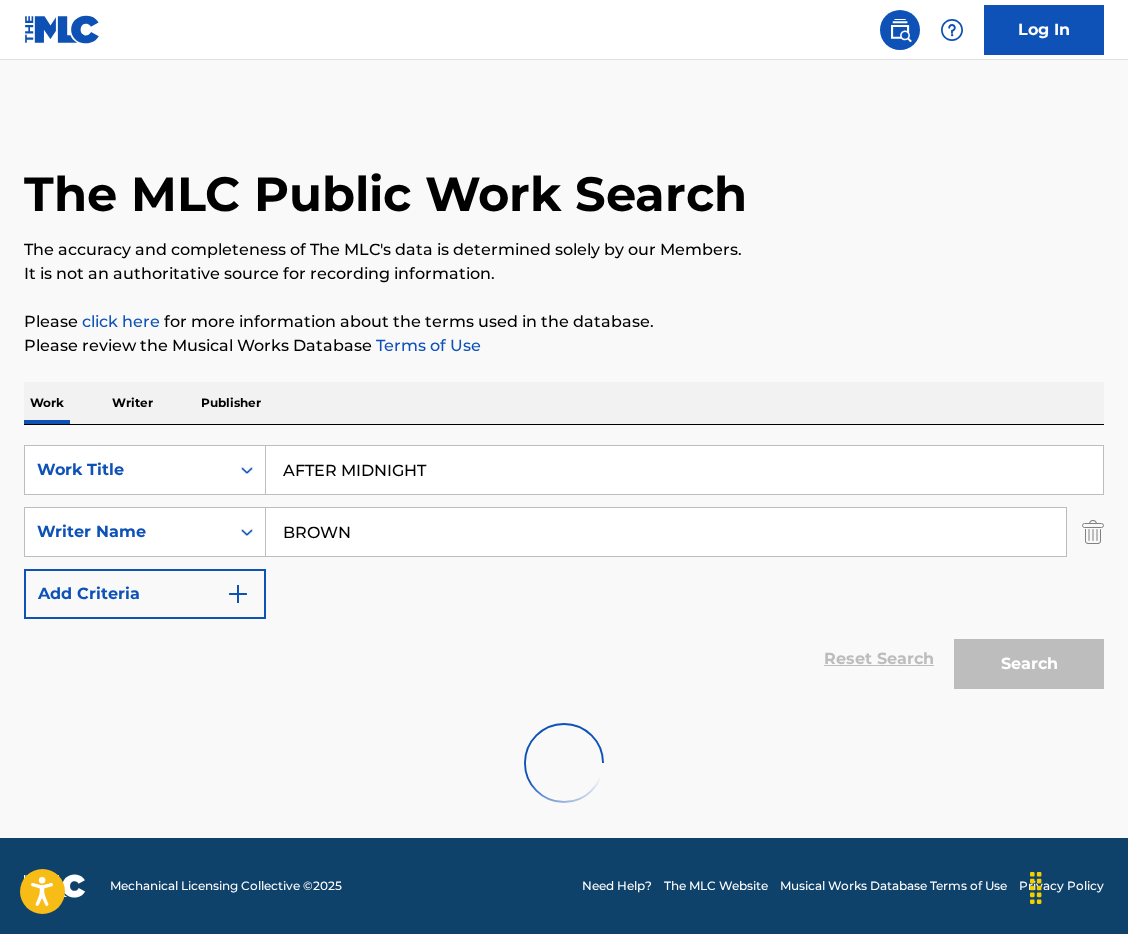 scroll, scrollTop: 0, scrollLeft: 0, axis: both 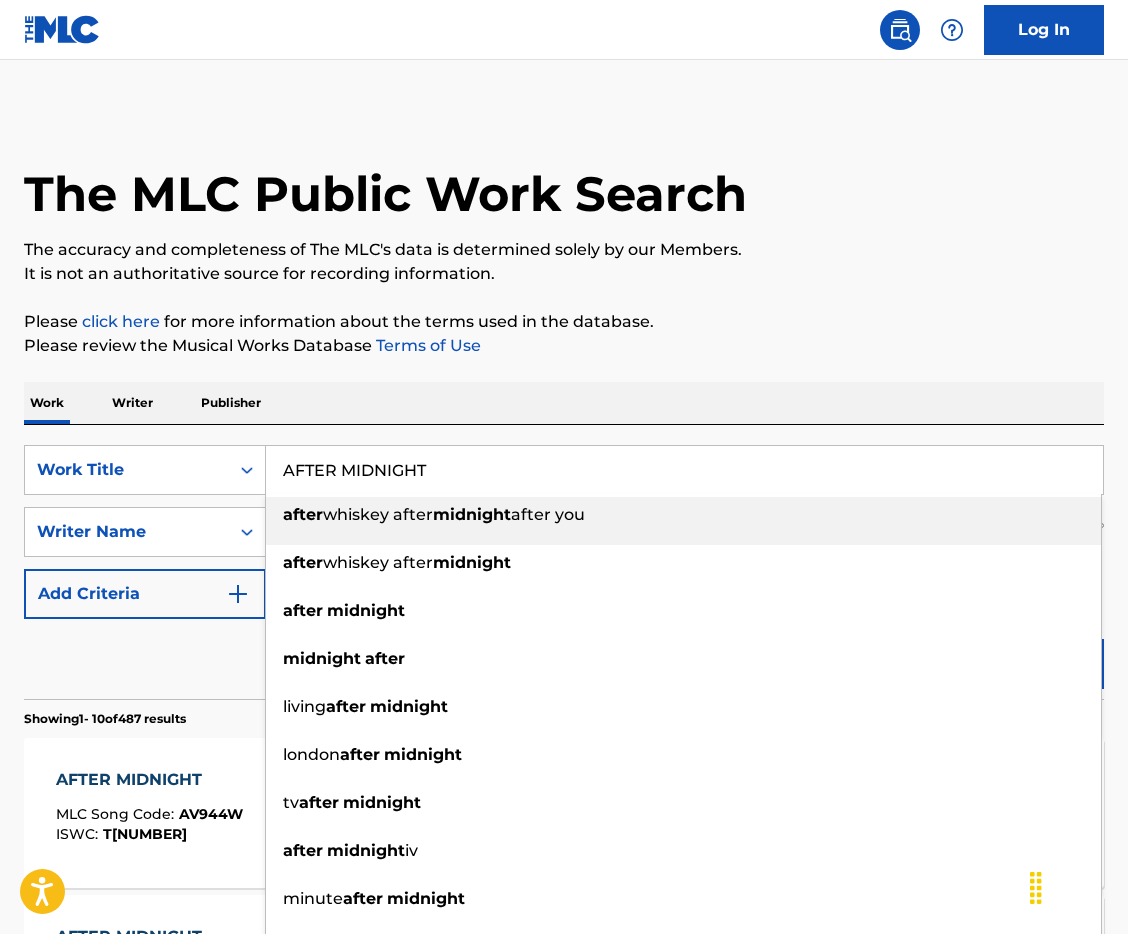 drag, startPoint x: 477, startPoint y: 472, endPoint x: 250, endPoint y: 360, distance: 253.12645 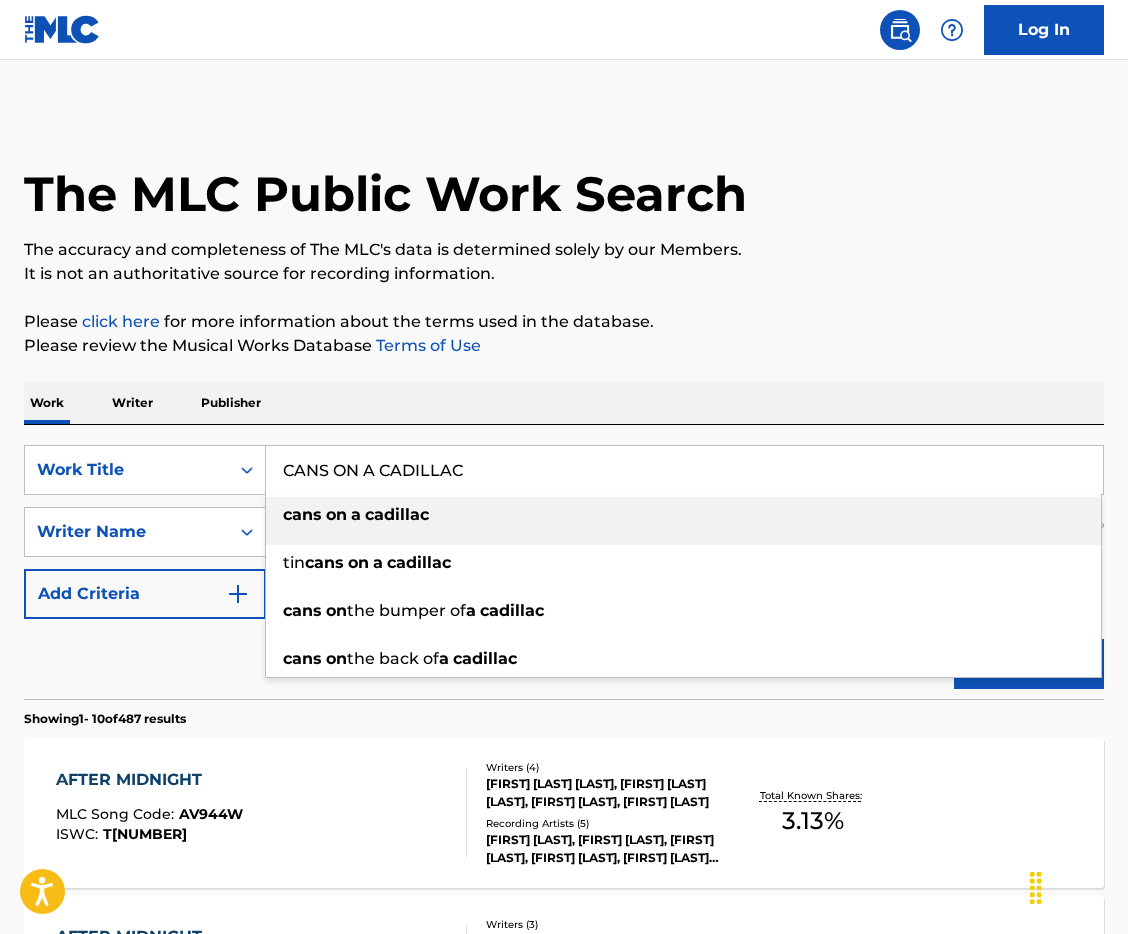 type on "CANS ON A CADILLAC" 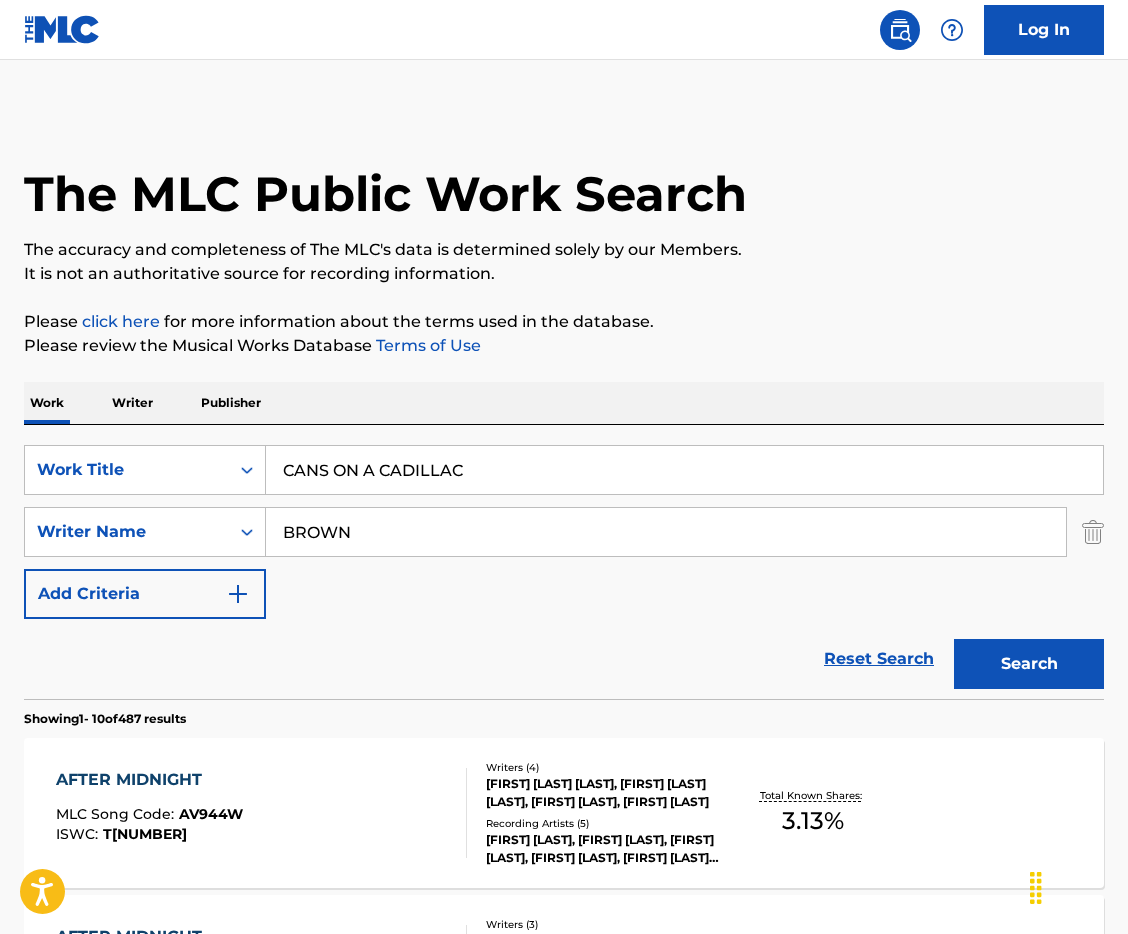 click on "Please review the Musical Works Database   Terms of Use" at bounding box center [564, 346] 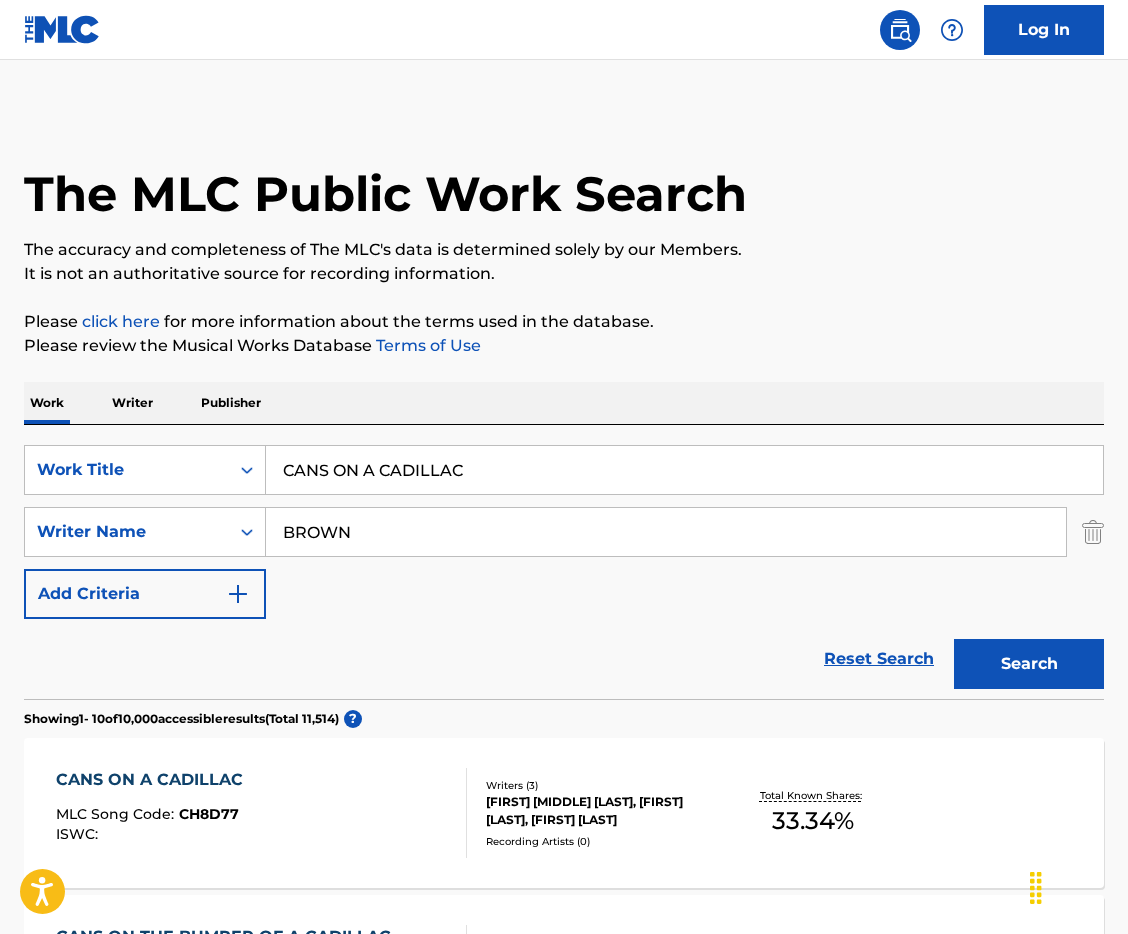 click on "CANS ON A CADILLAC" at bounding box center (154, 780) 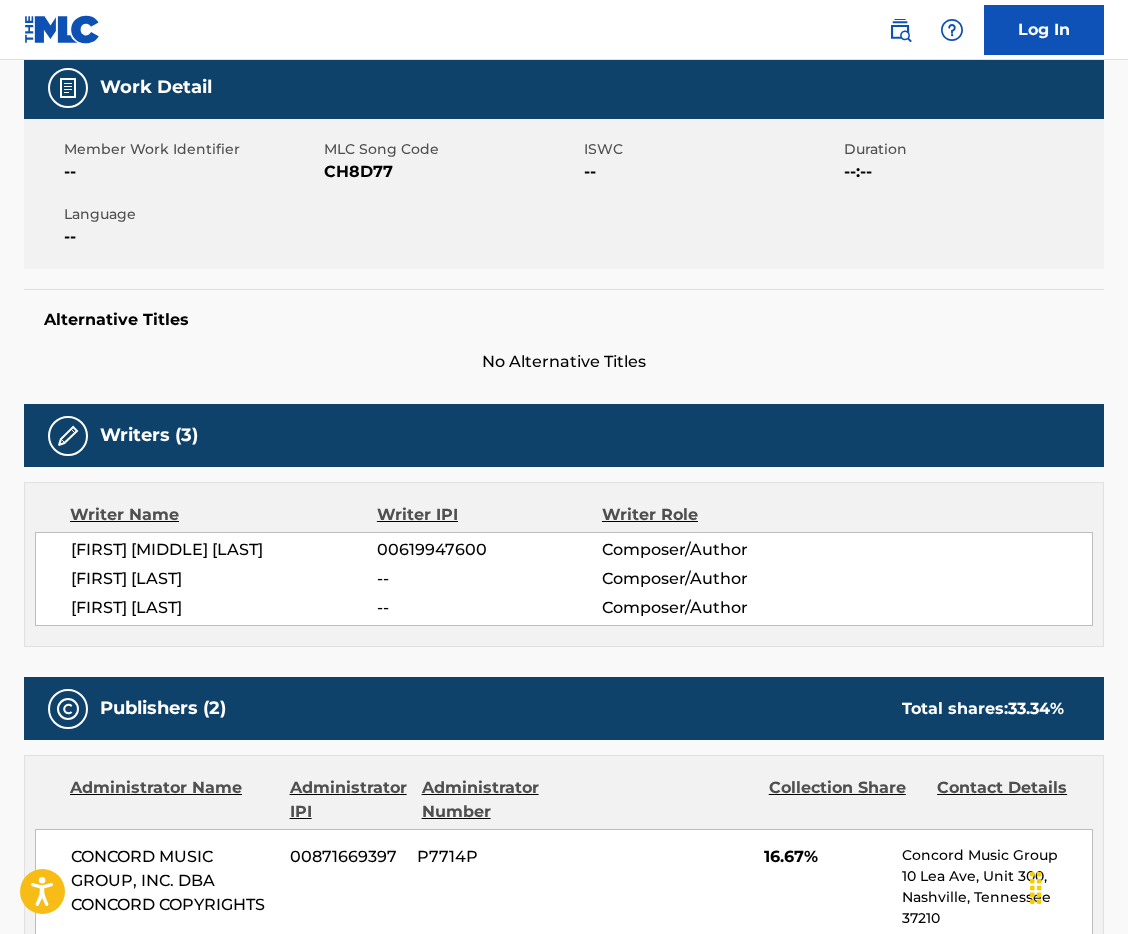 scroll, scrollTop: 0, scrollLeft: 0, axis: both 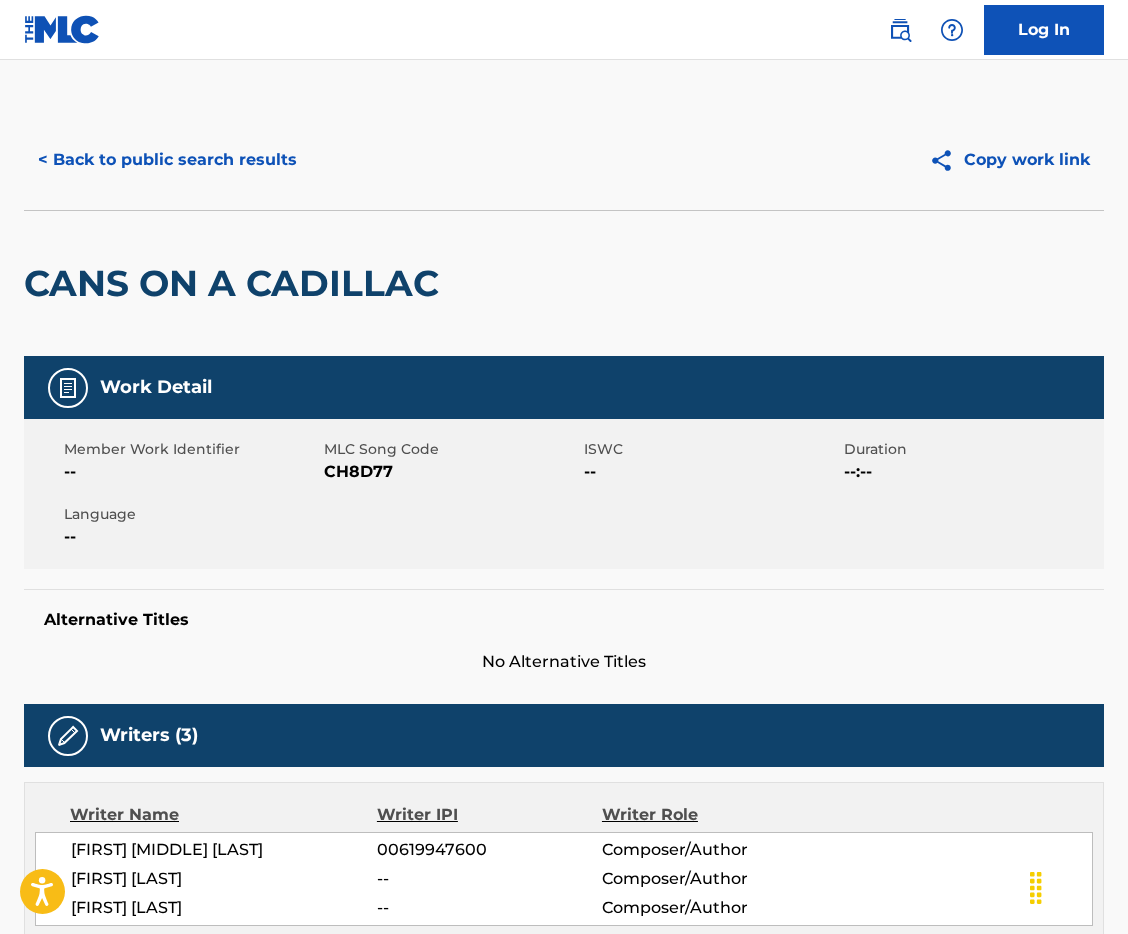 click on "< Back to public search results" at bounding box center [167, 160] 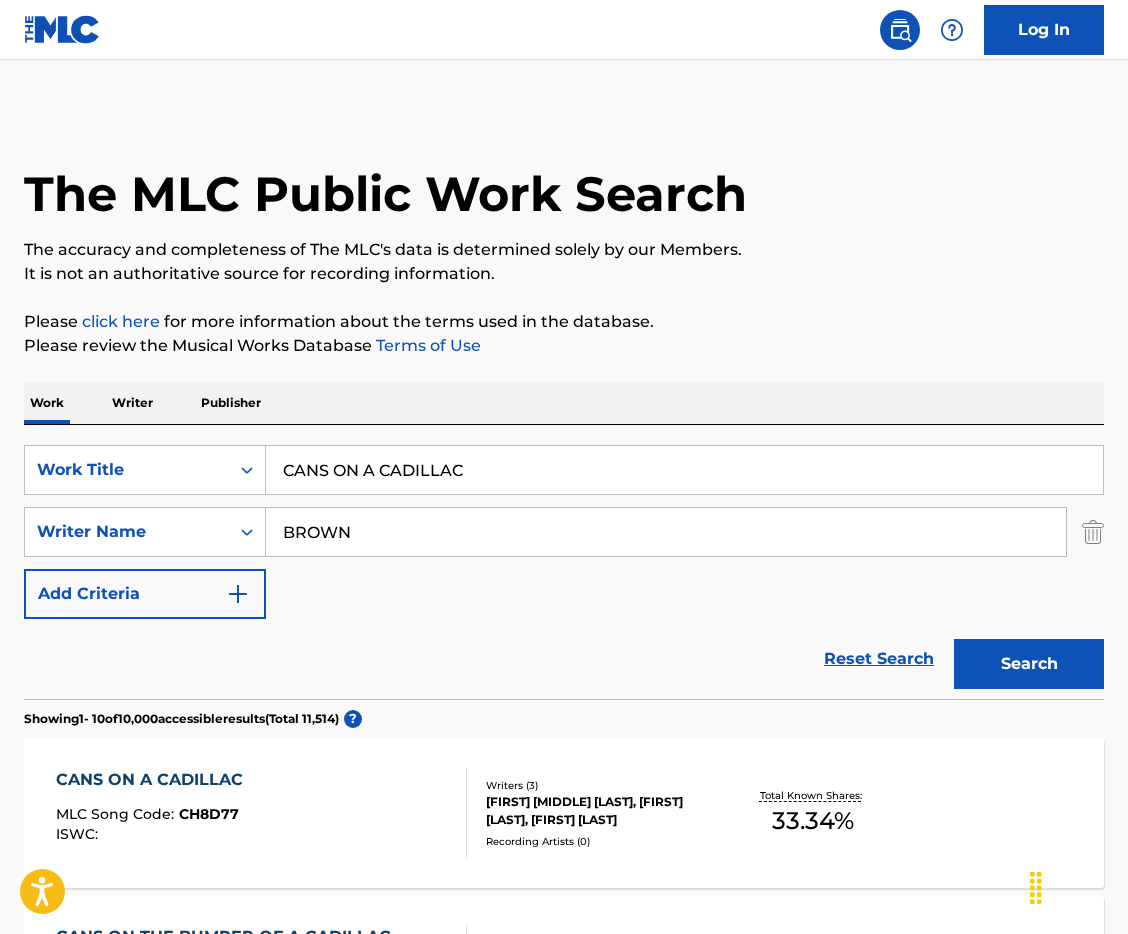 drag, startPoint x: 475, startPoint y: 469, endPoint x: 213, endPoint y: 83, distance: 466.519 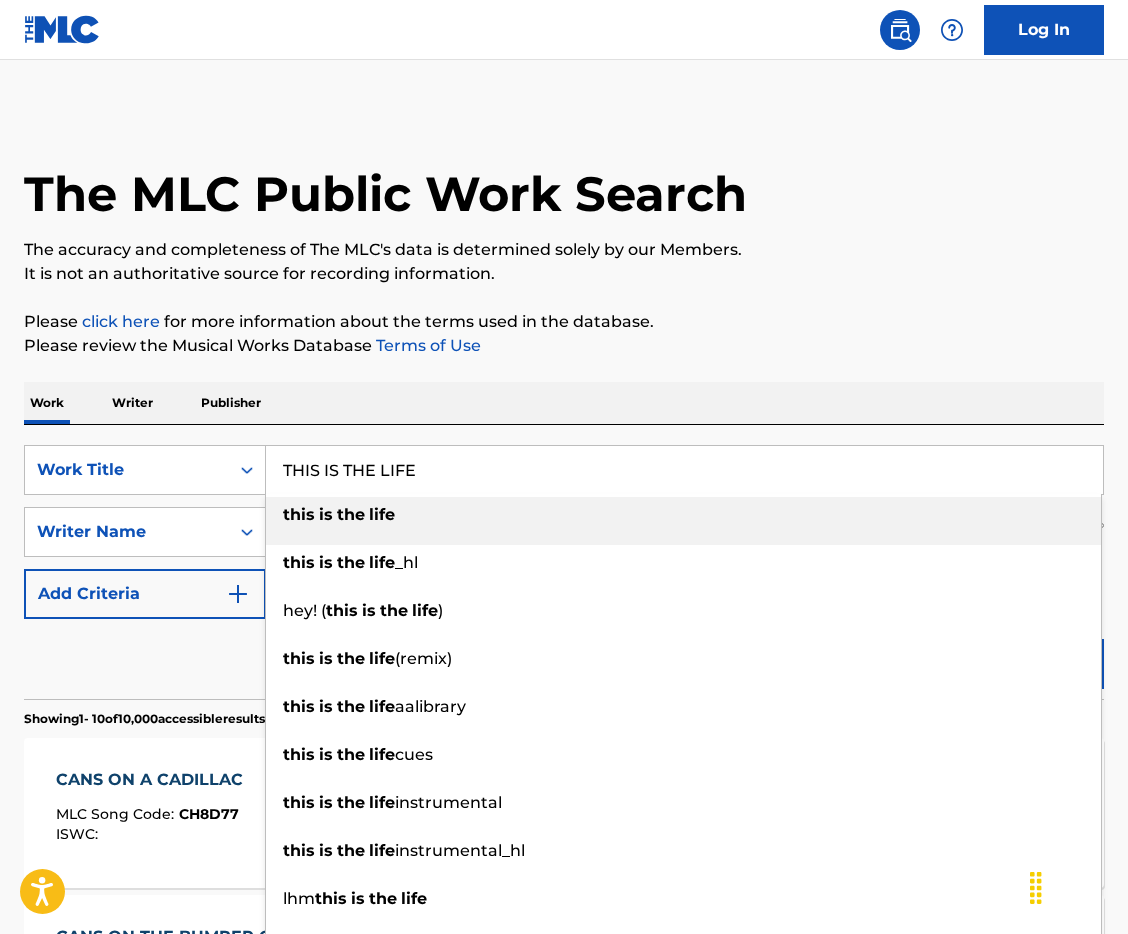 type on "THIS IS THE LIFE" 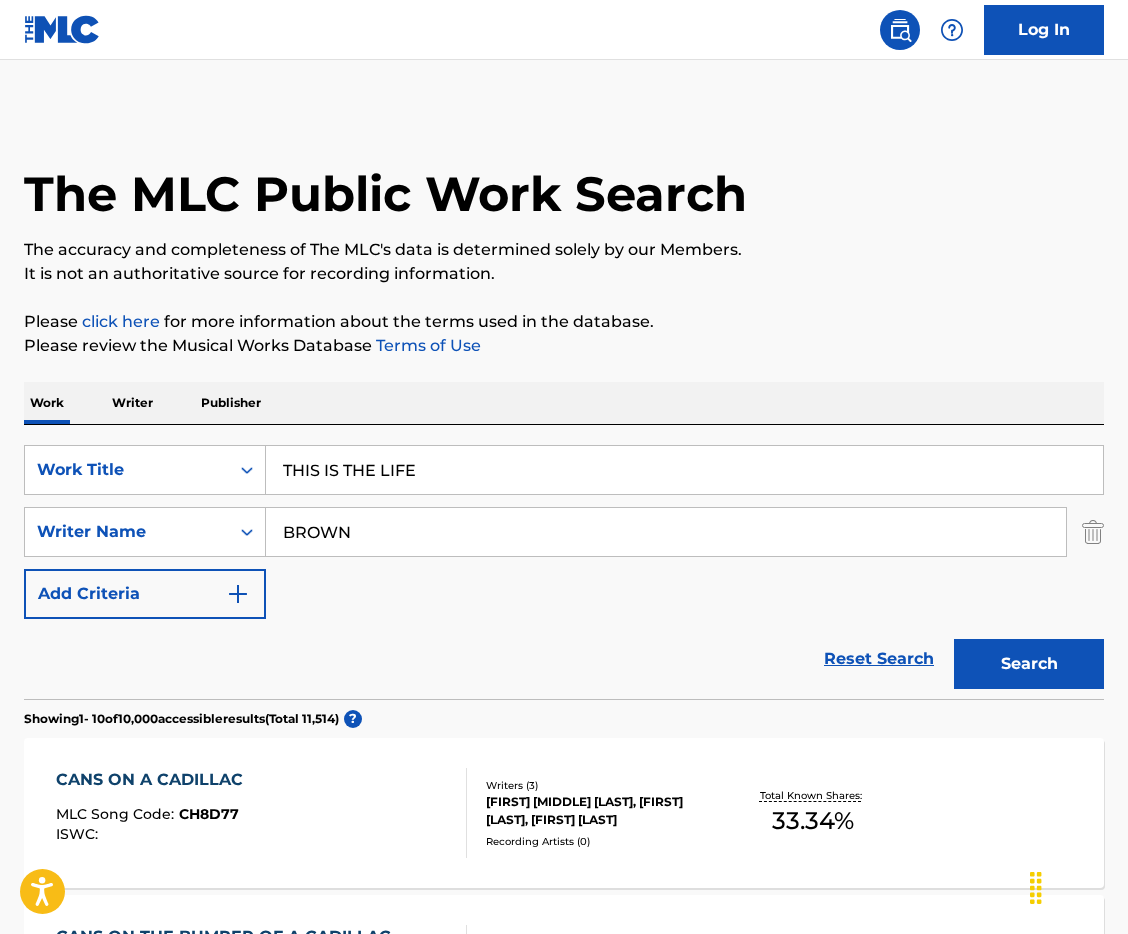click on "Please review the Musical Works Database   Terms of Use" at bounding box center [564, 346] 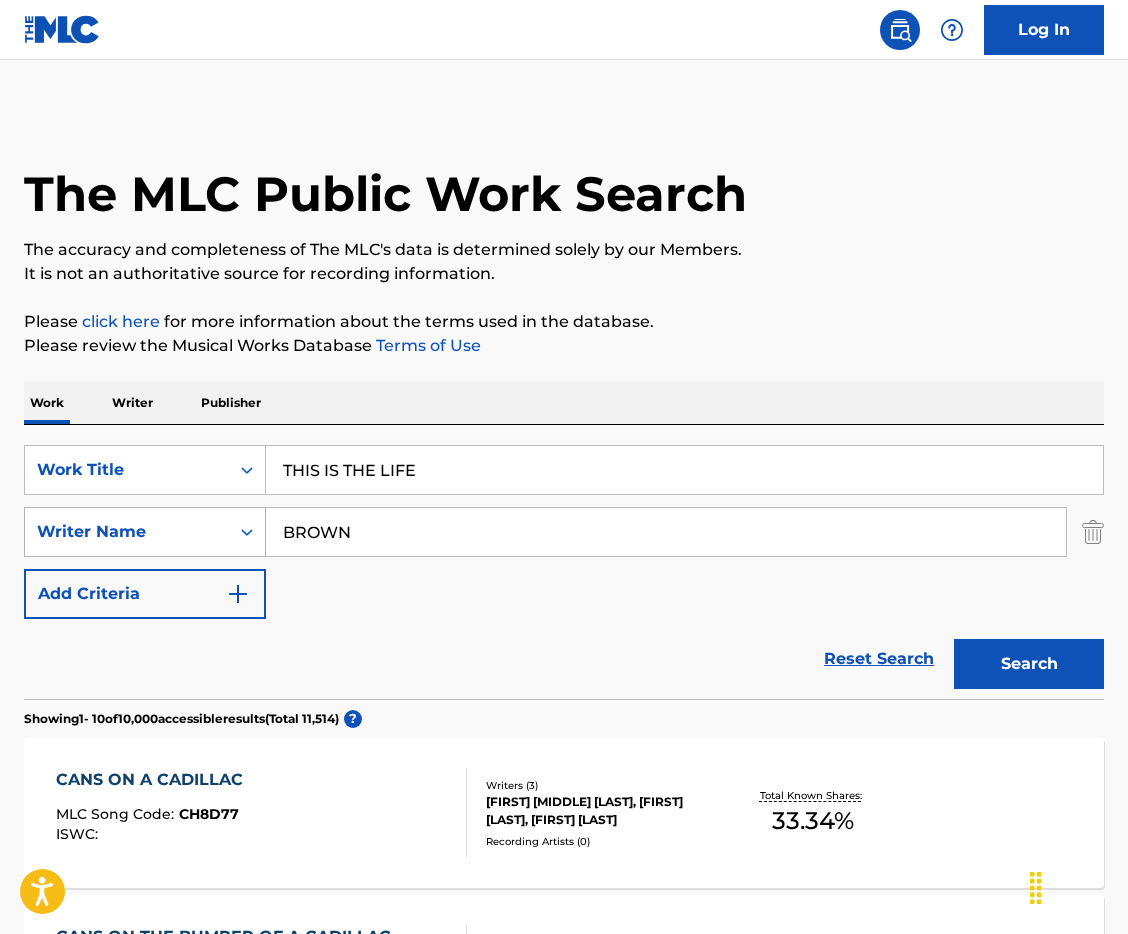 drag, startPoint x: 420, startPoint y: 533, endPoint x: 154, endPoint y: 510, distance: 266.99252 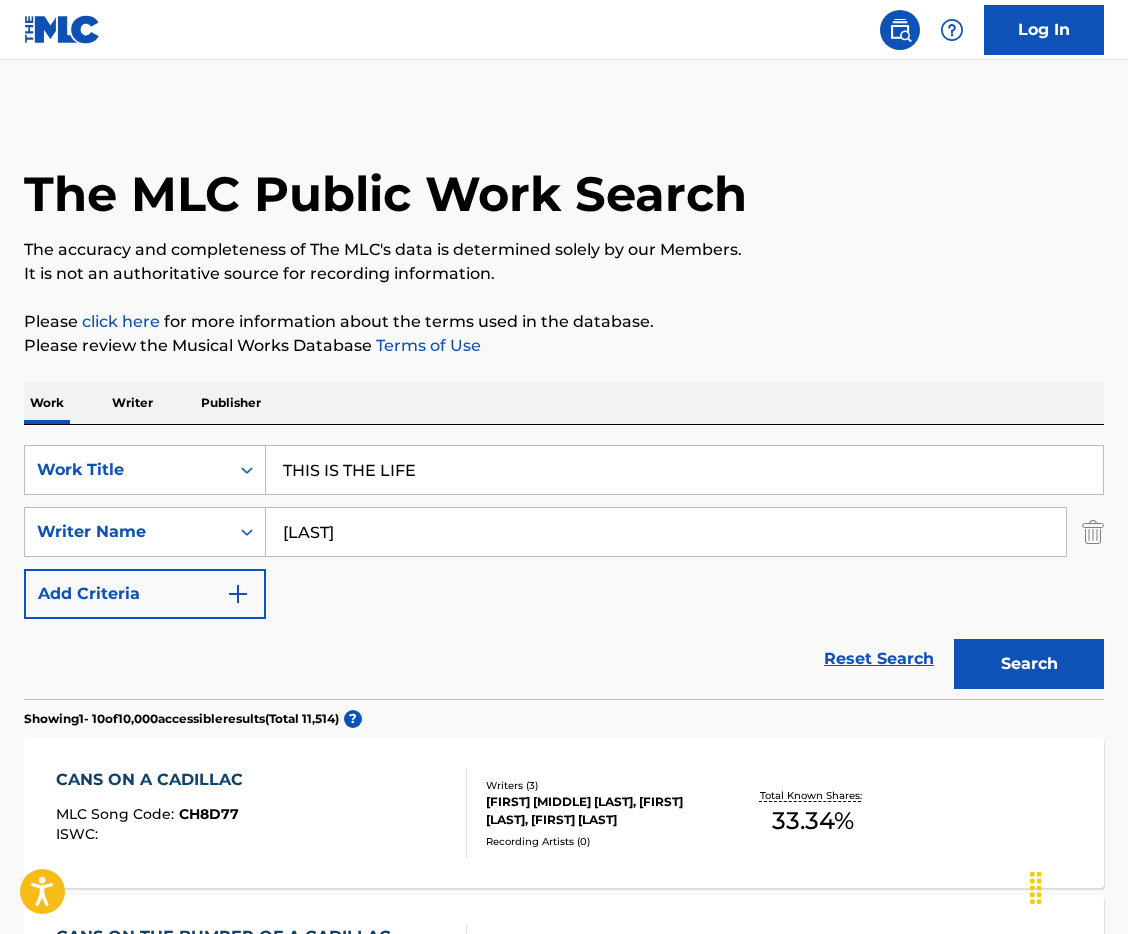 type on "[LAST]" 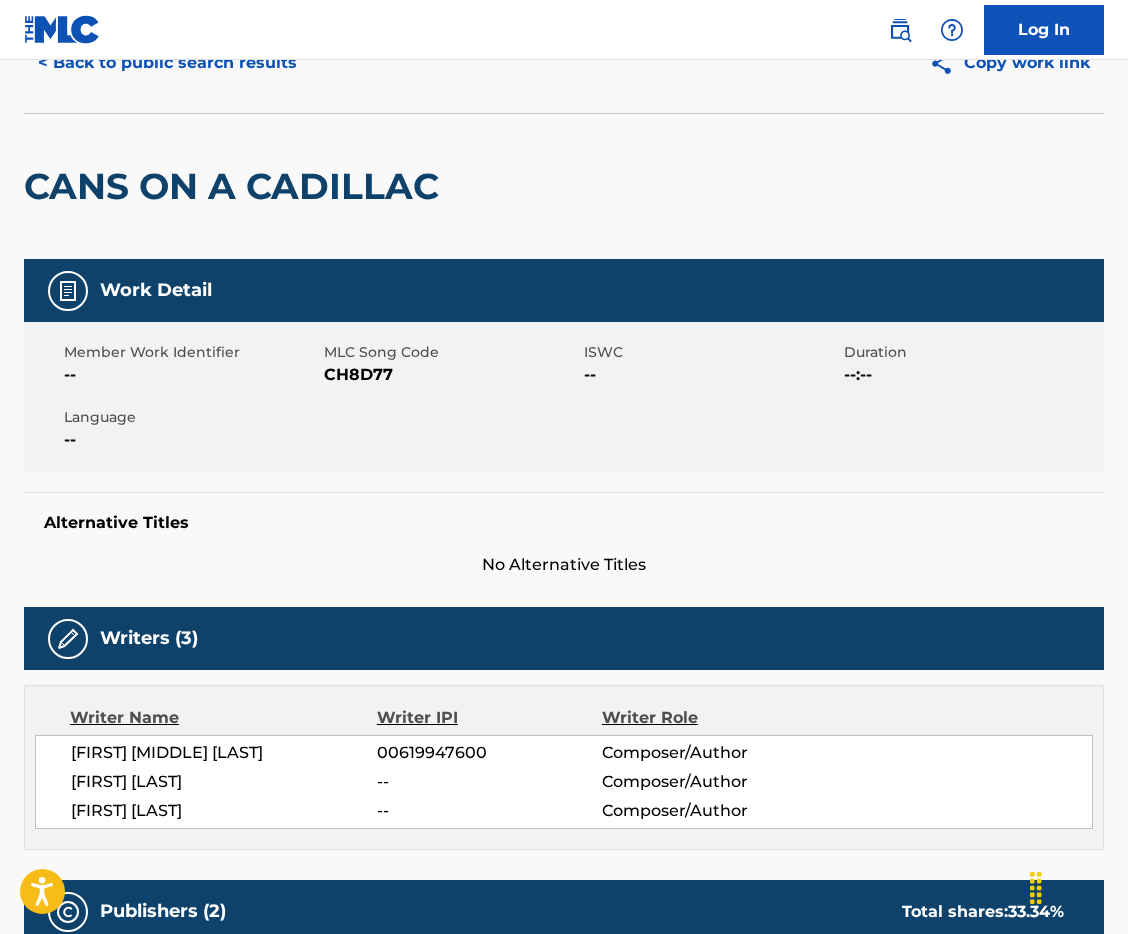 scroll, scrollTop: 0, scrollLeft: 0, axis: both 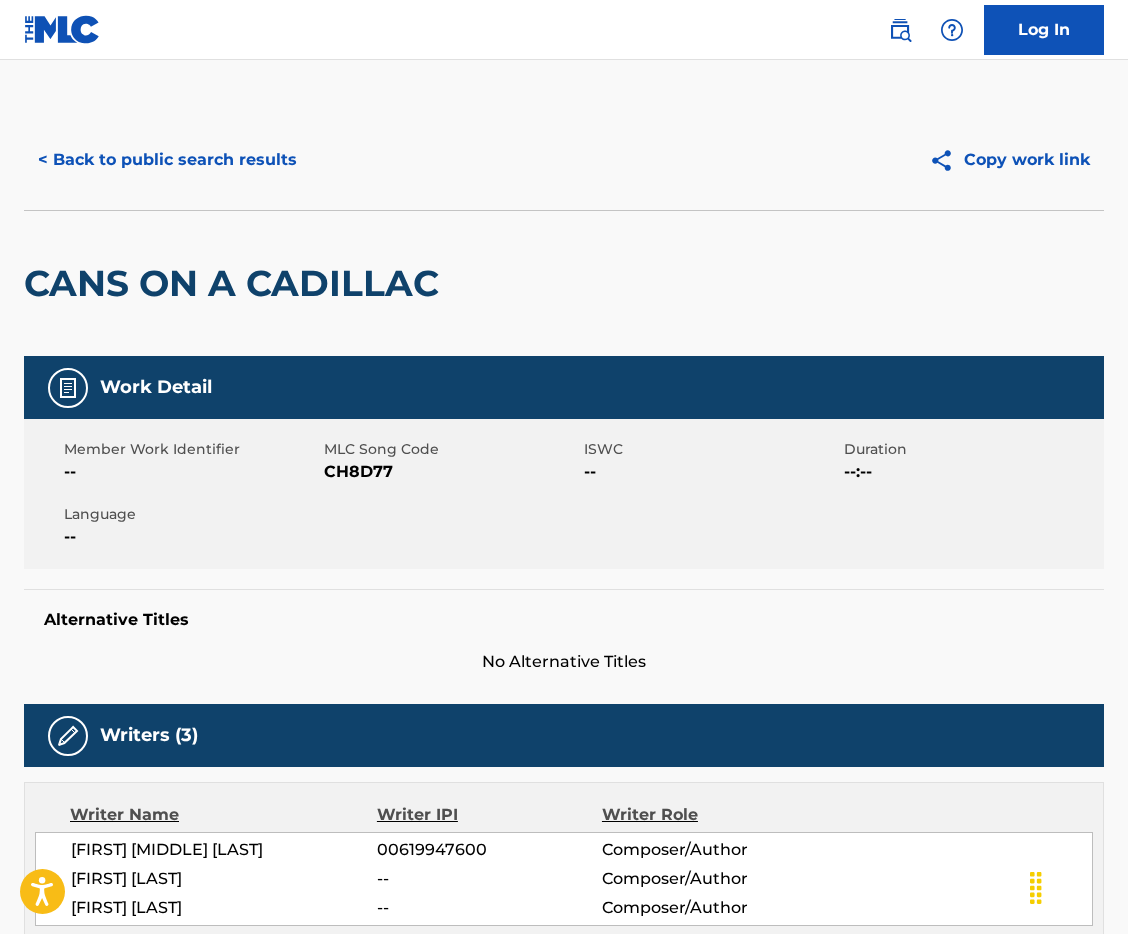 click on "< Back to public search results" at bounding box center [167, 160] 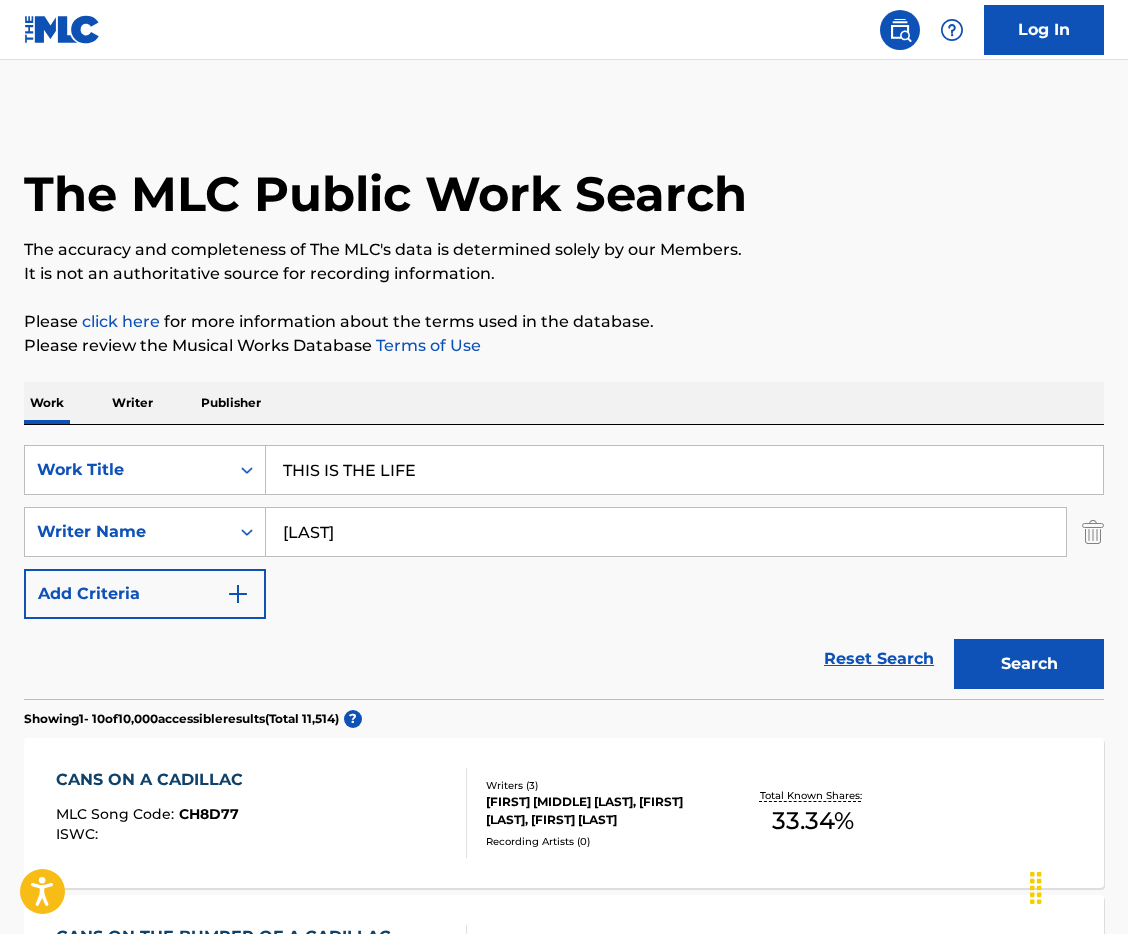 drag, startPoint x: 460, startPoint y: 483, endPoint x: 75, endPoint y: 431, distance: 388.49582 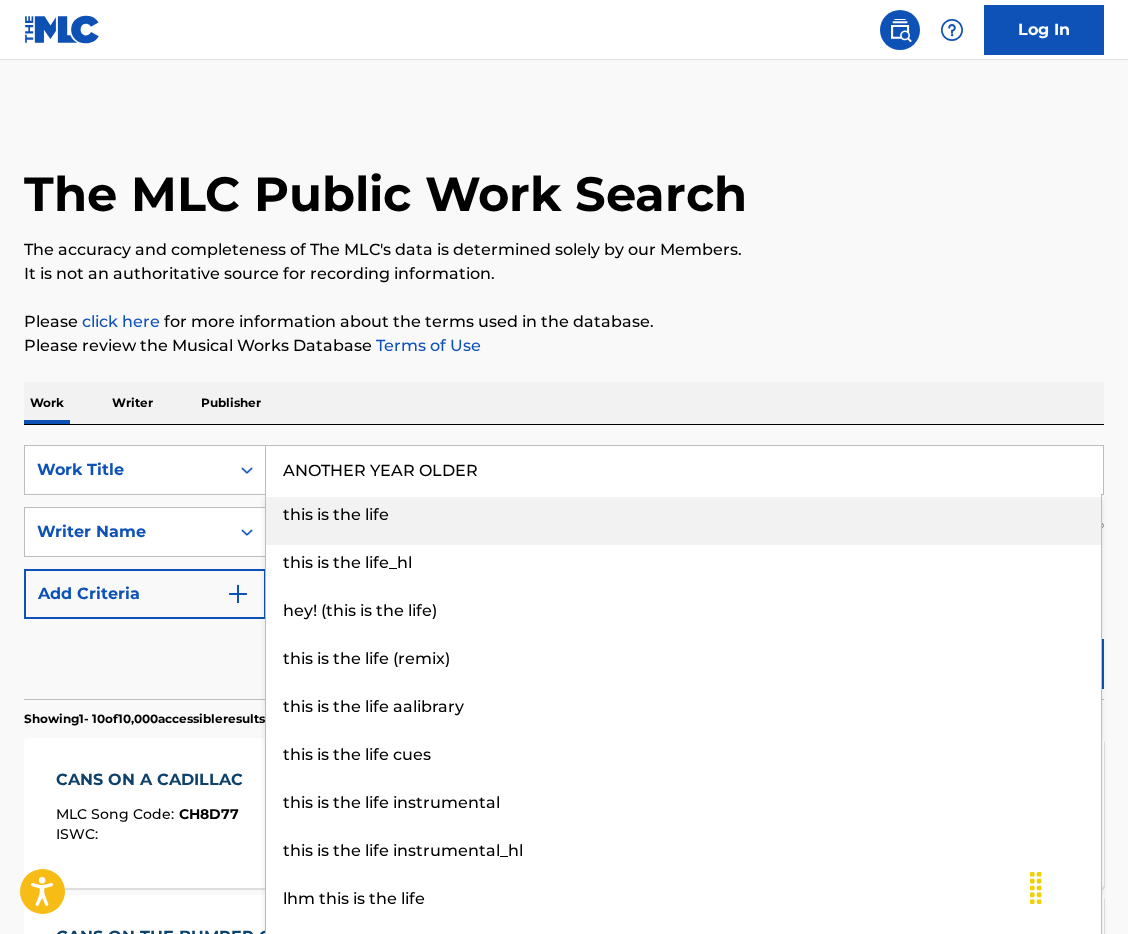 type on "ANOTHER YEAR OLDER" 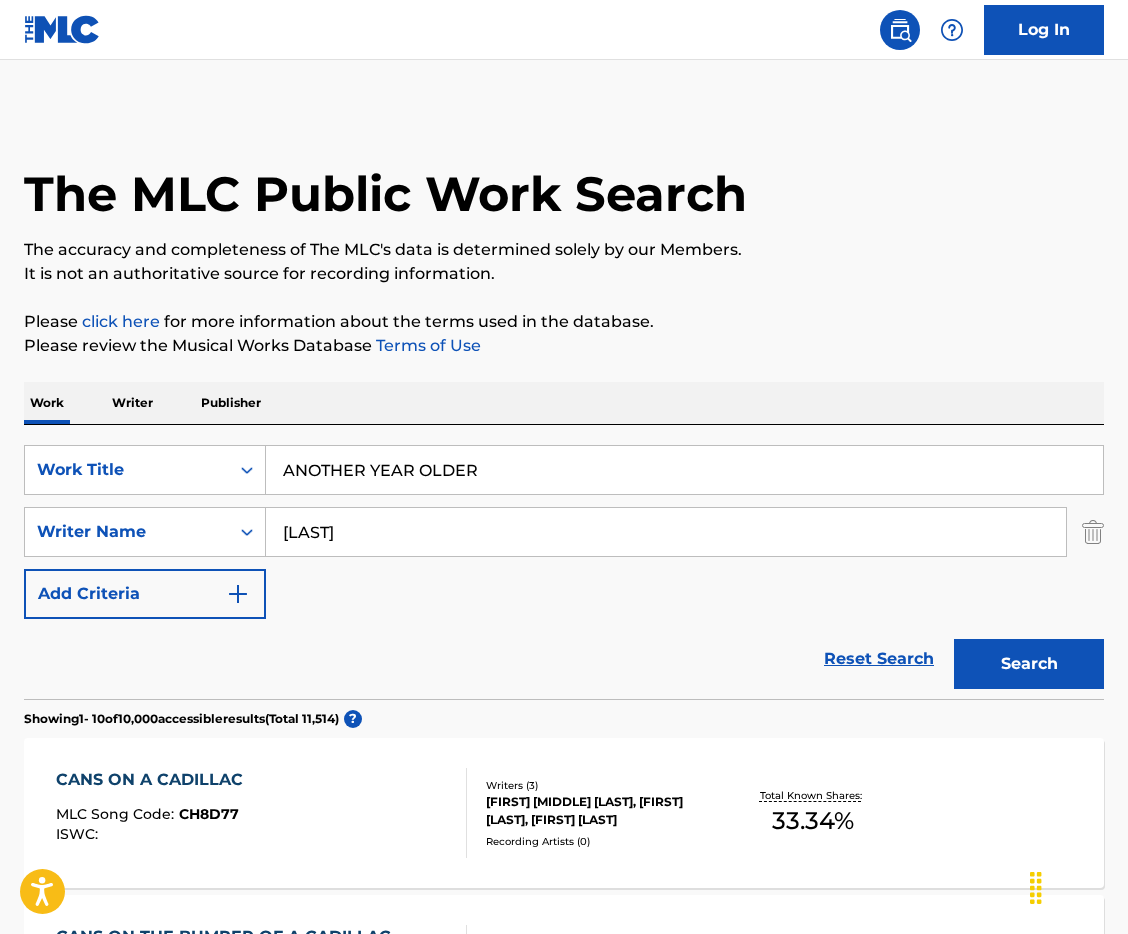 drag, startPoint x: 529, startPoint y: 543, endPoint x: 451, endPoint y: 526, distance: 79.83107 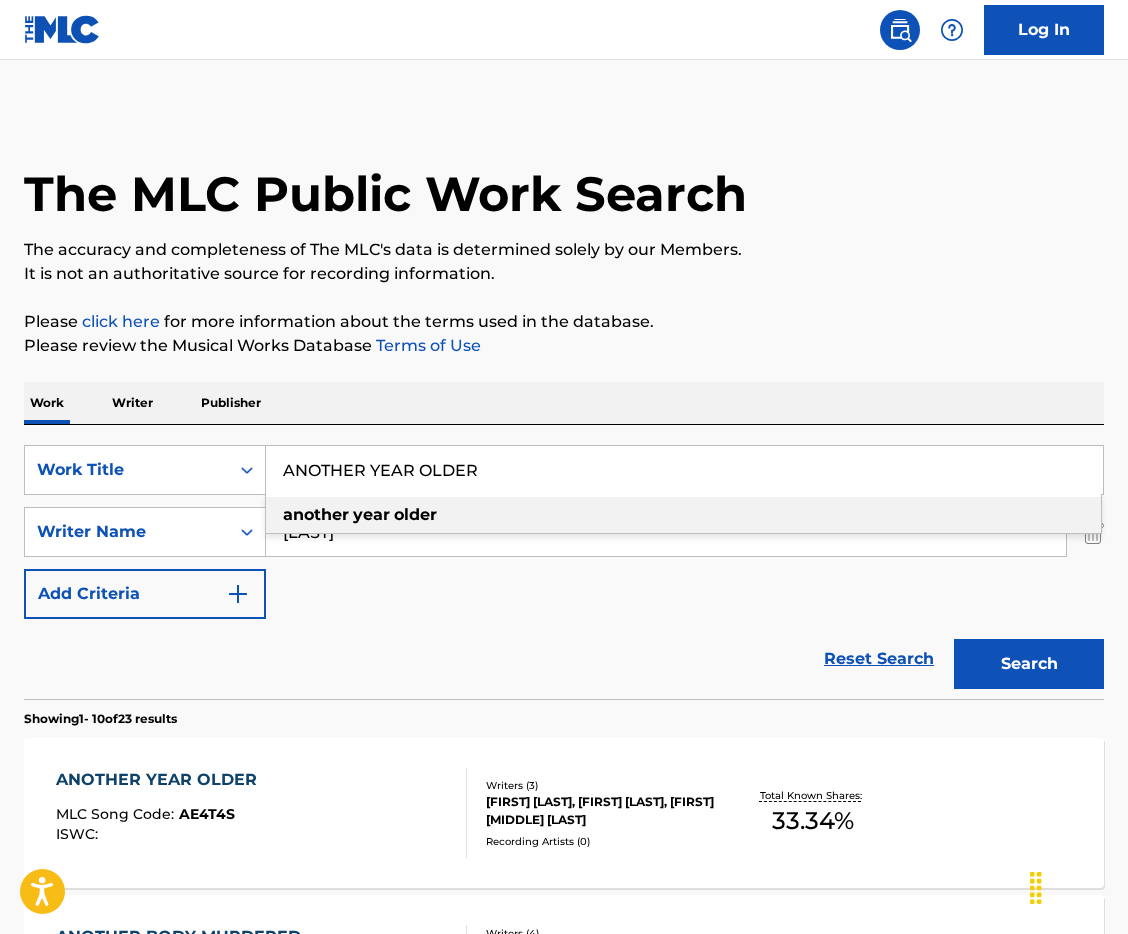 drag, startPoint x: 527, startPoint y: 464, endPoint x: 78, endPoint y: 228, distance: 507.2445 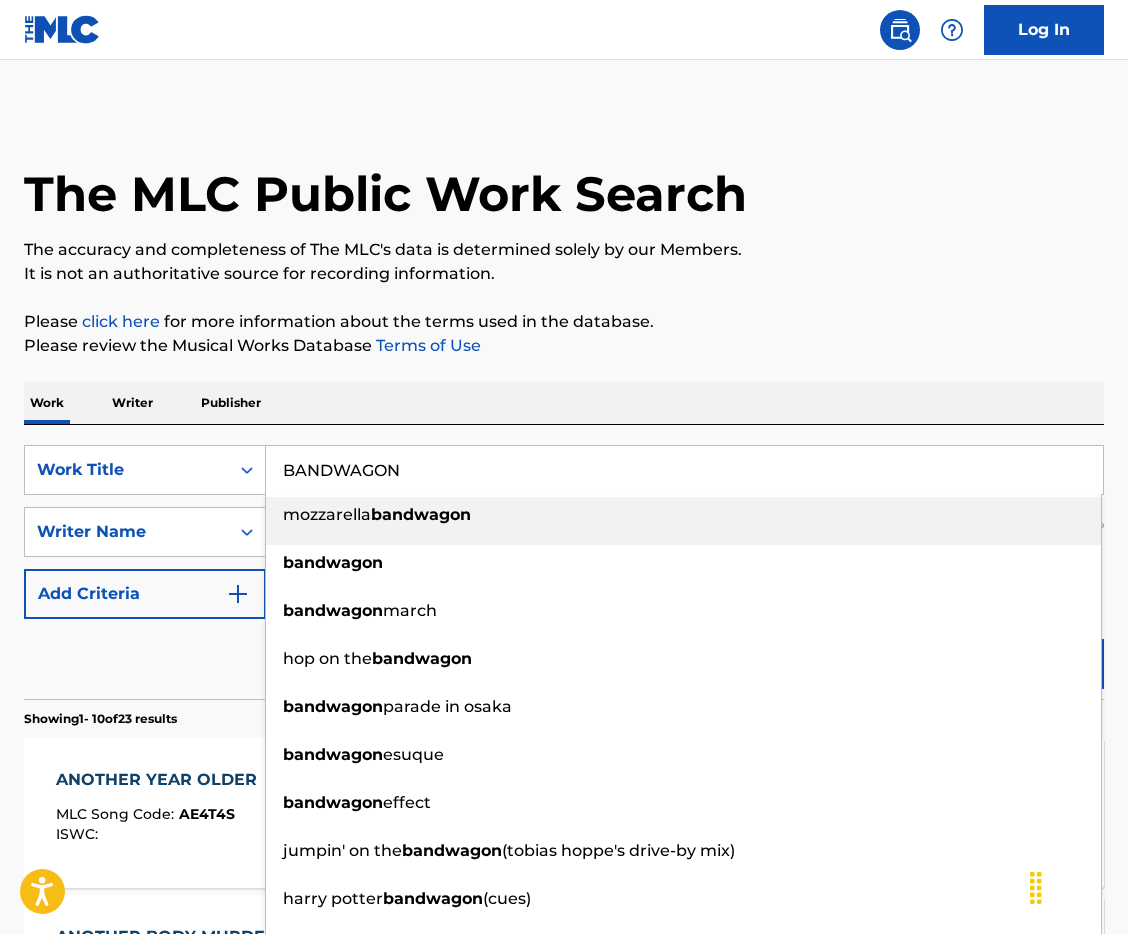 type on "BANDWAGON" 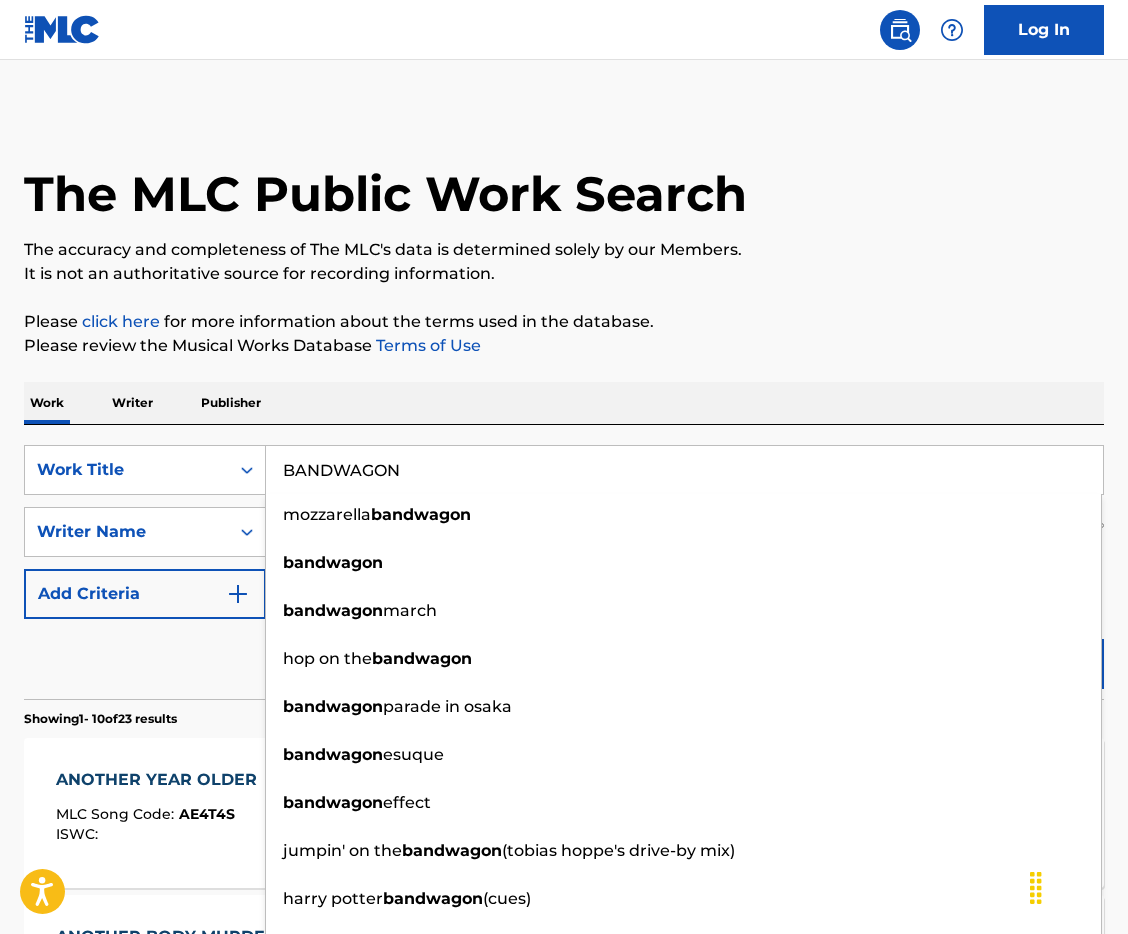 click on "Please review the Musical Works Database   Terms of Use" at bounding box center [564, 346] 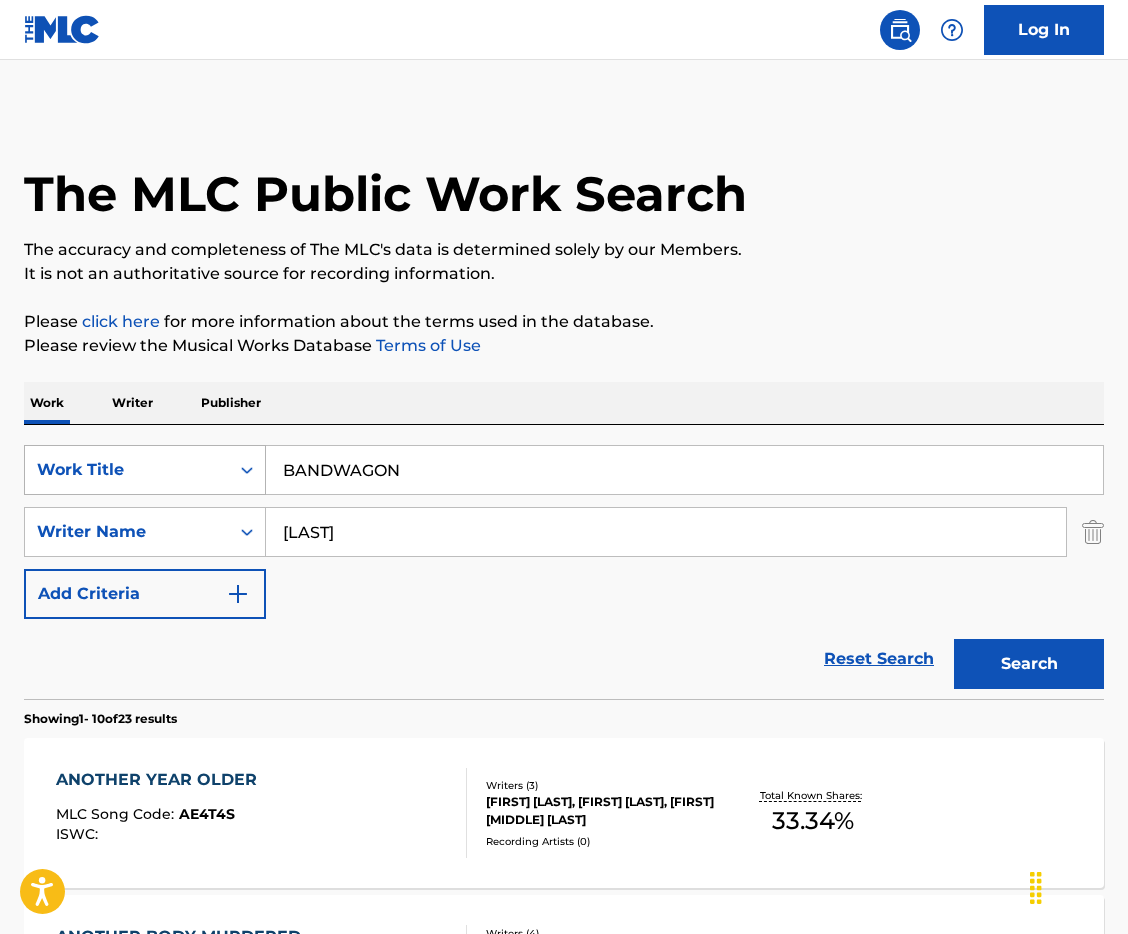 drag, startPoint x: 413, startPoint y: 538, endPoint x: 99, endPoint y: 460, distance: 323.54288 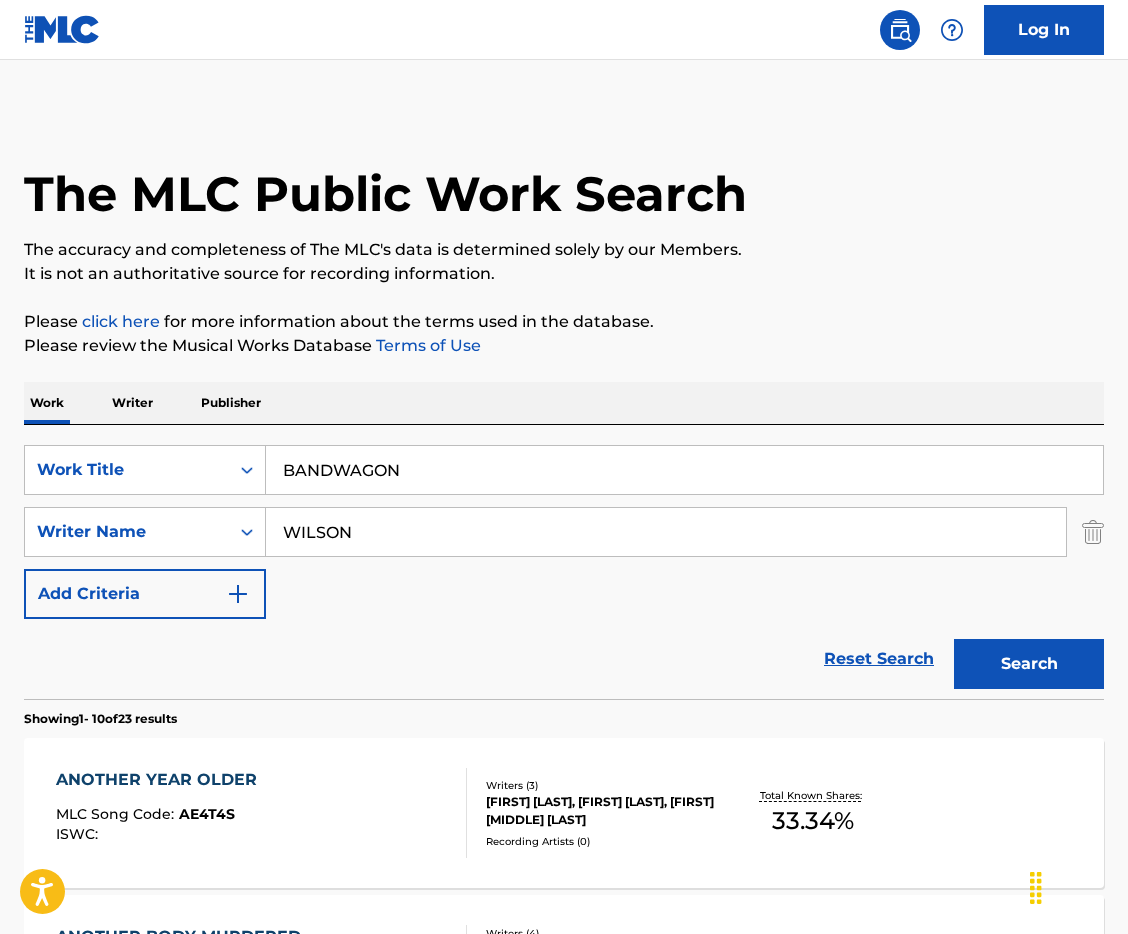 type on "WILSON" 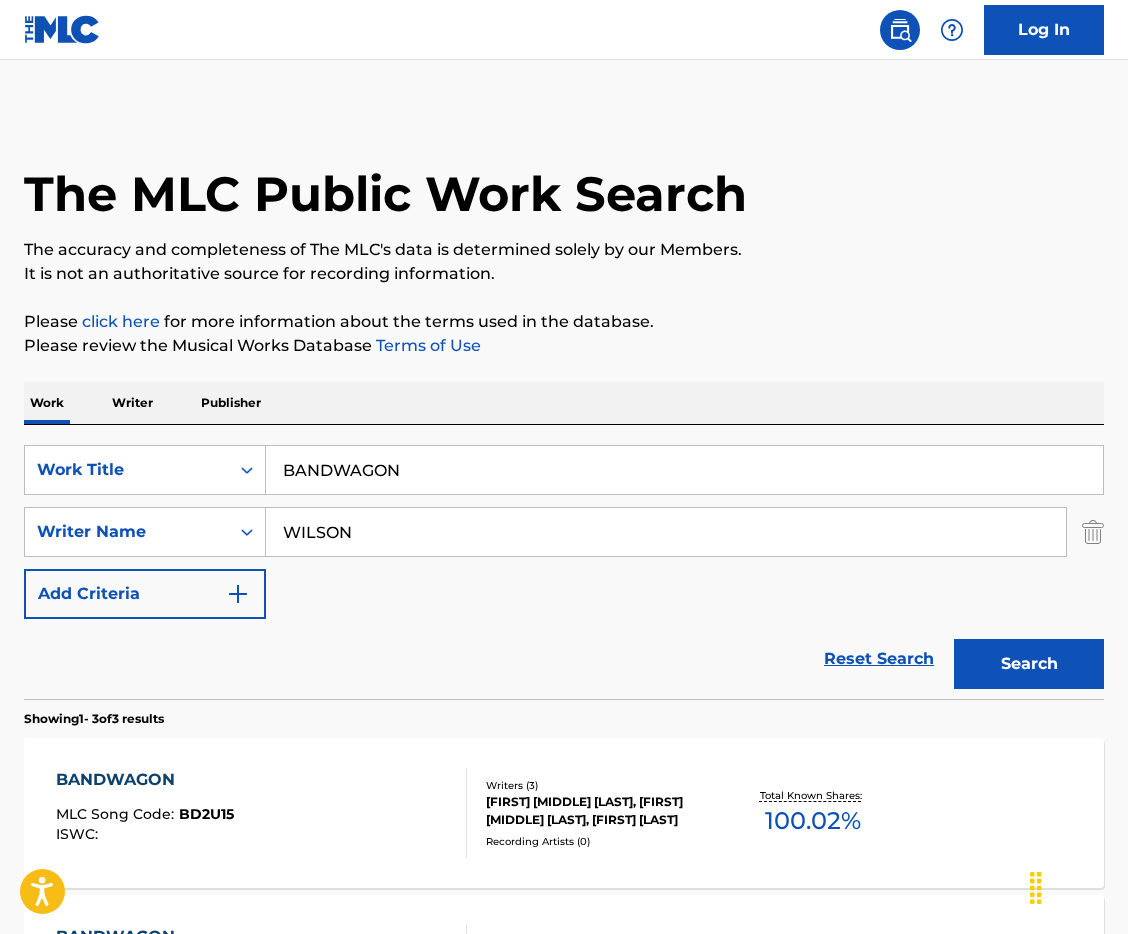 drag, startPoint x: 435, startPoint y: 468, endPoint x: 0, endPoint y: 370, distance: 445.90247 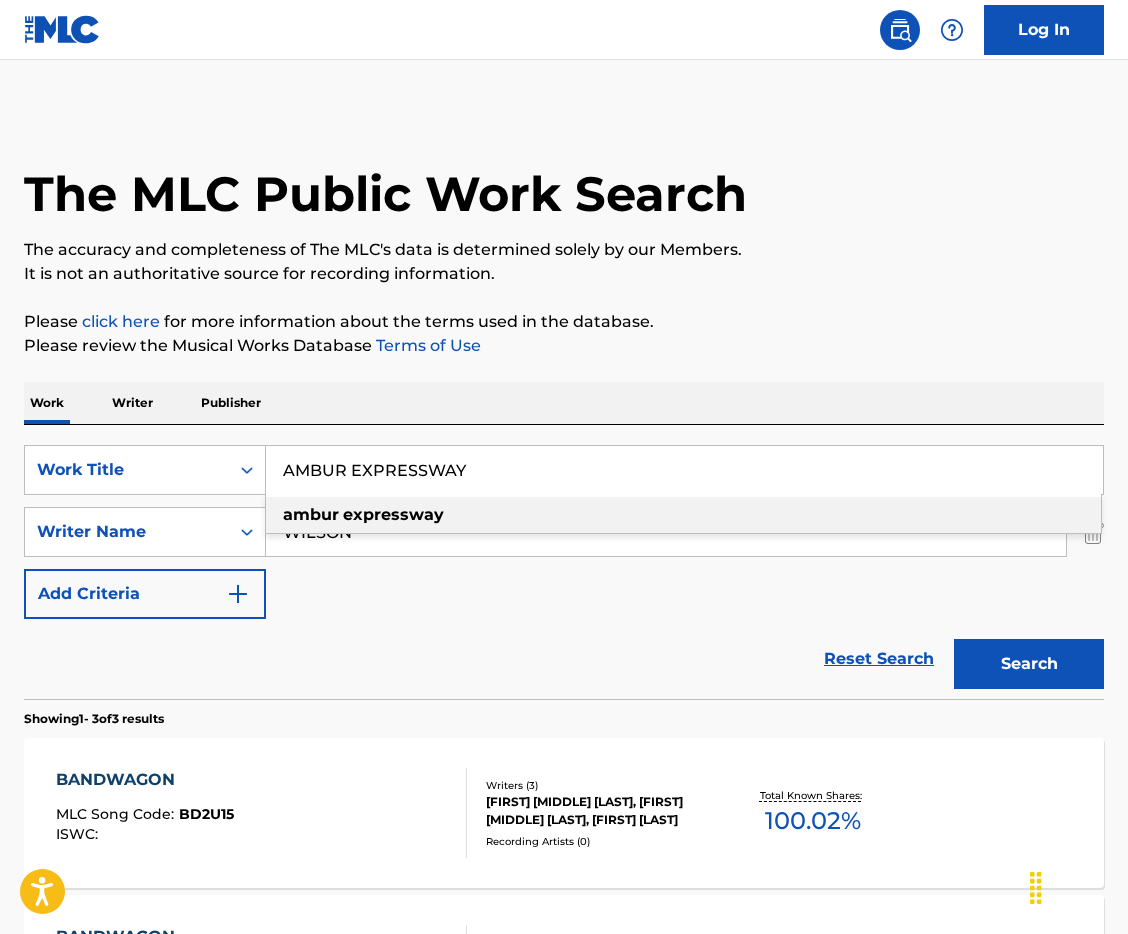 drag, startPoint x: 561, startPoint y: 462, endPoint x: -7, endPoint y: 392, distance: 572.2971 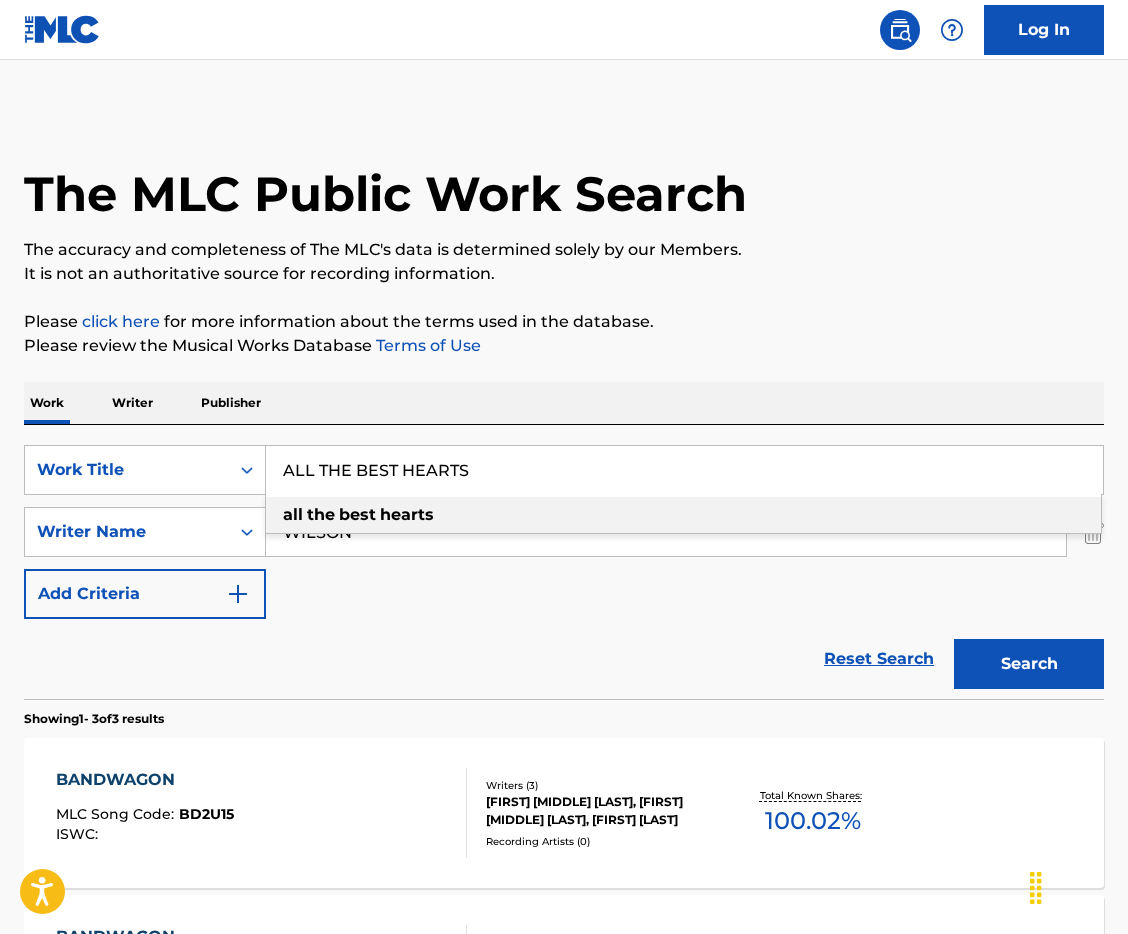 type on "ALL THE BEST HEARTS" 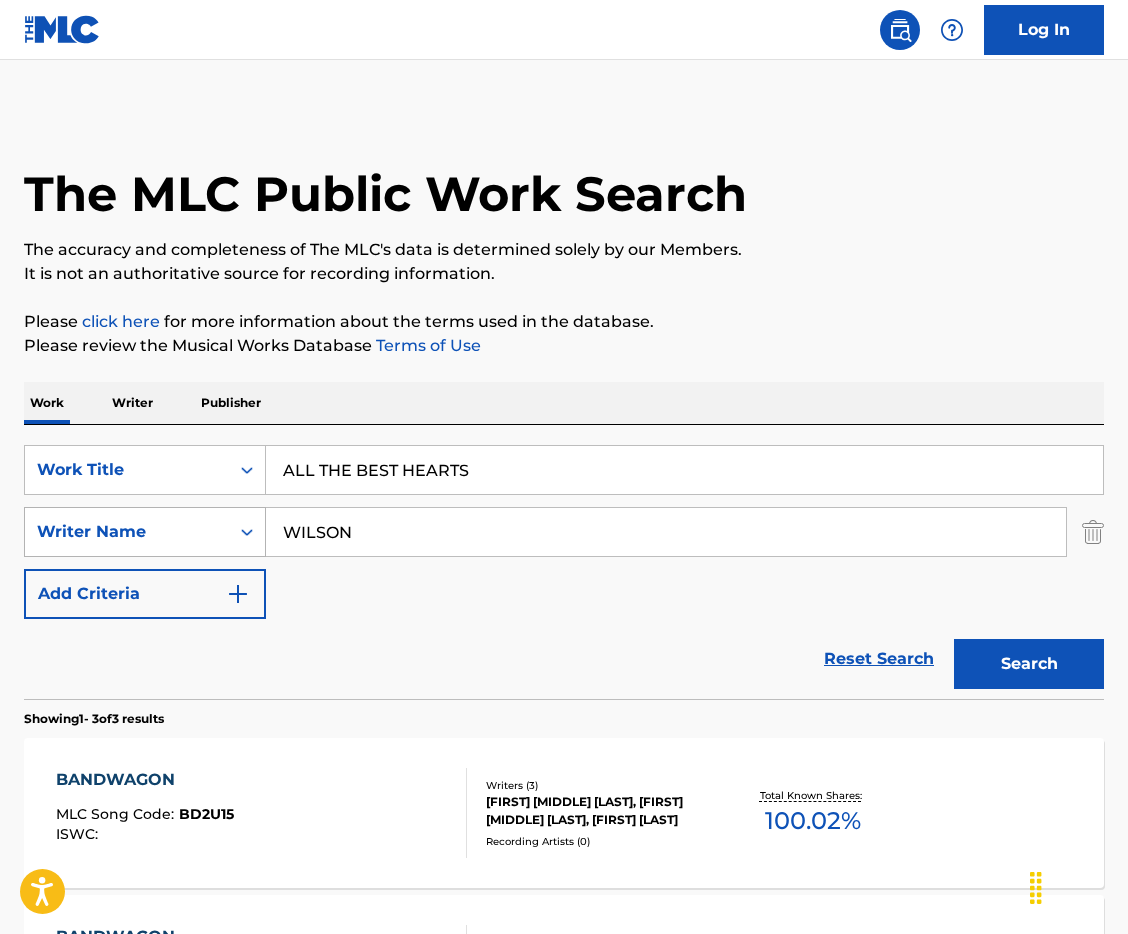 drag, startPoint x: 403, startPoint y: 545, endPoint x: 51, endPoint y: 530, distance: 352.31946 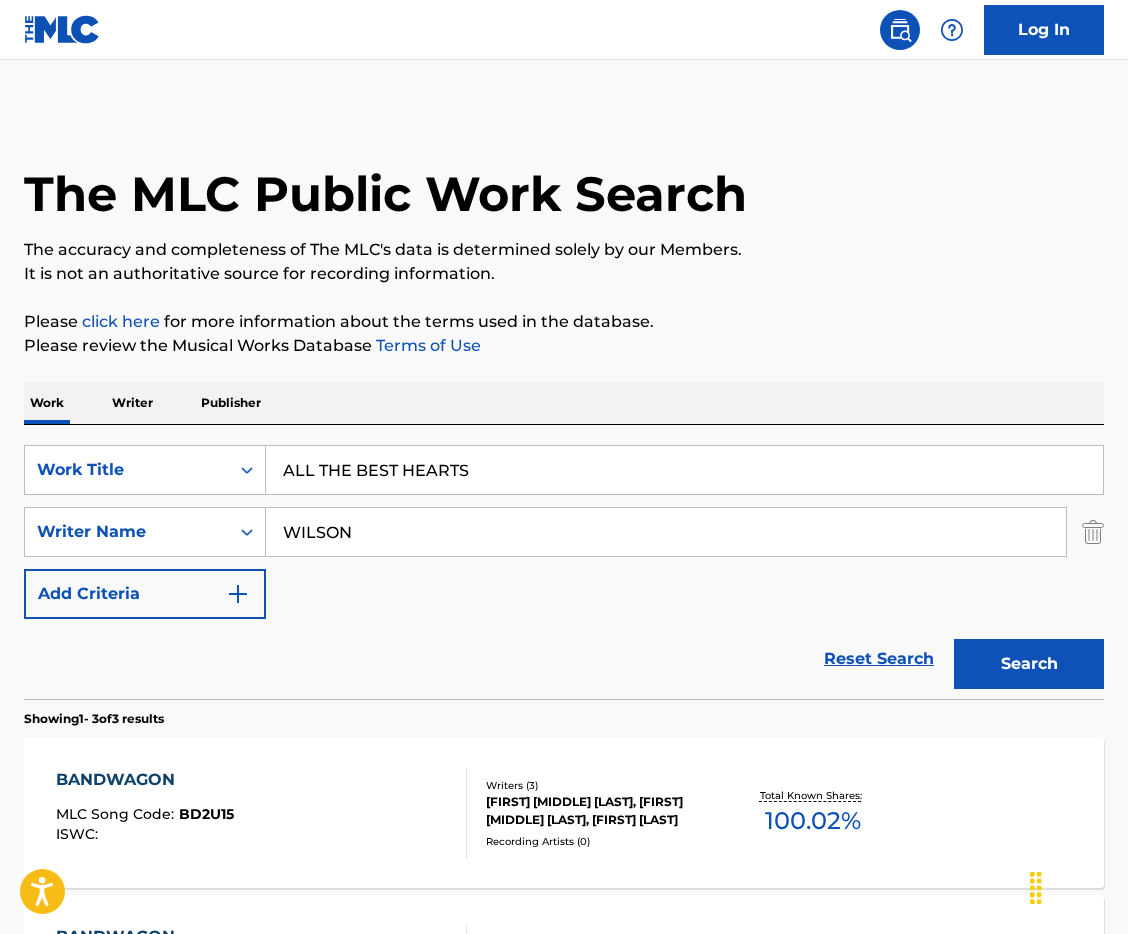 paste on "CREGO" 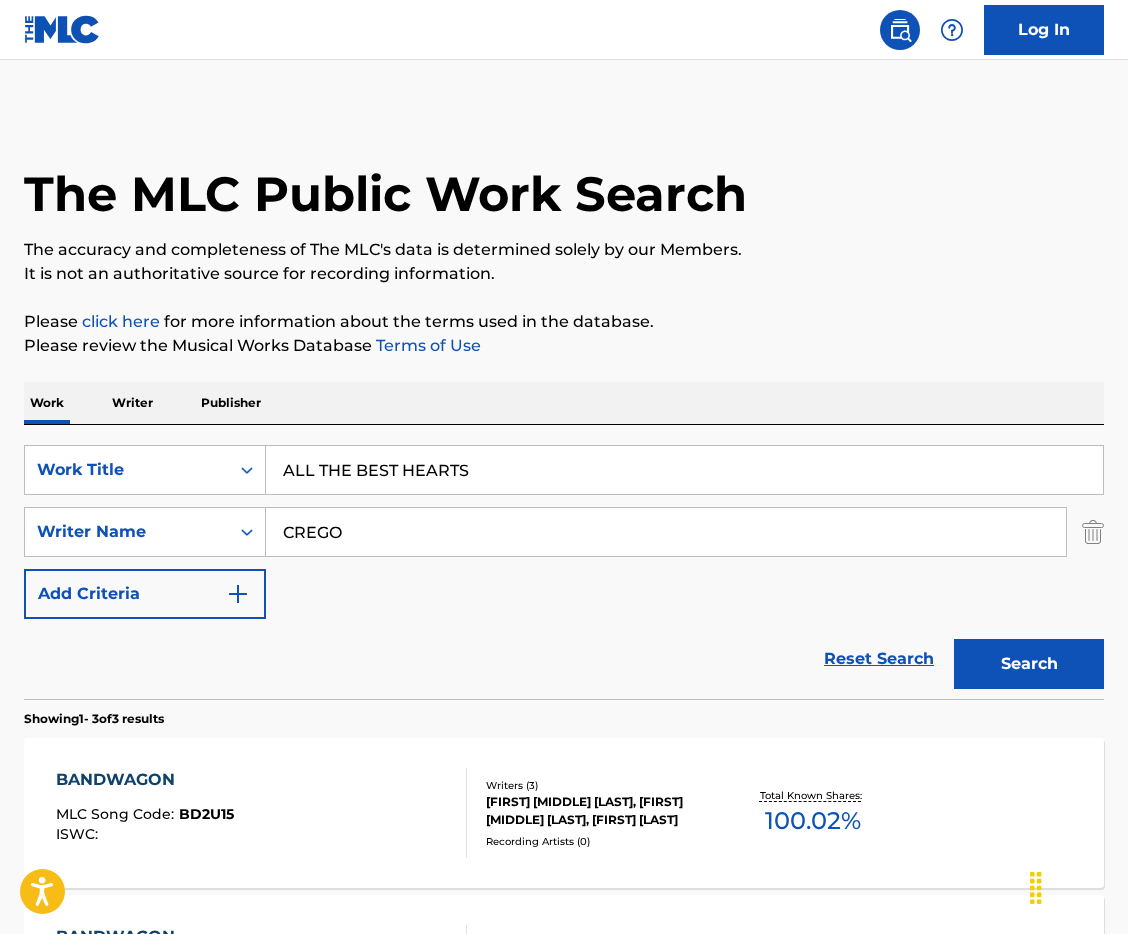 type on "CREGO" 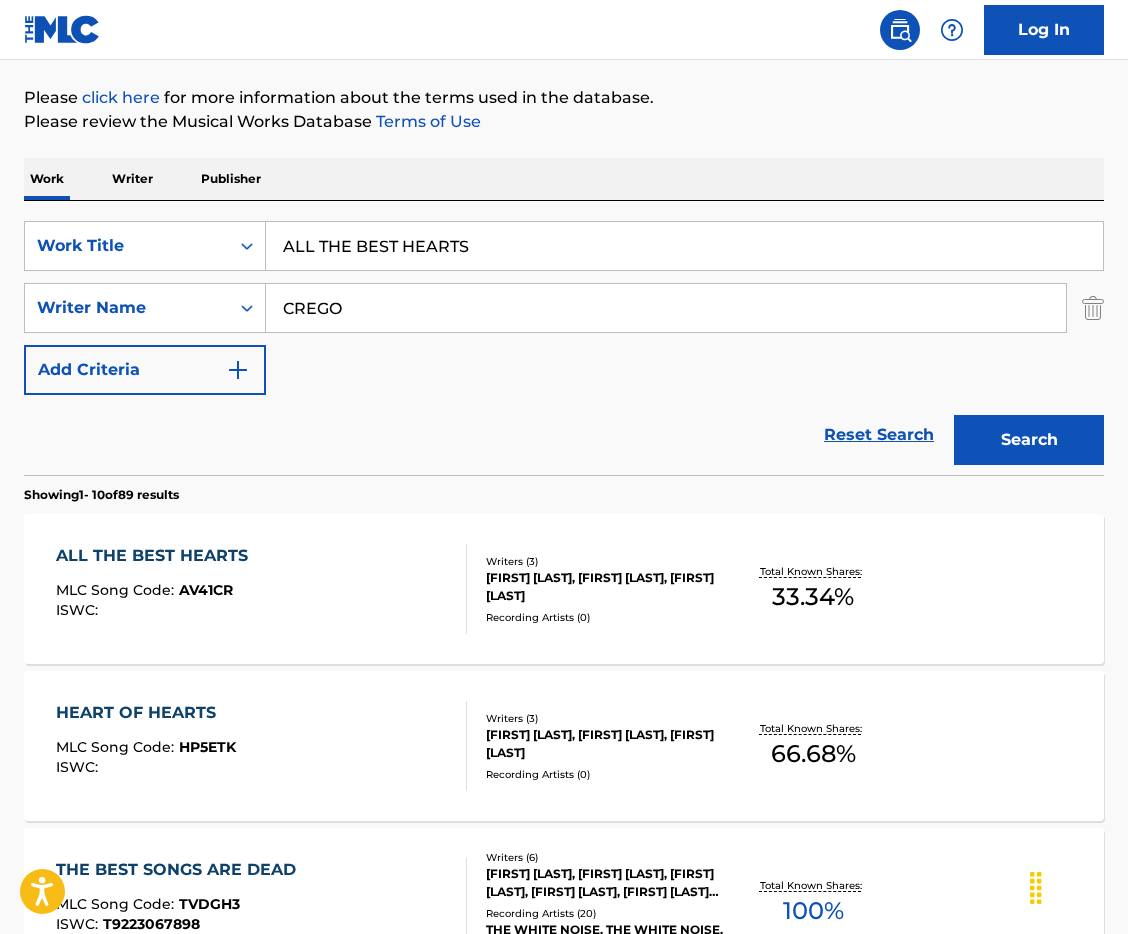 scroll, scrollTop: 300, scrollLeft: 0, axis: vertical 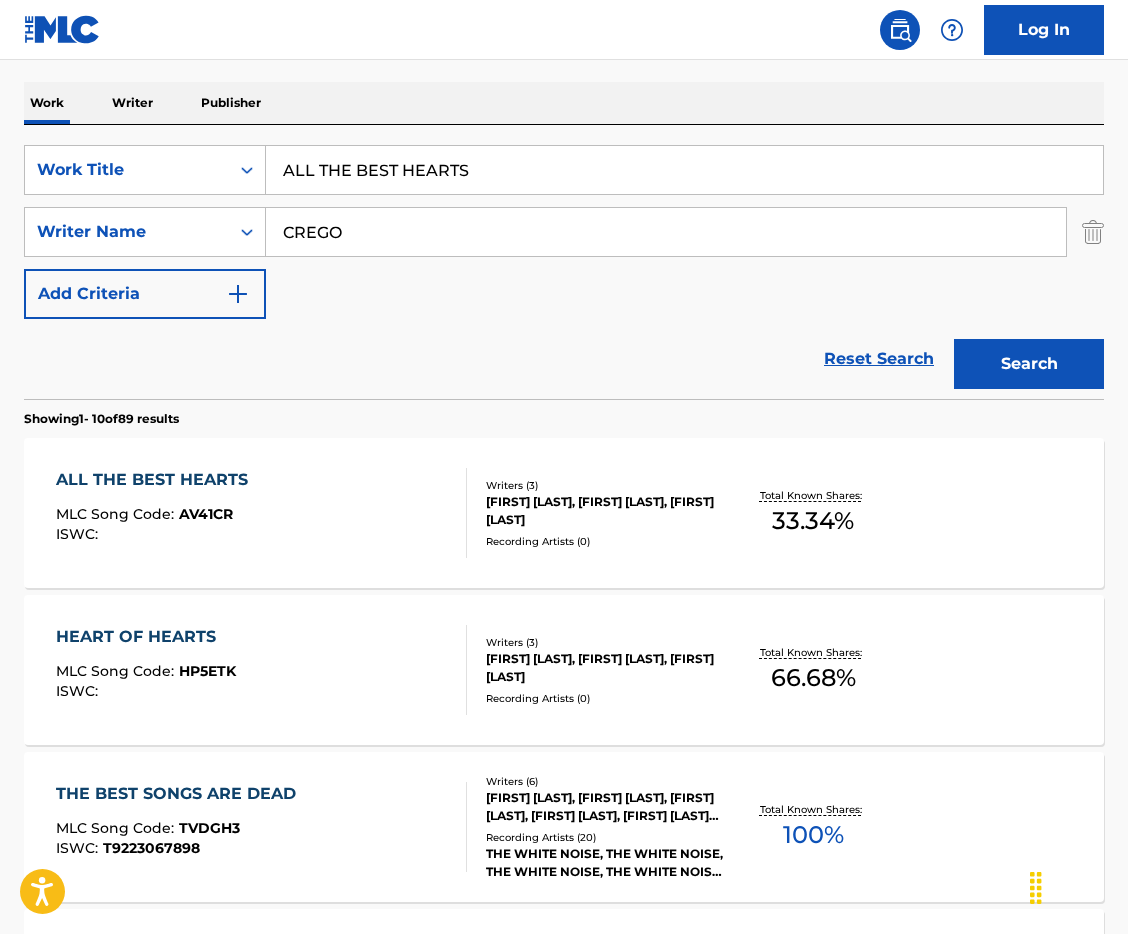 click on "ALL THE BEST HEARTS" at bounding box center [157, 480] 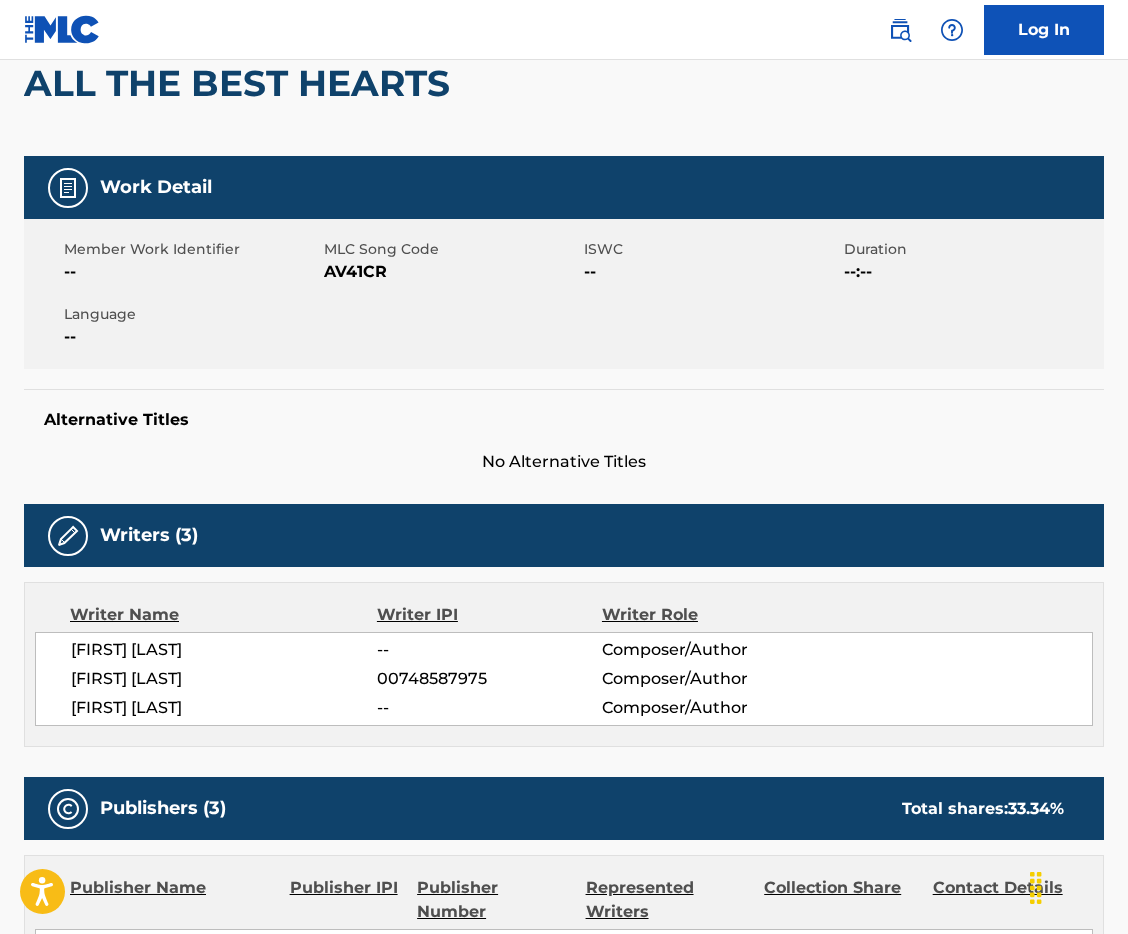 scroll, scrollTop: 0, scrollLeft: 0, axis: both 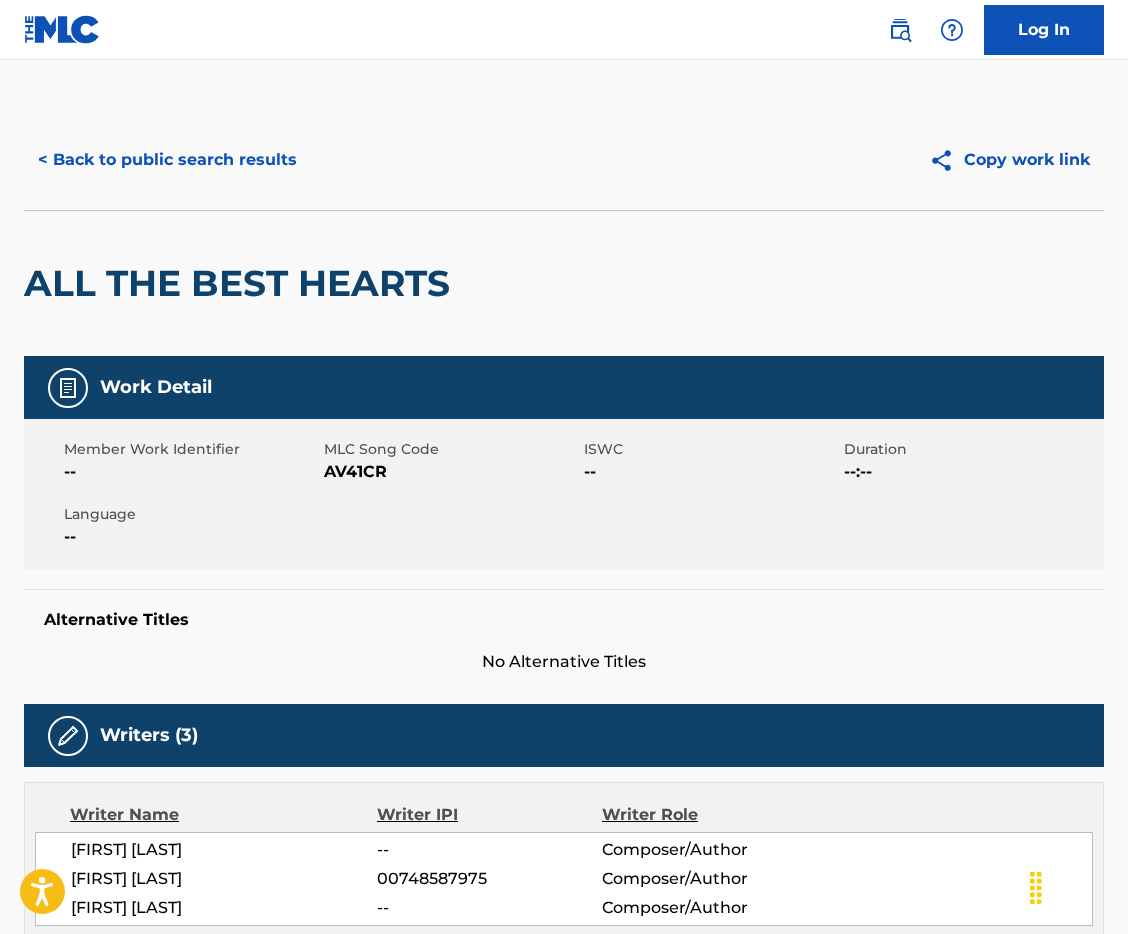 click on "< Back to public search results" at bounding box center [167, 160] 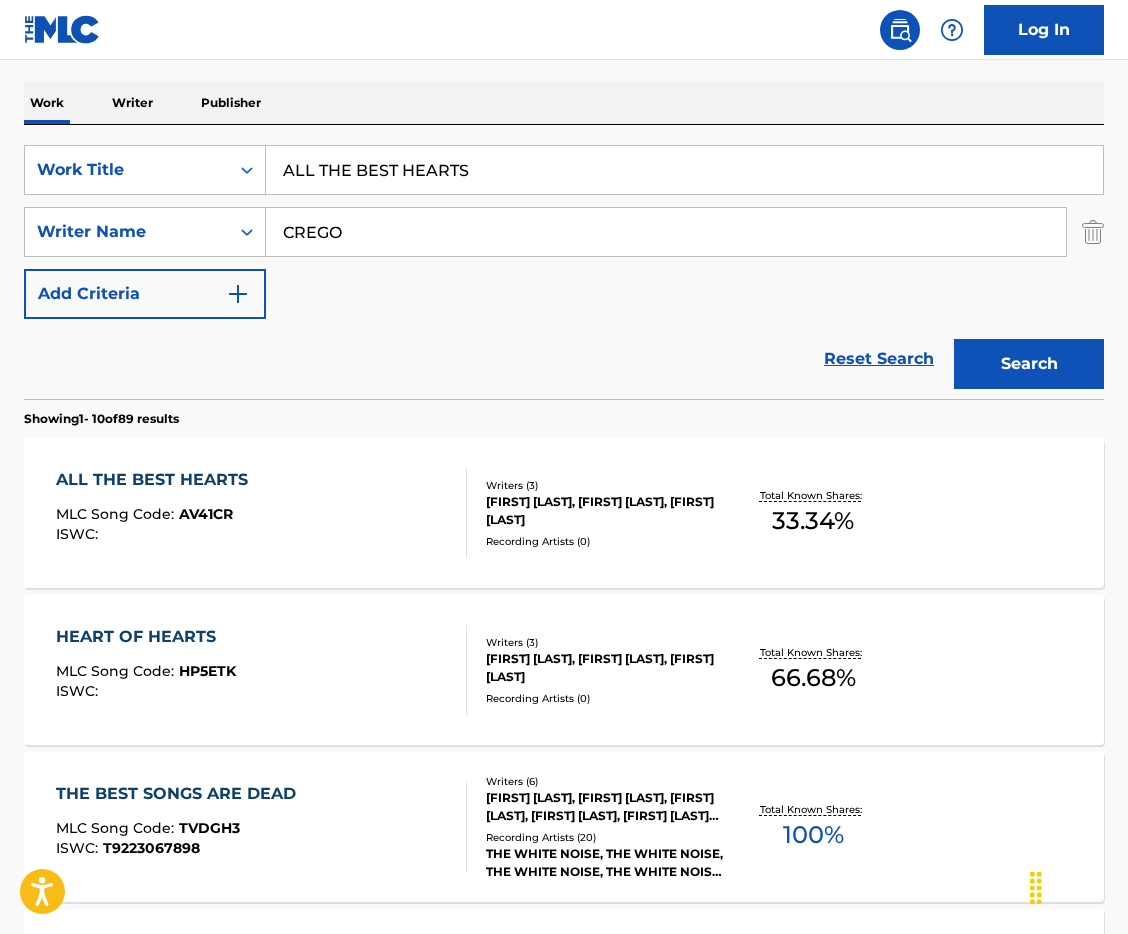 drag, startPoint x: 510, startPoint y: 187, endPoint x: 69, endPoint y: 134, distance: 444.1734 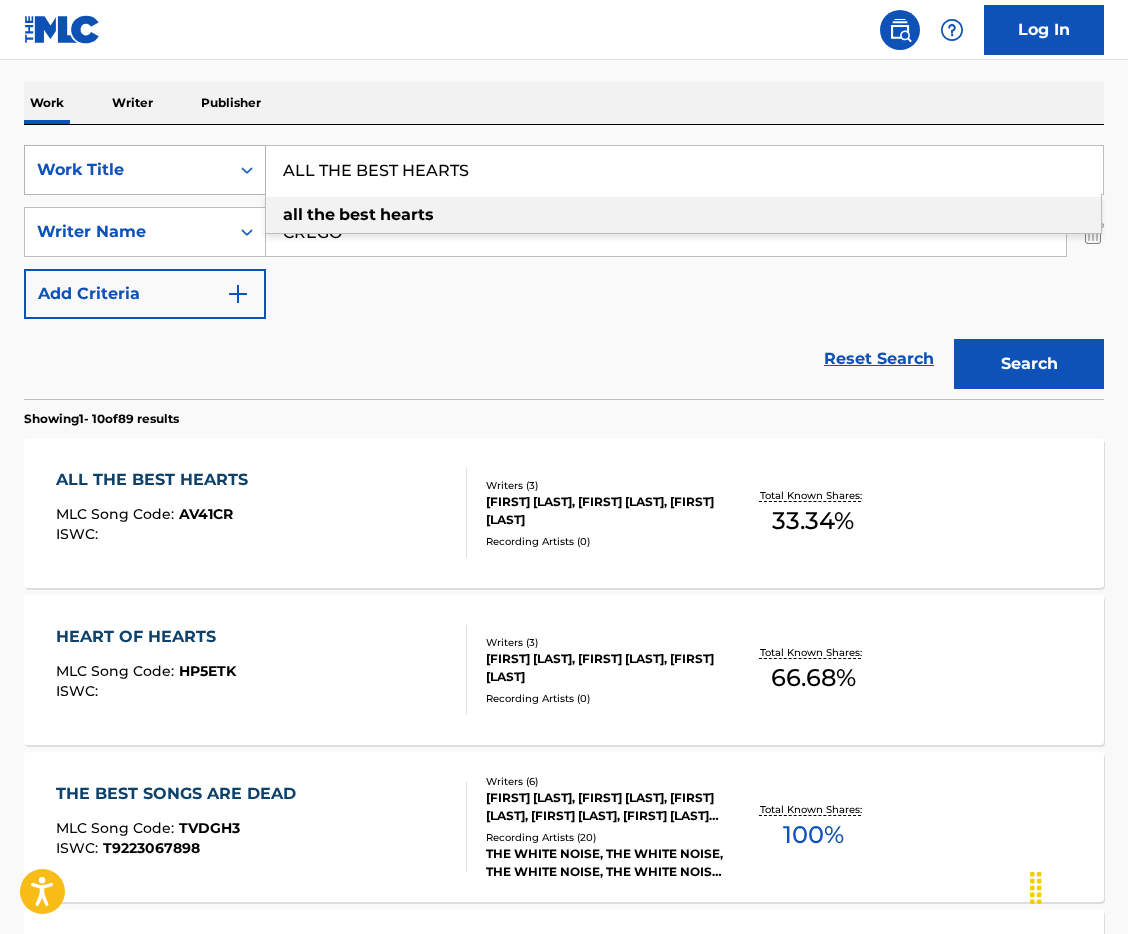 paste on "T THE END OF THE DAY" 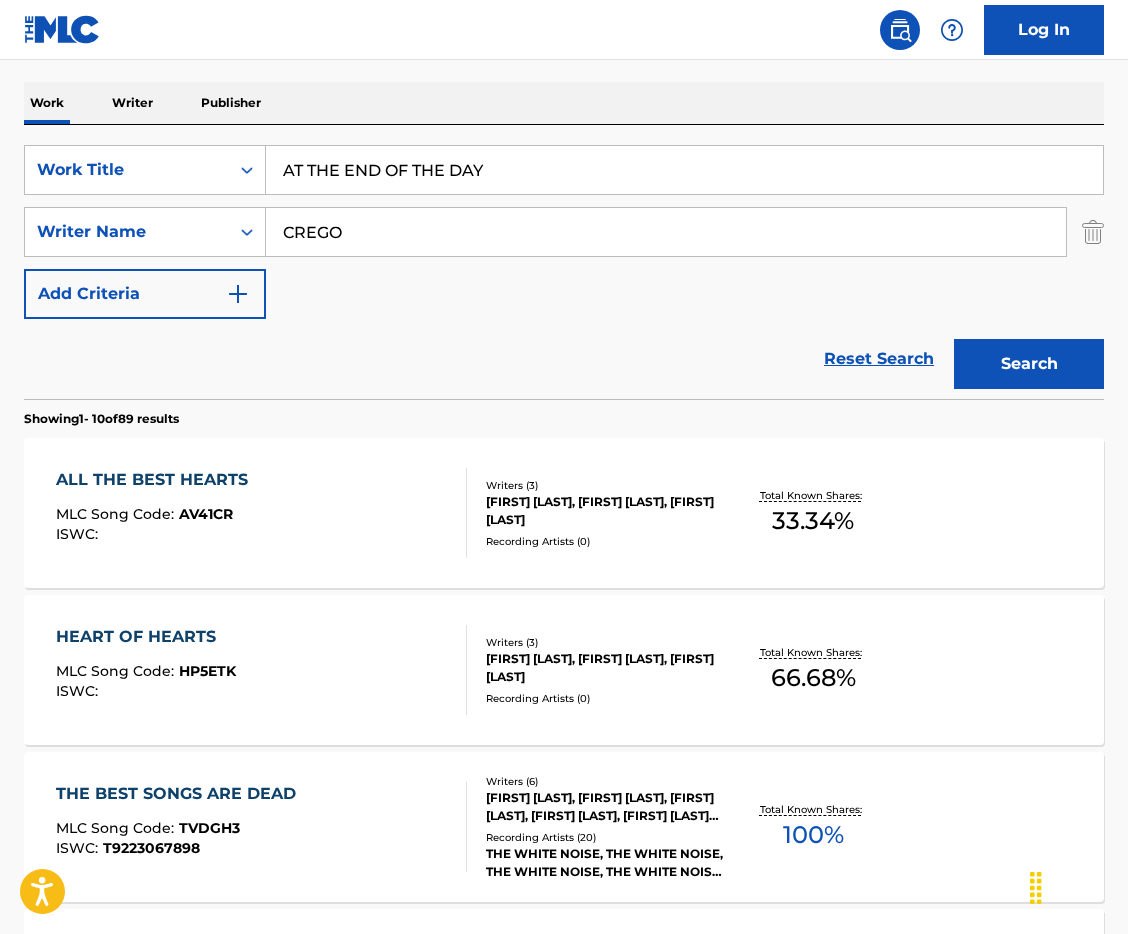 click on "The MLC Public Work Search The accuracy and completeness of The MLC's data is determined solely by our Members. It is not an authoritative source for recording information. Please   click here   for more information about the terms used in the database. Please review the Musical Works Database   Terms of Use Work Writer Publisher SearchWithCriteriaad559430-91c7-4799-ba36-3948eaee2f22 Work Title AT THE END OF THE DAY SearchWithCriteriaf30d227c-9dff-4ff4-85c7-a3c3bdfd7c95 Writer Name [LAST] Add Criteria Reset Search Search Showing  1  -   10  of  89   results   ALL THE BEST HEARTS MLC Song Code : AV41CR ISWC : Writers ( 3 ) [FIRST] [LAST], [FIRST] [LAST], [FIRST] [LAST] Recording Artists ( 0 ) Total Known Shares: 33.34 % HEART OF HEARTS MLC Song Code : HP5ETK ISWC : Writers ( 3 ) [FIRST] [LAST], [FIRST] [LAST], [FIRST] [LAST] Recording Artists ( 0 ) Total Known Shares: 66.68 % THE BEST SONGS ARE DEAD MLC Song Code : TVDGH3 ISWC : [PHONE] Writers ( 6 ) Recording Artists ( 20 ) Total Known Shares: 100 % MLC Song Code :" at bounding box center [564, 957] 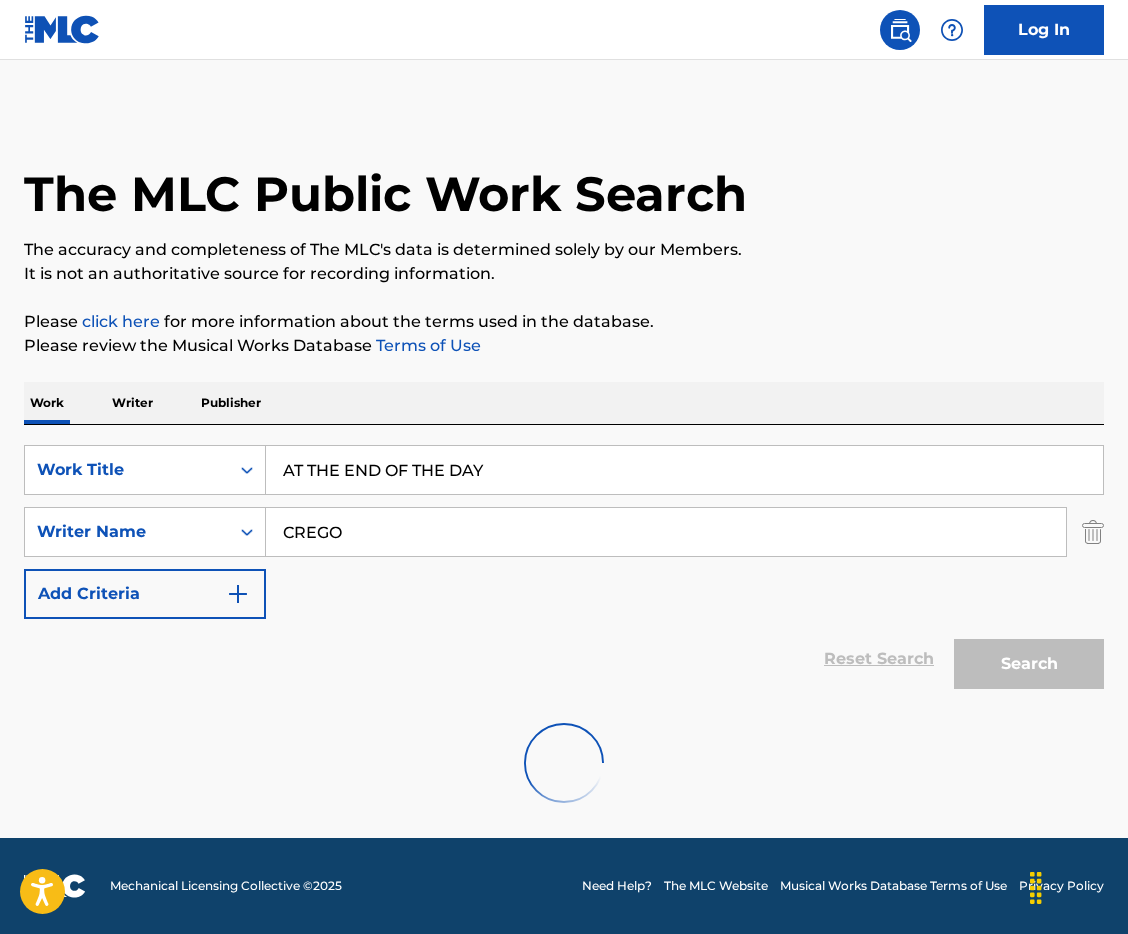 scroll, scrollTop: 0, scrollLeft: 0, axis: both 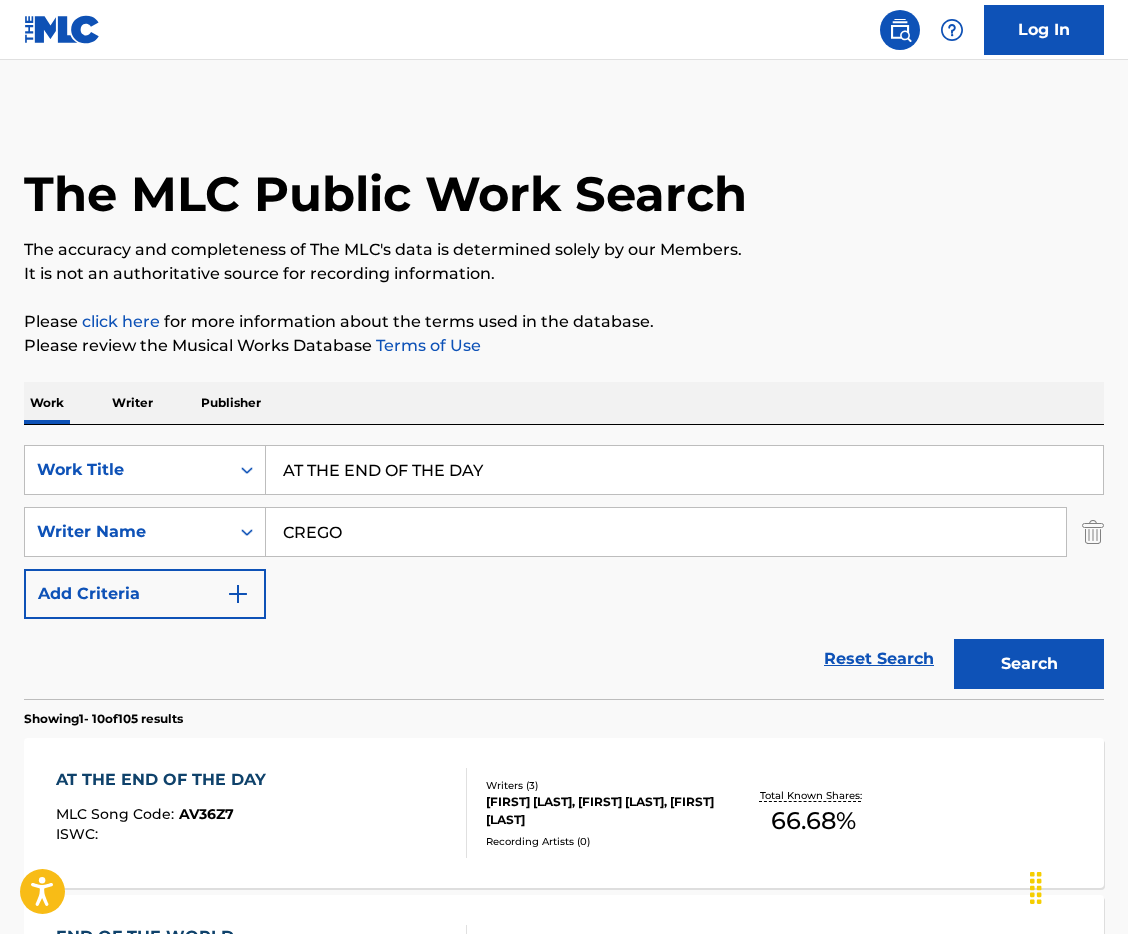 drag, startPoint x: 521, startPoint y: 464, endPoint x: 211, endPoint y: 273, distance: 364.11673 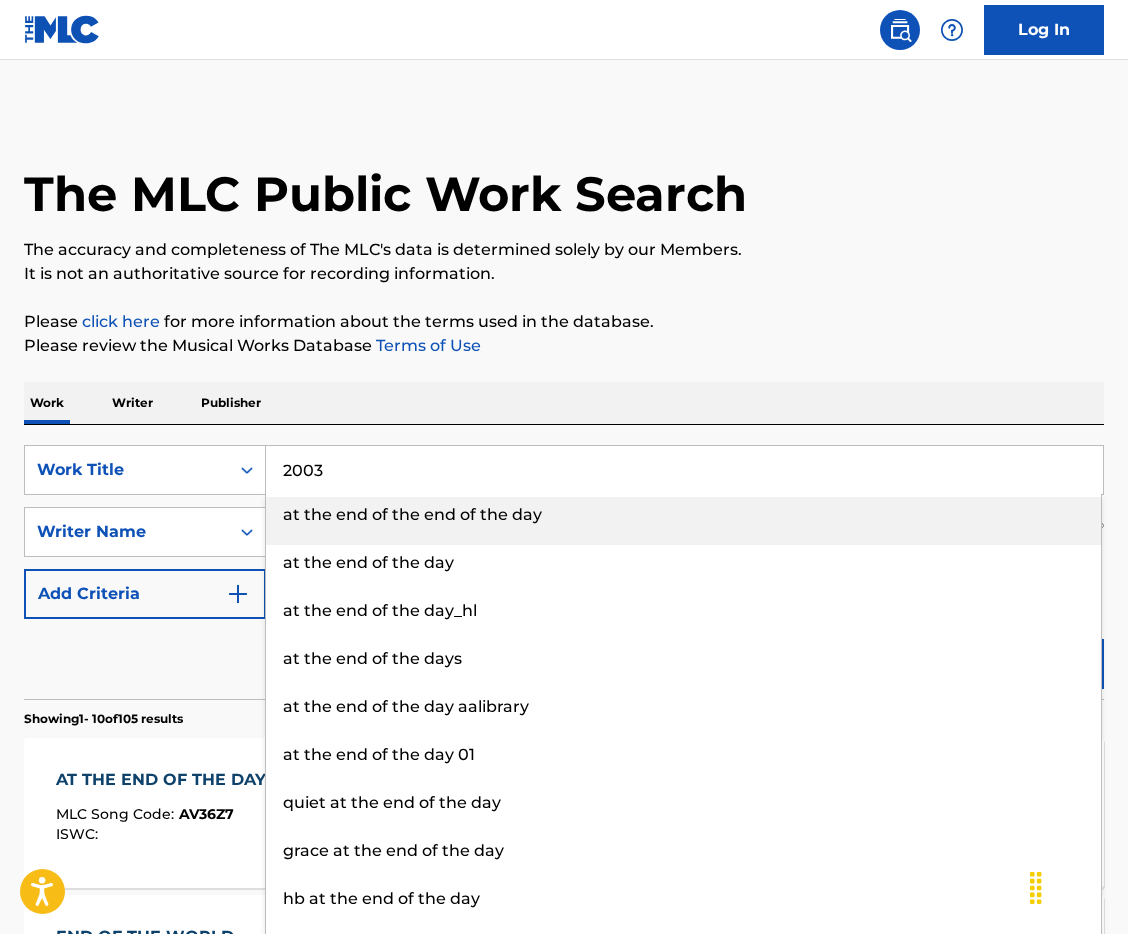 type on "2003" 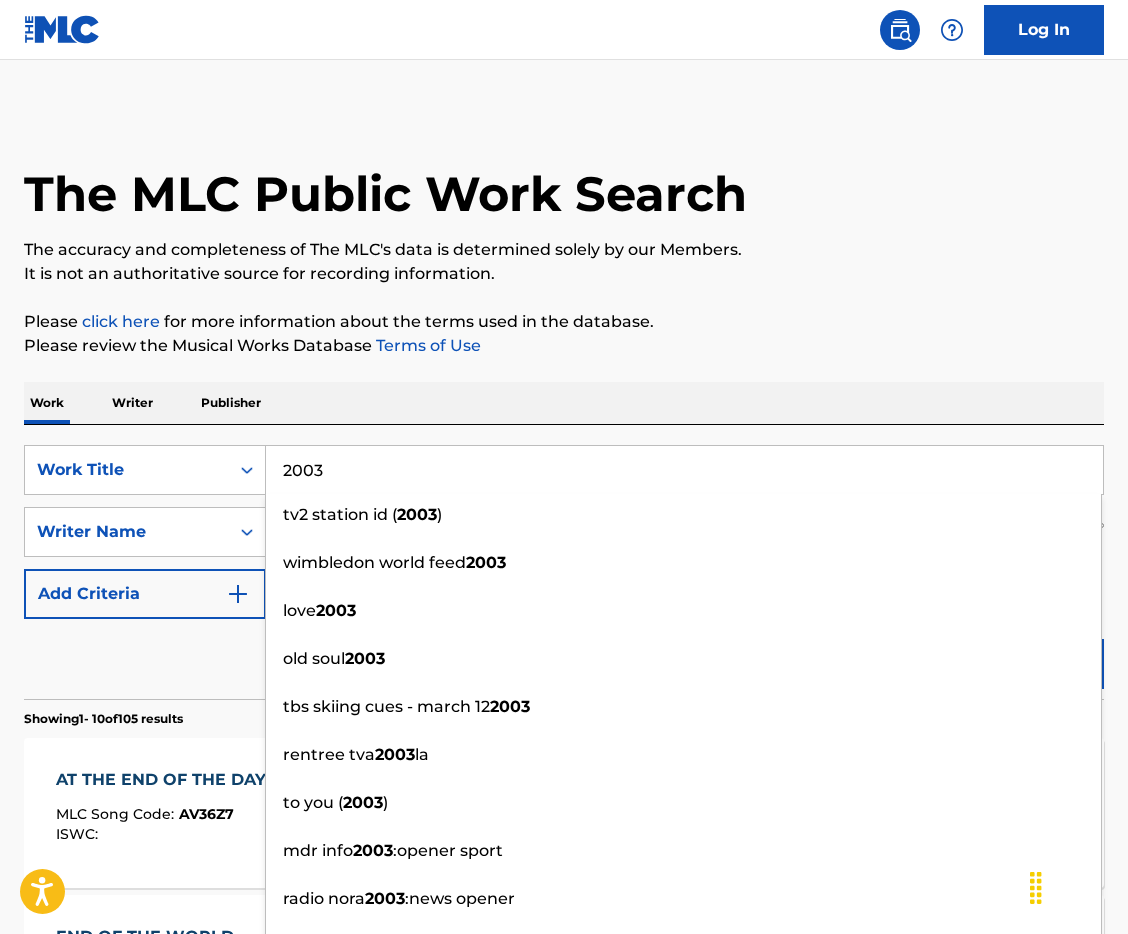 click on "Please   click here   for more information about the terms used in the database." at bounding box center (564, 322) 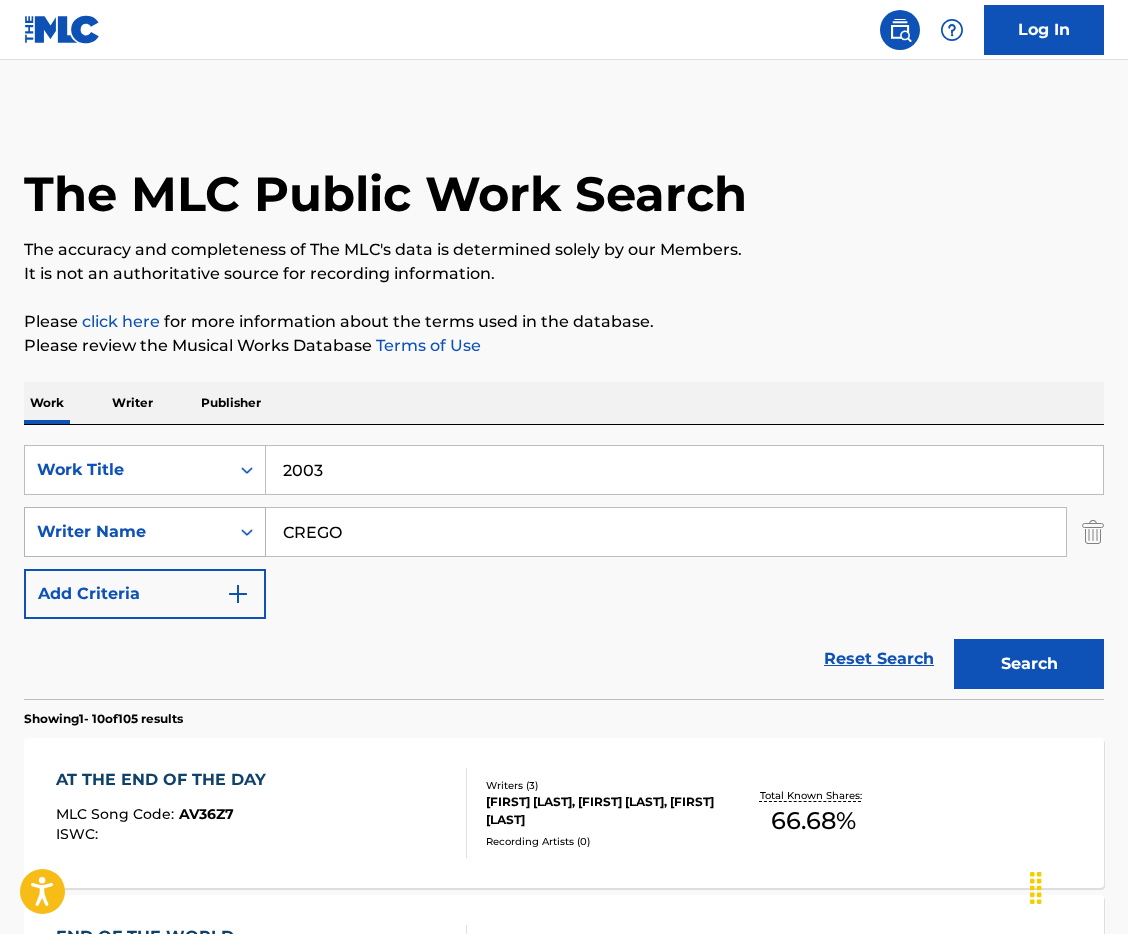 drag, startPoint x: 454, startPoint y: 541, endPoint x: 143, endPoint y: 515, distance: 312.08493 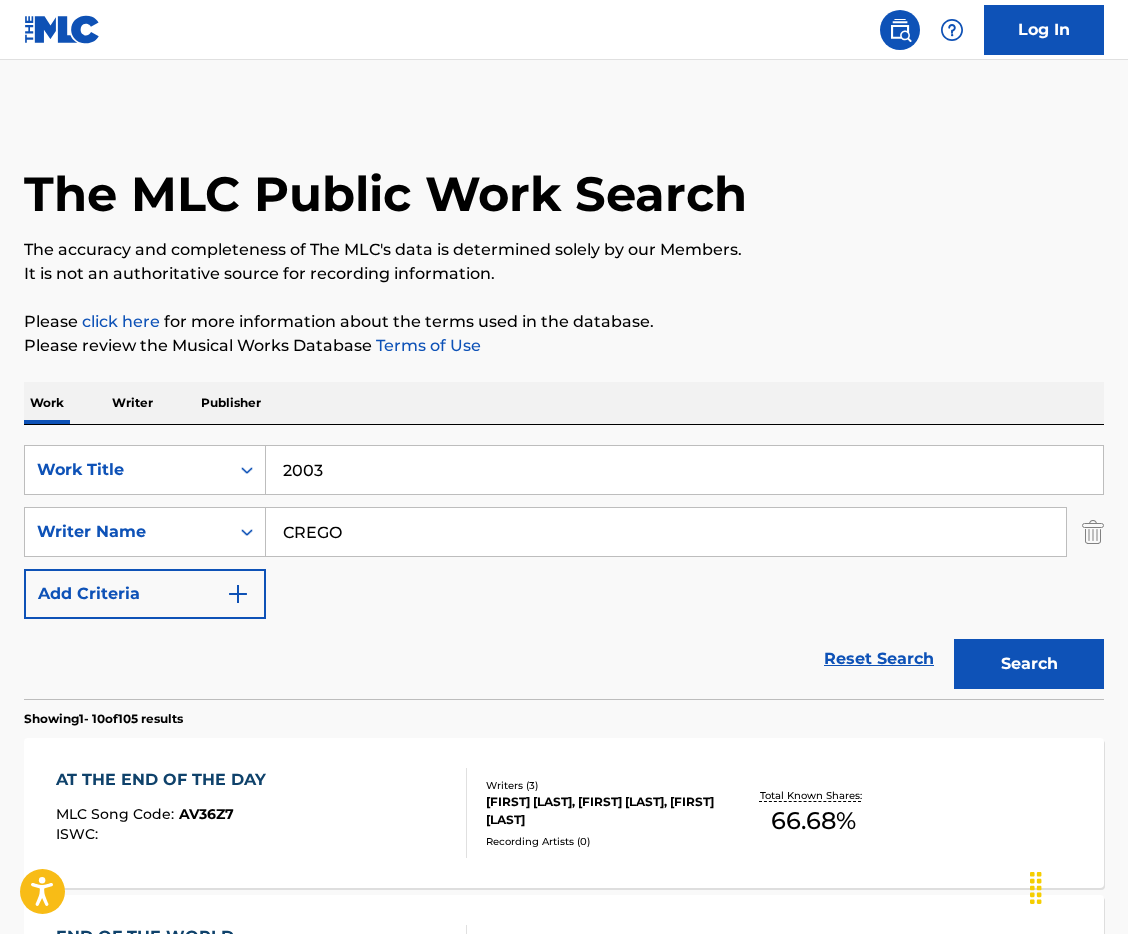 paste on "OCEAN" 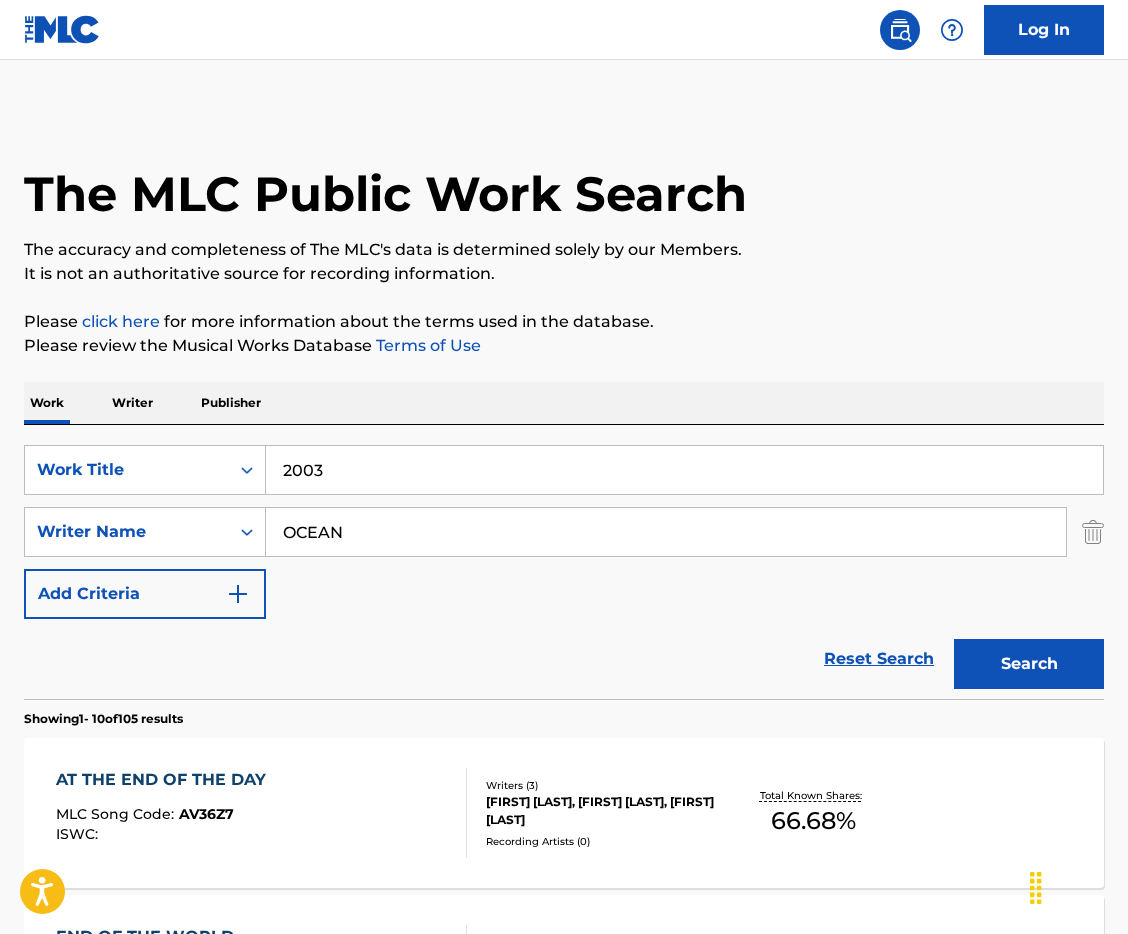 type on "OCEAN" 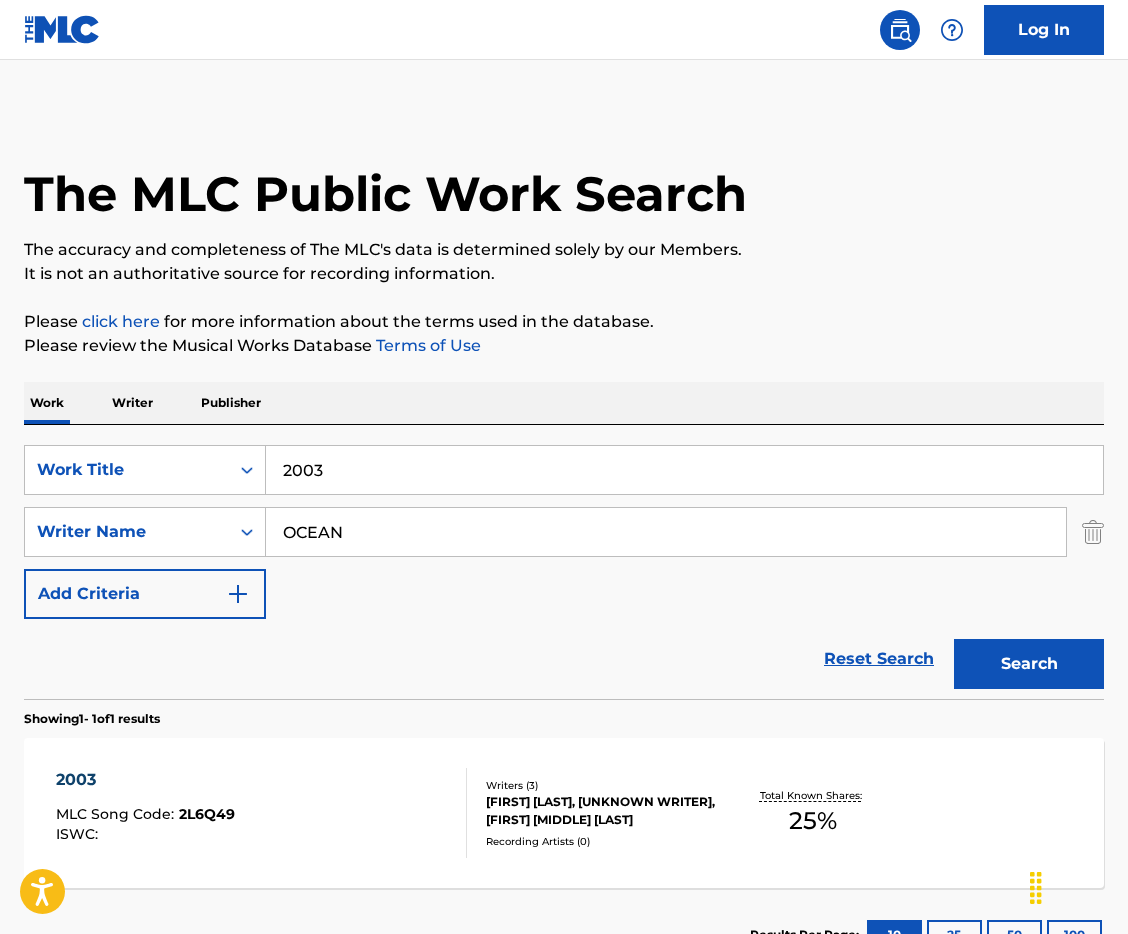 click on "2003" at bounding box center (145, 780) 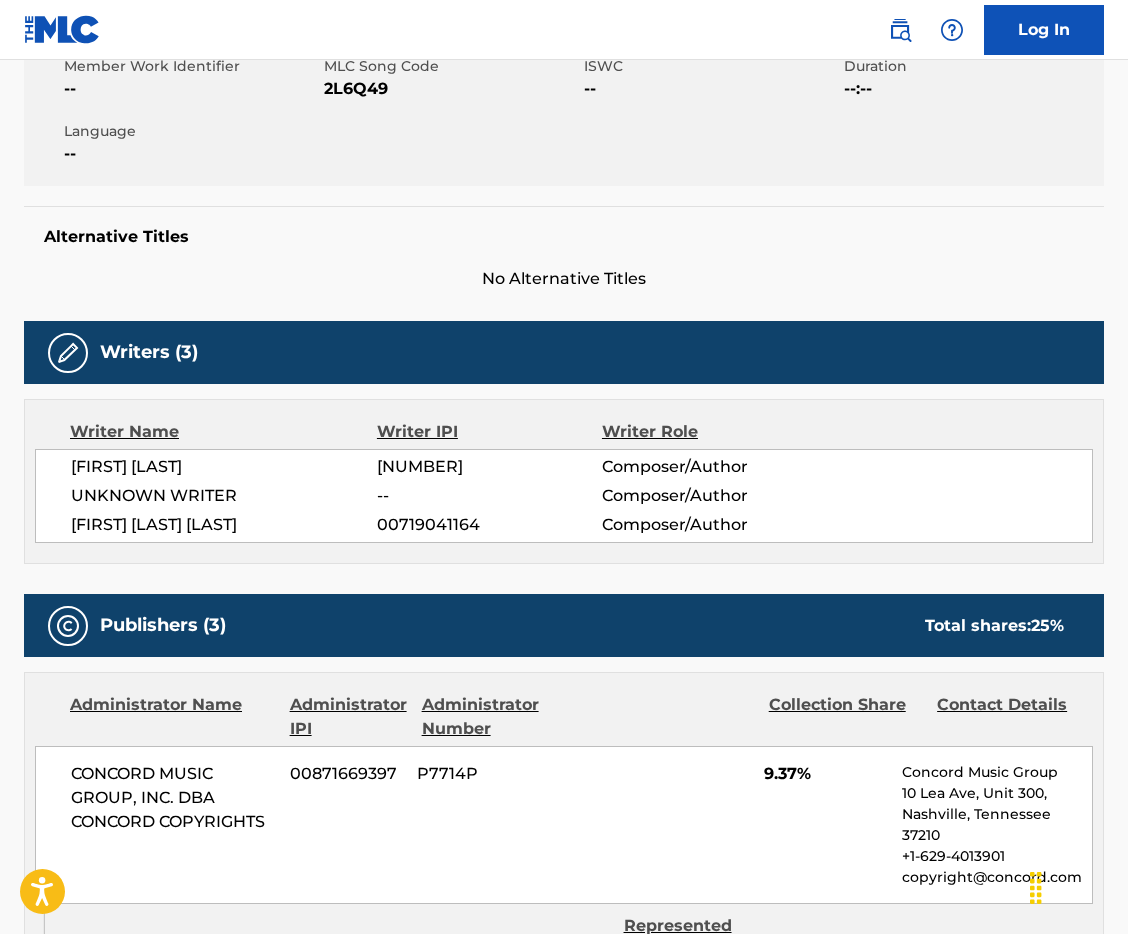 scroll, scrollTop: 400, scrollLeft: 0, axis: vertical 